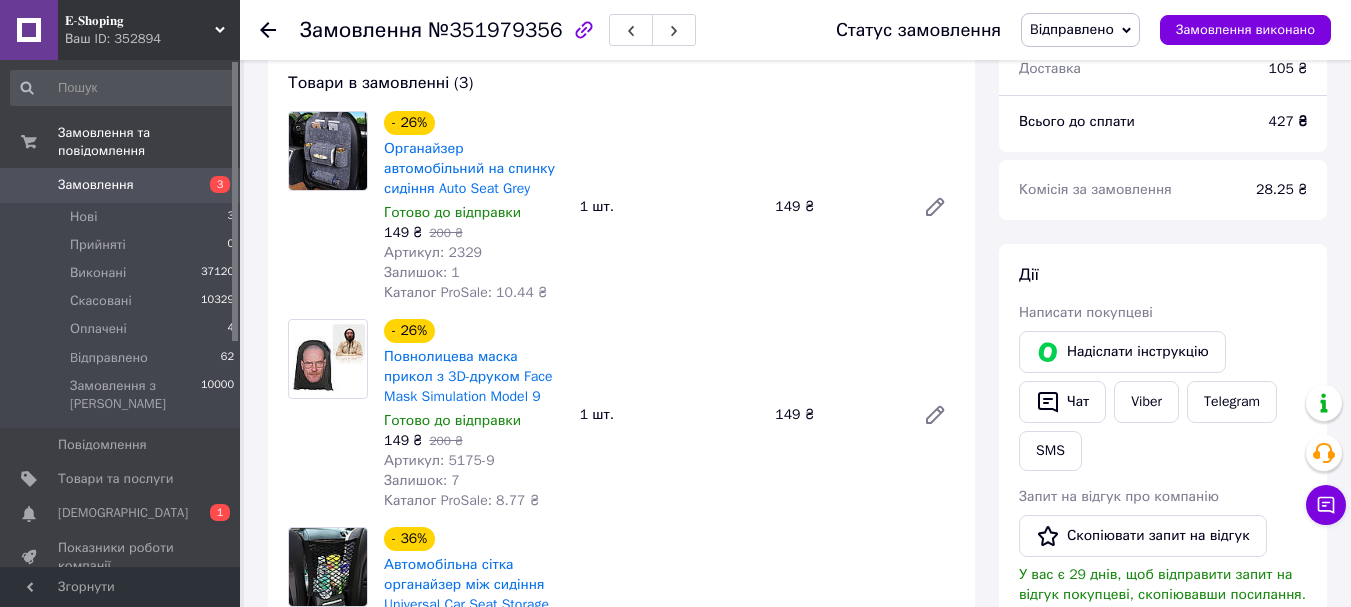 scroll, scrollTop: 200, scrollLeft: 0, axis: vertical 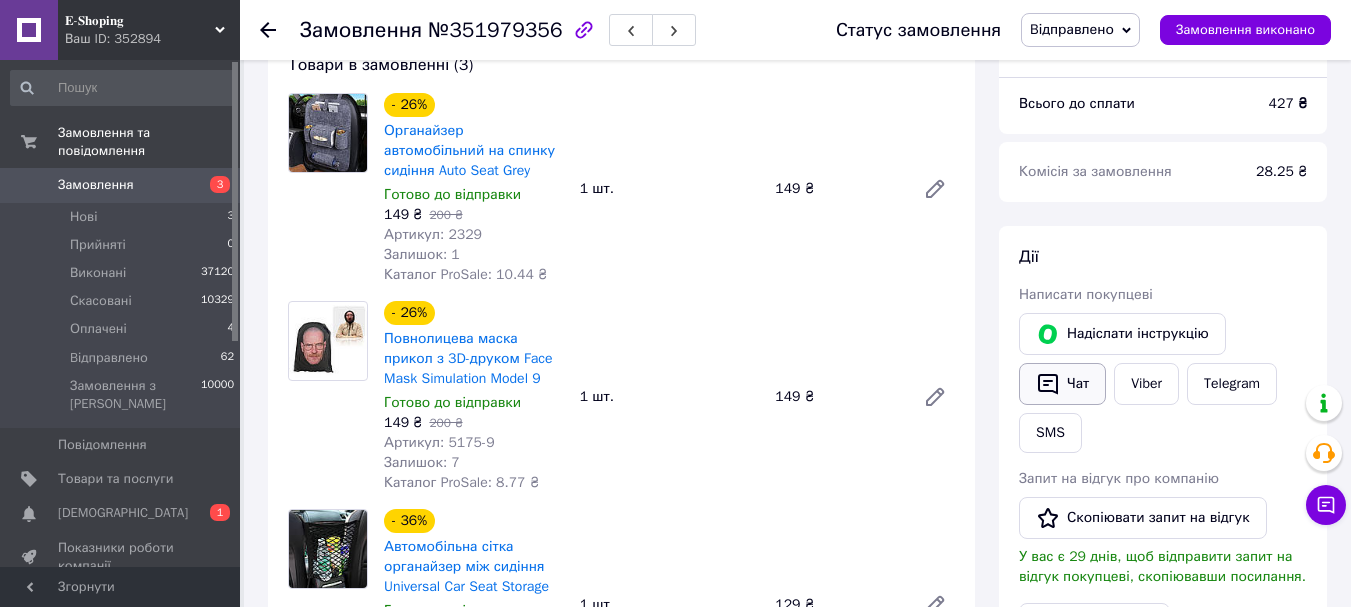 click on "Чат" at bounding box center [1062, 384] 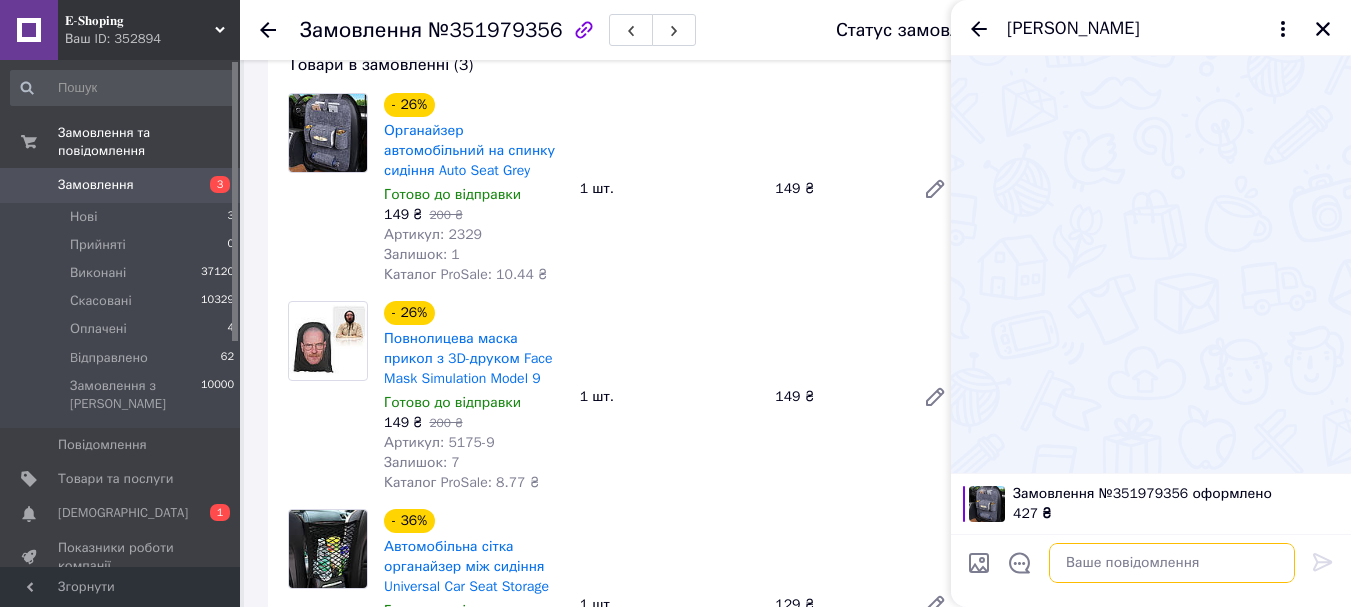 click at bounding box center [1172, 563] 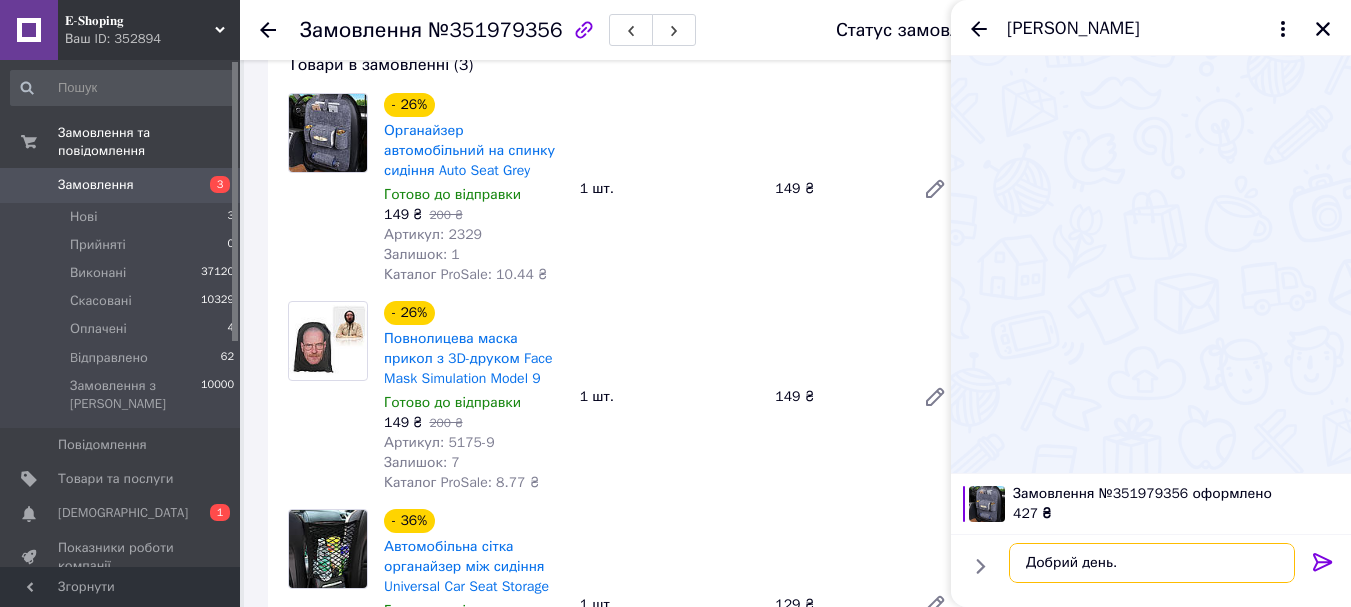 paste on "Номер накладної
20451203104333" 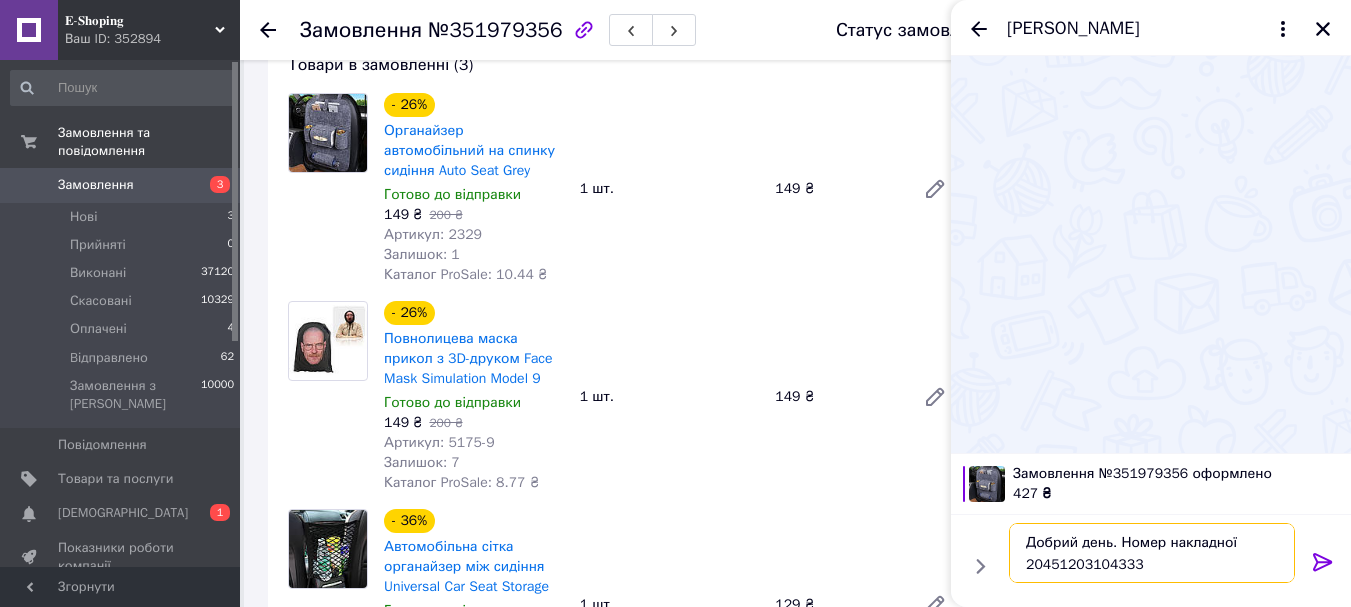 type on "Добрий день. Номер накладної
20451203104333" 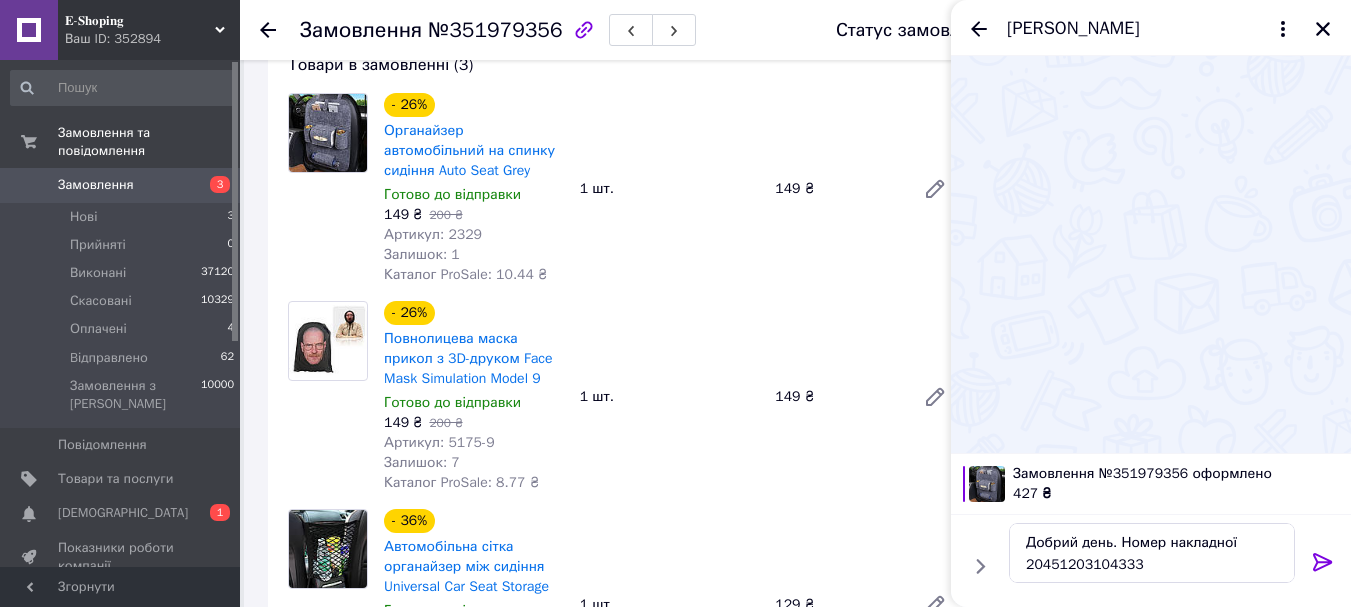 click 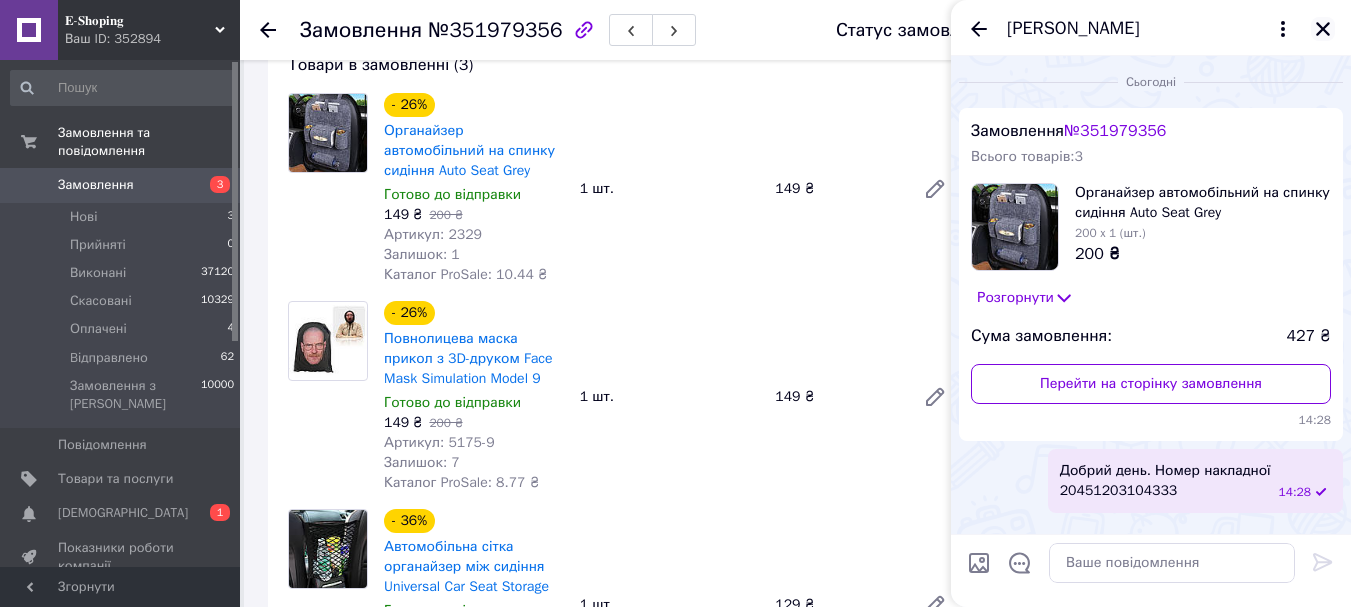 click 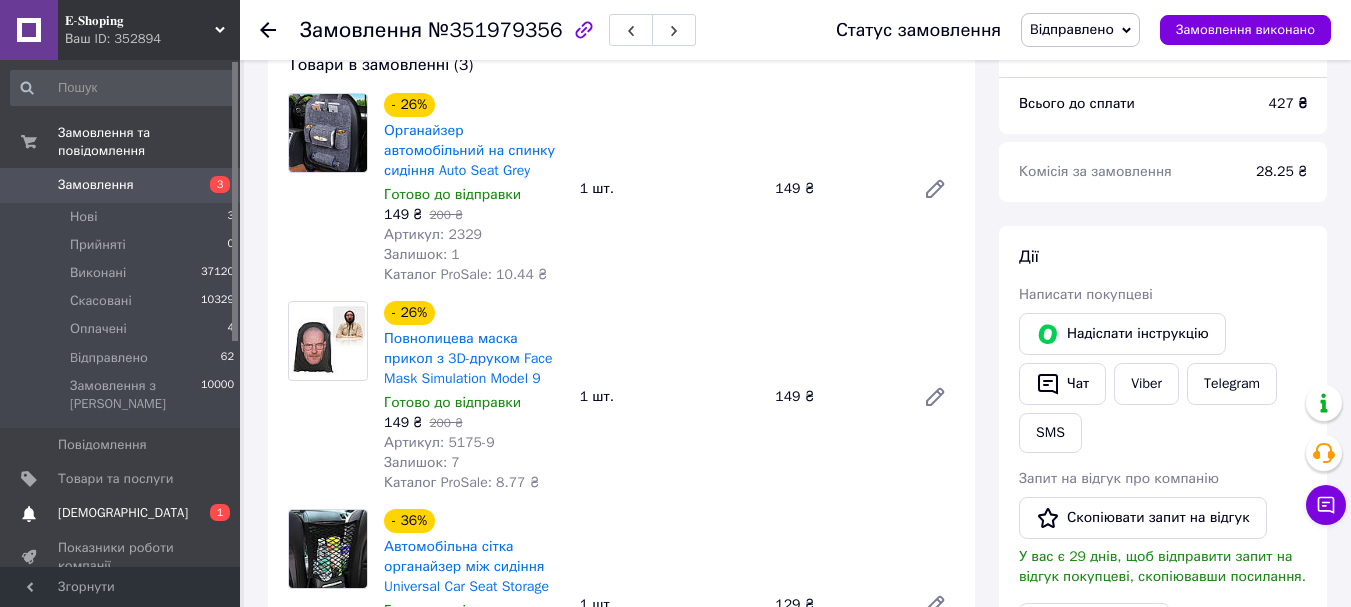 click on "[DEMOGRAPHIC_DATA]" at bounding box center [123, 513] 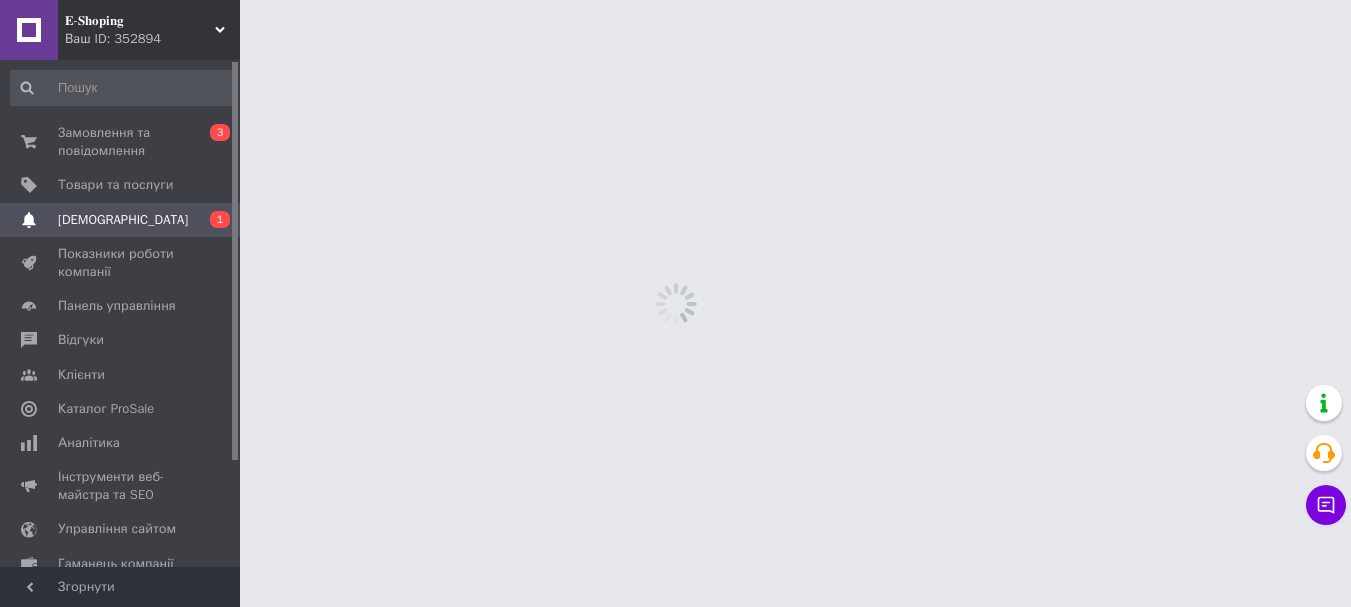 scroll, scrollTop: 0, scrollLeft: 0, axis: both 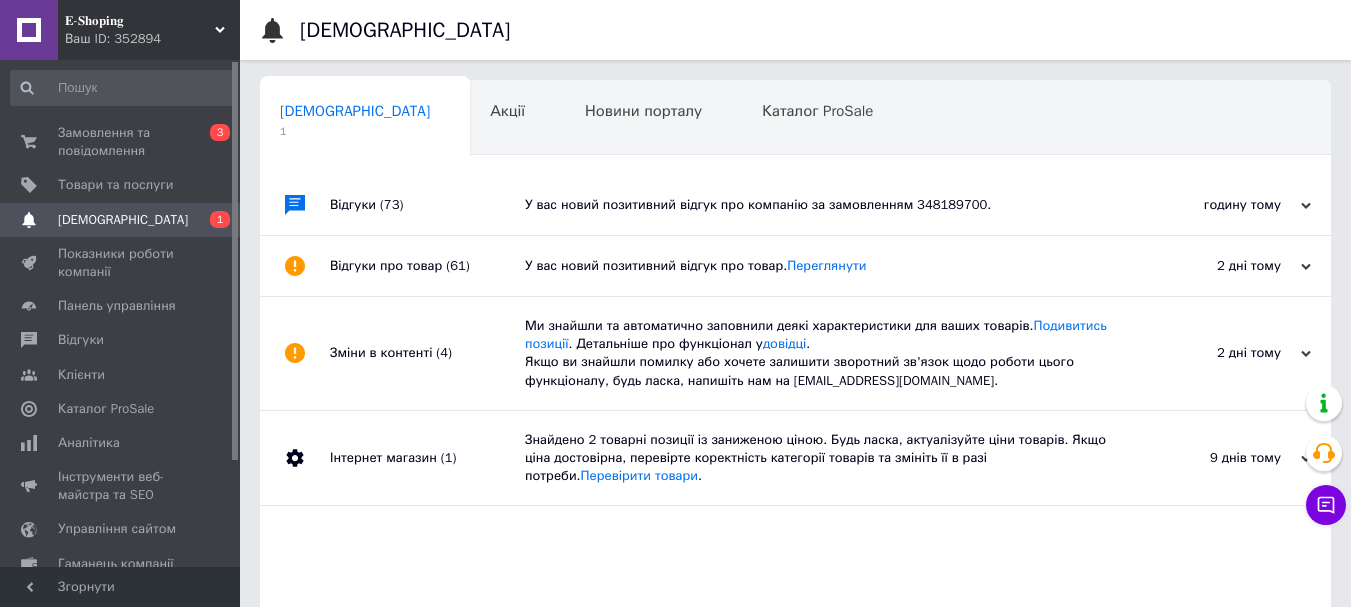 click on "У вас новий позитивний відгук про компанію за замовленням 348189700." at bounding box center [818, 205] 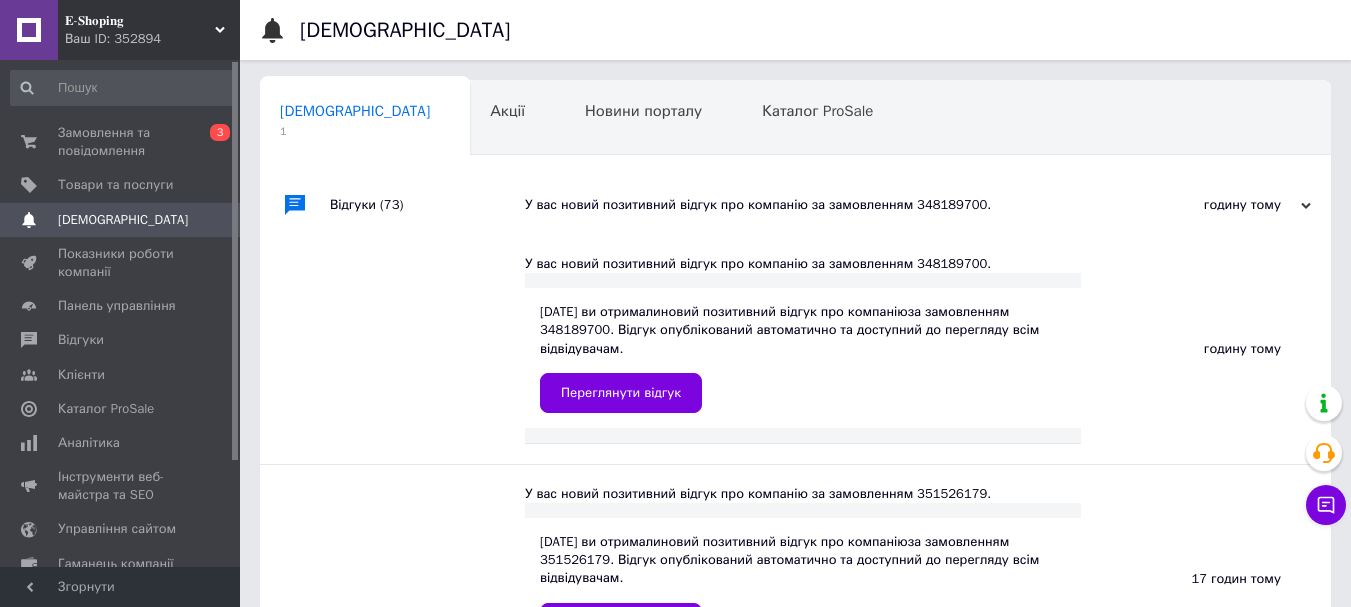 click on "У вас новий позитивний відгук про компанію за замовленням 348189700." at bounding box center [818, 205] 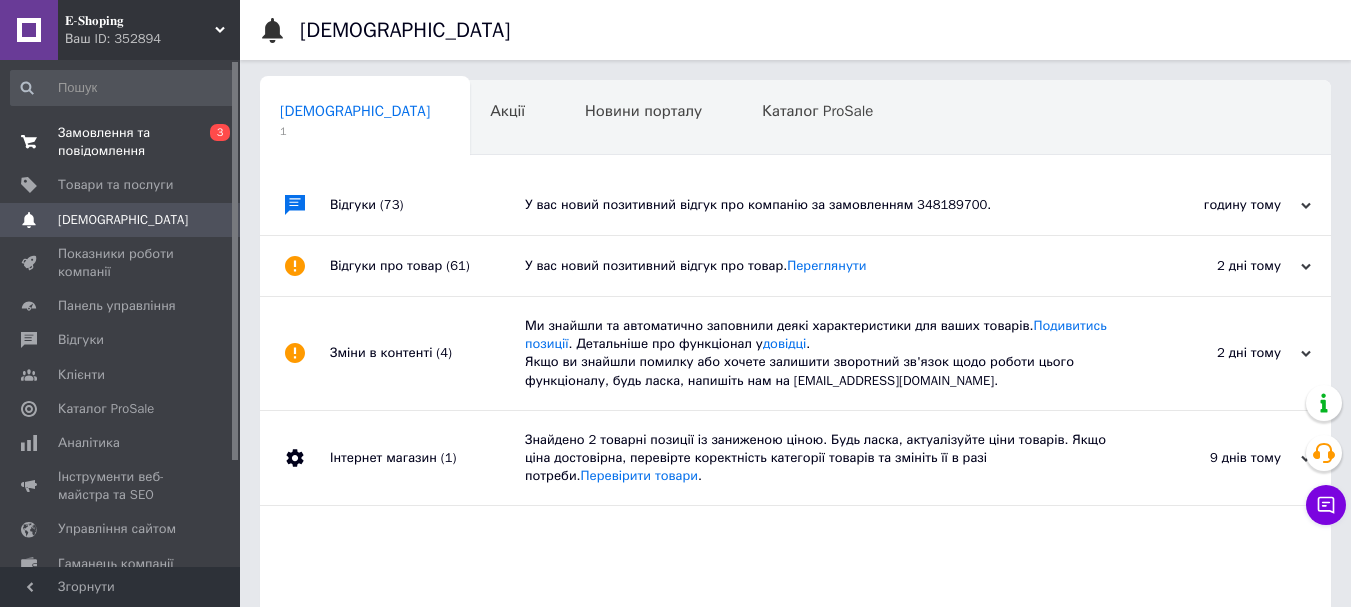 click on "Замовлення та повідомлення 0 3" at bounding box center [123, 142] 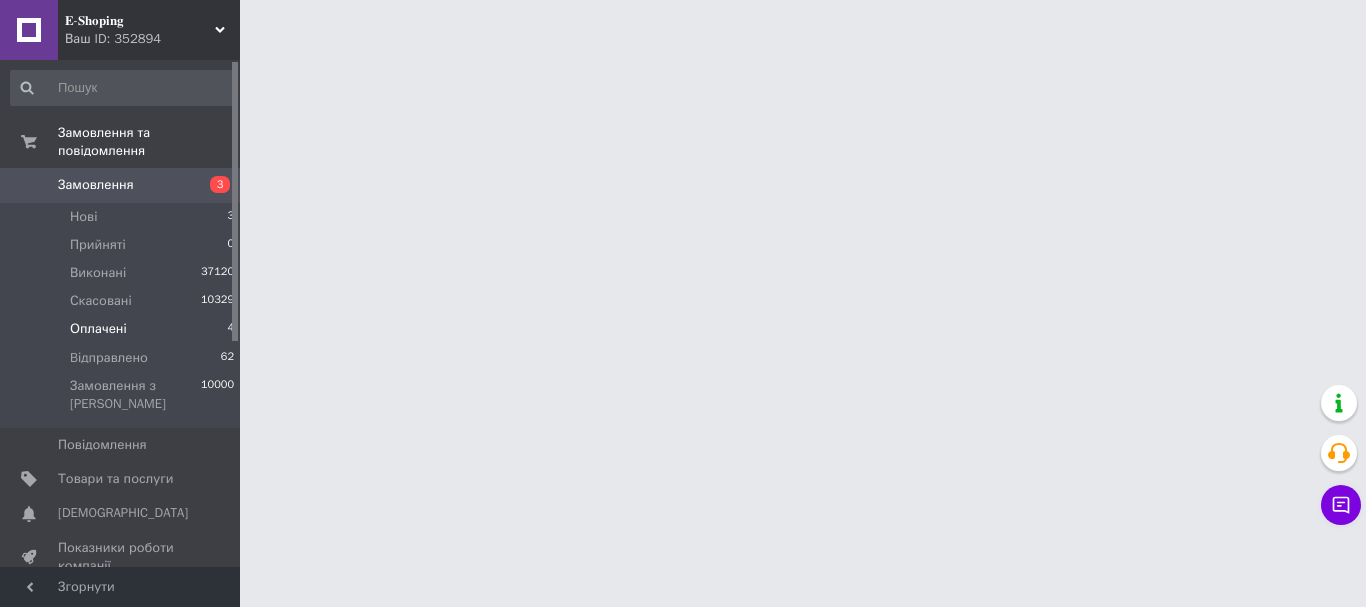 click on "Оплачені" at bounding box center [98, 329] 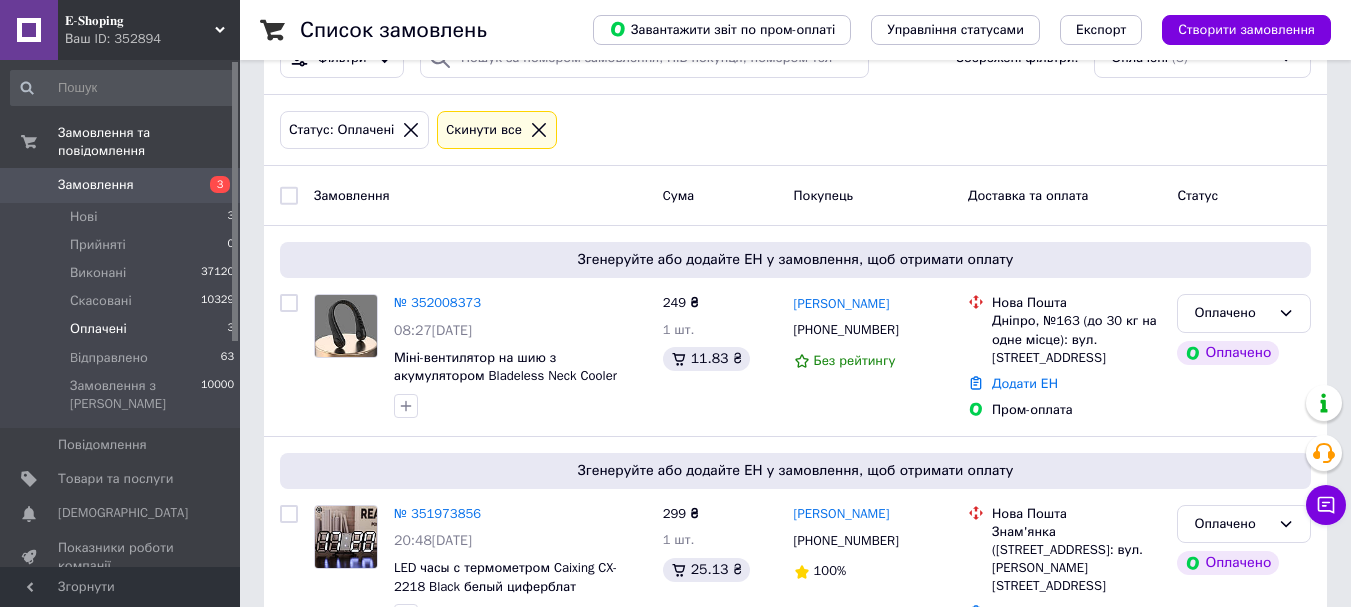 scroll, scrollTop: 353, scrollLeft: 0, axis: vertical 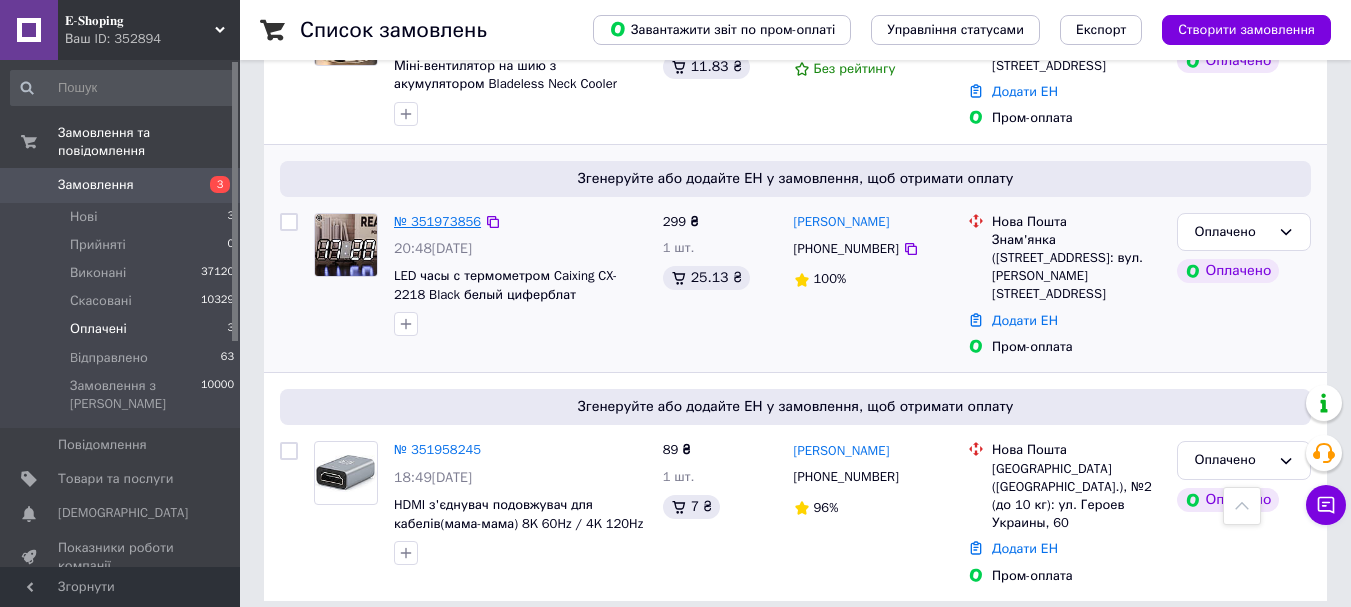 click on "№ 351973856" at bounding box center (437, 221) 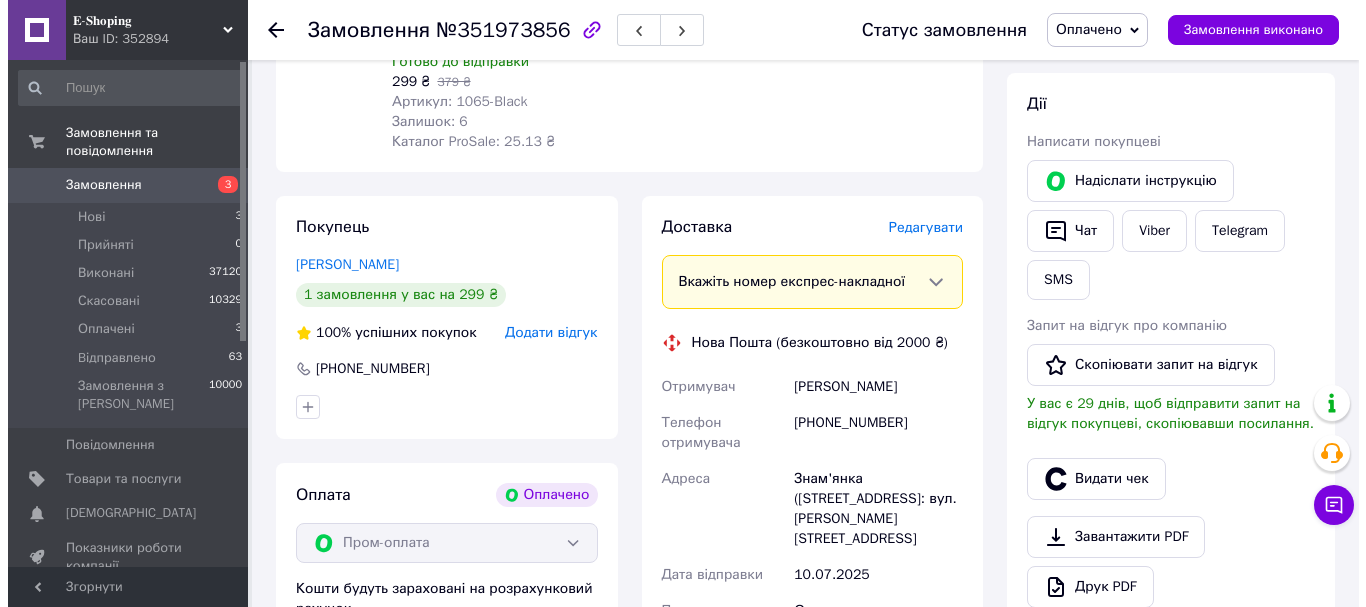 scroll, scrollTop: 153, scrollLeft: 0, axis: vertical 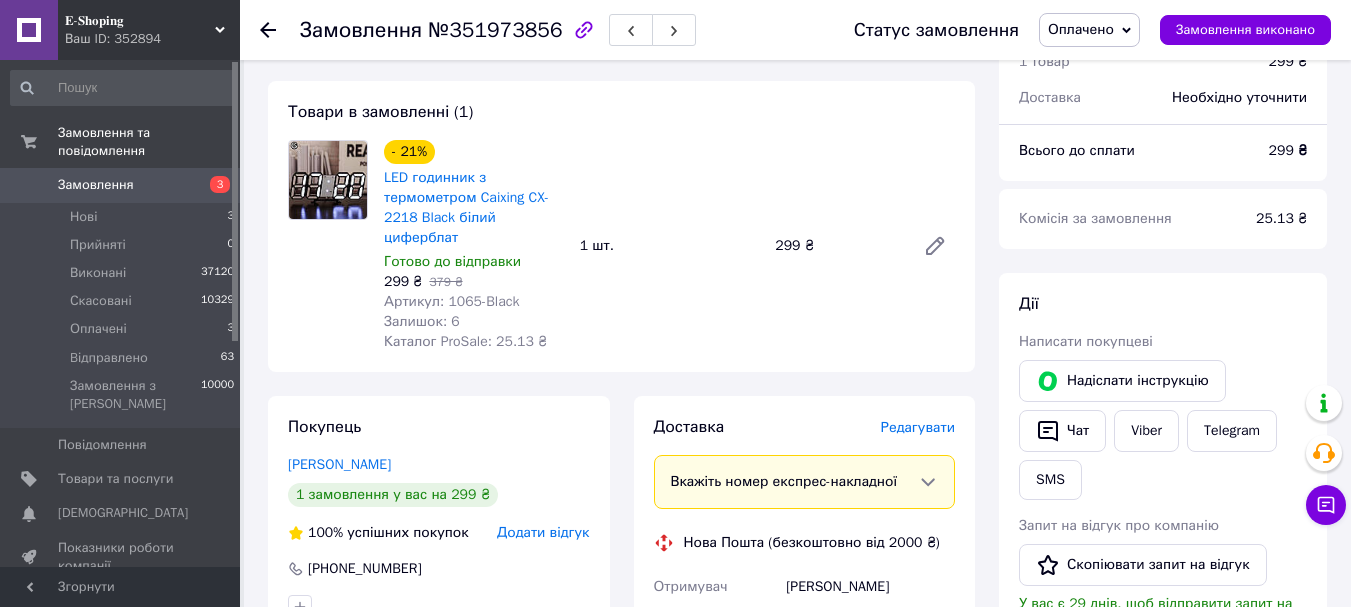 click on "Редагувати" at bounding box center [918, 427] 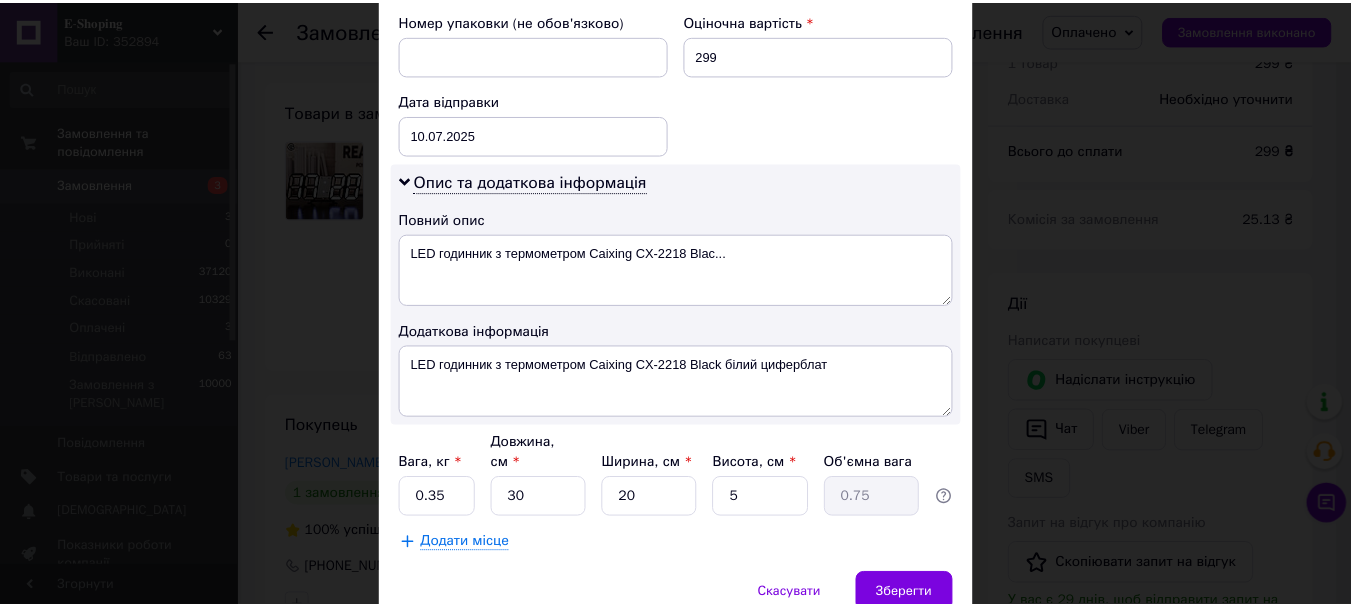 scroll, scrollTop: 945, scrollLeft: 0, axis: vertical 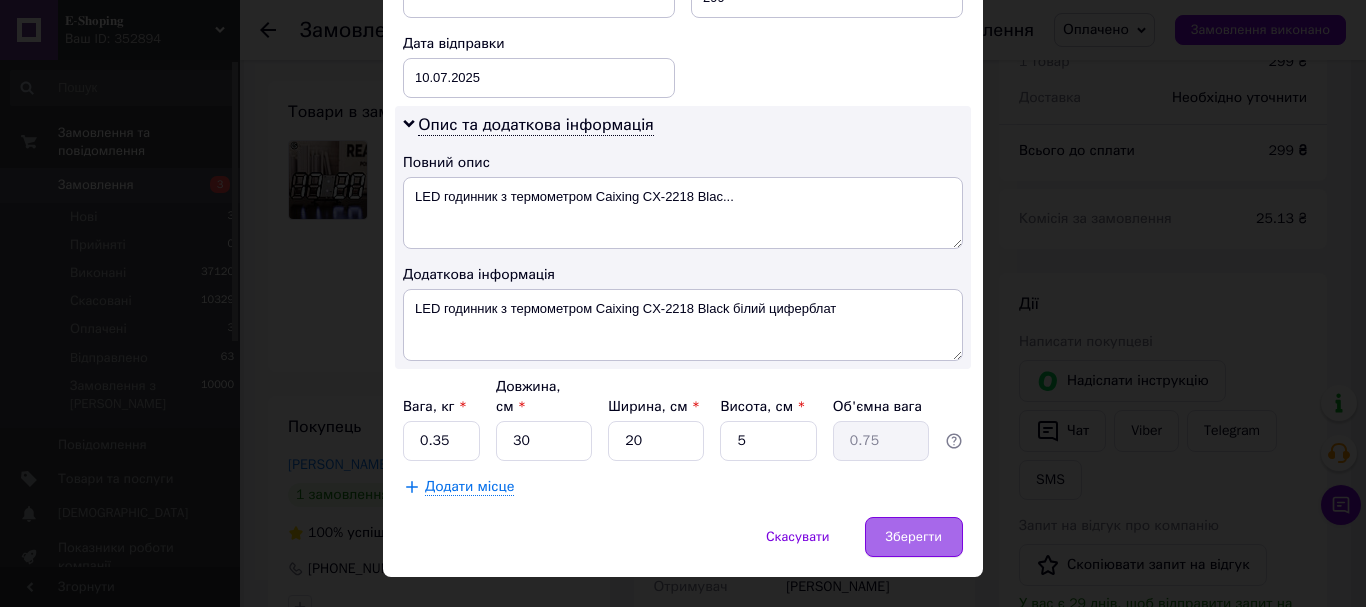 click on "Зберегти" at bounding box center (914, 537) 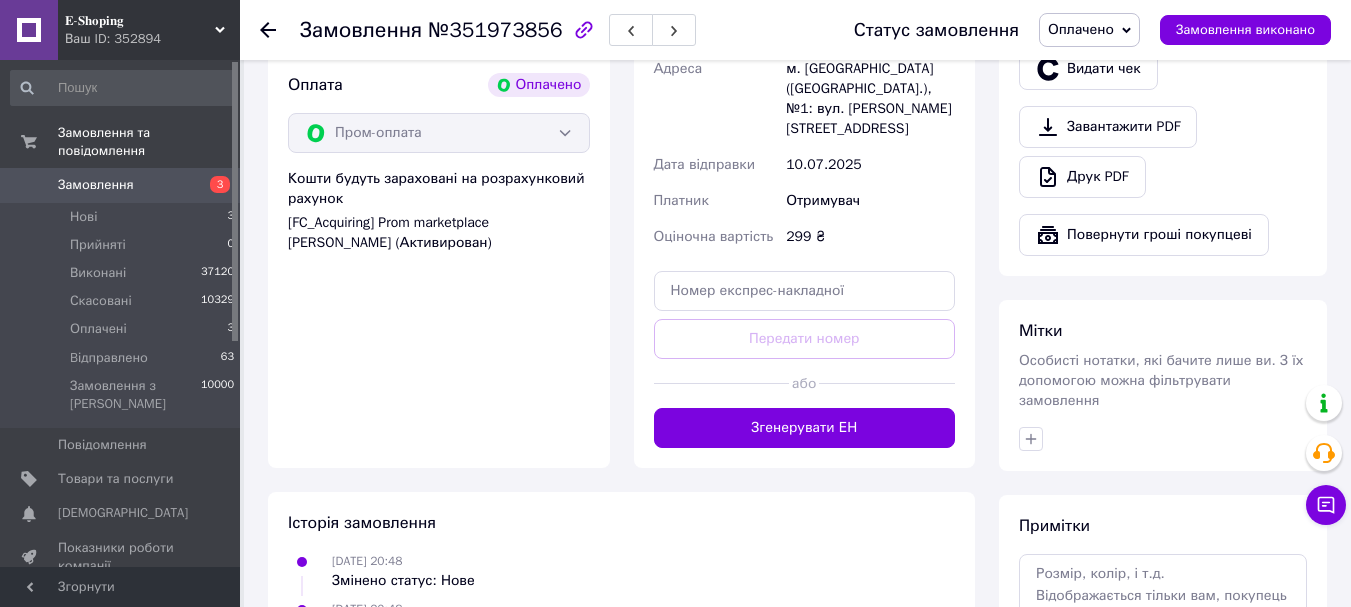 scroll, scrollTop: 853, scrollLeft: 0, axis: vertical 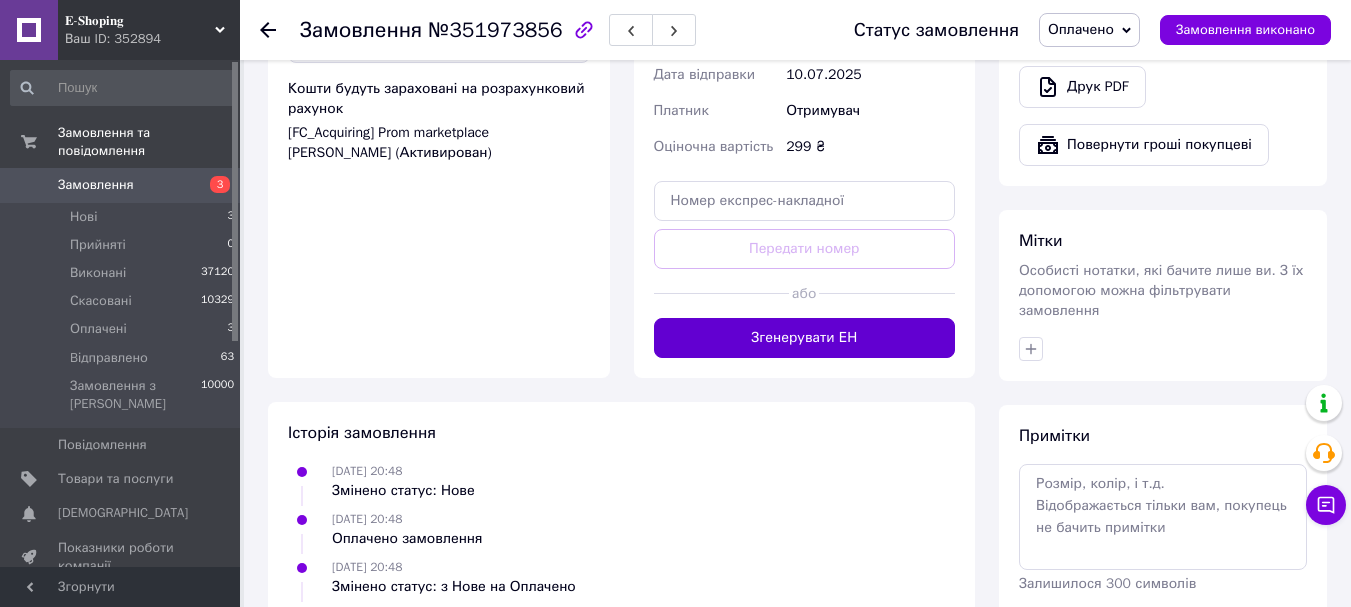 click on "Згенерувати ЕН" at bounding box center (805, 338) 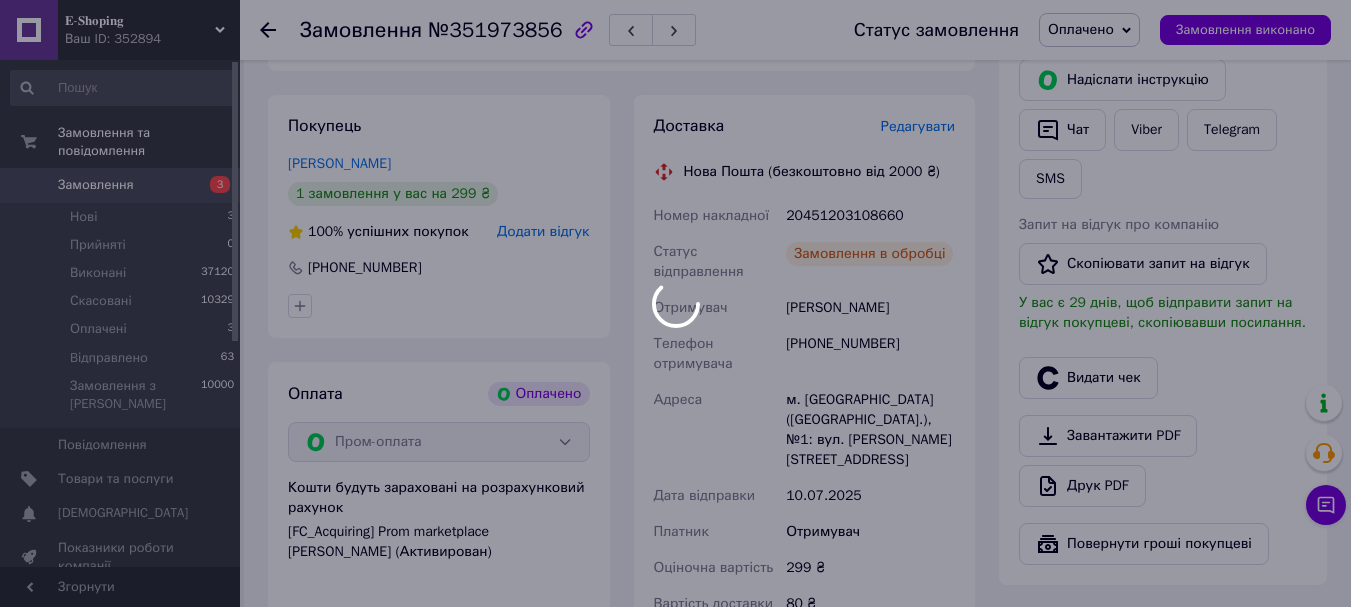 scroll, scrollTop: 453, scrollLeft: 0, axis: vertical 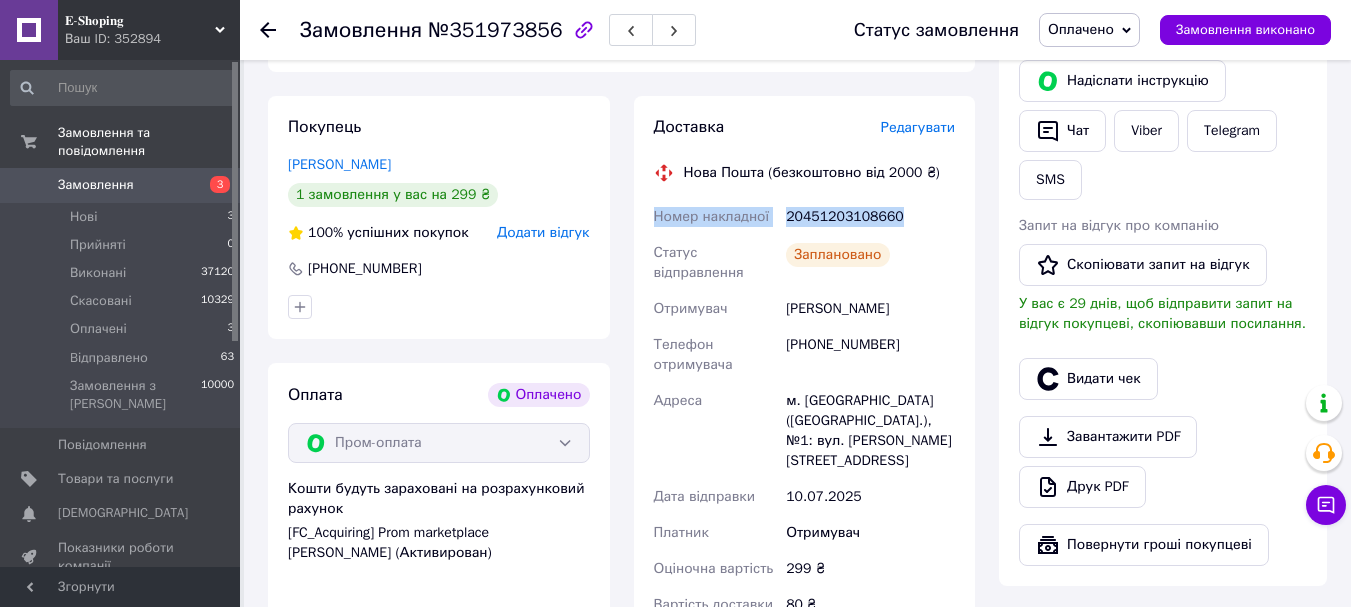 drag, startPoint x: 652, startPoint y: 202, endPoint x: 895, endPoint y: 200, distance: 243.00822 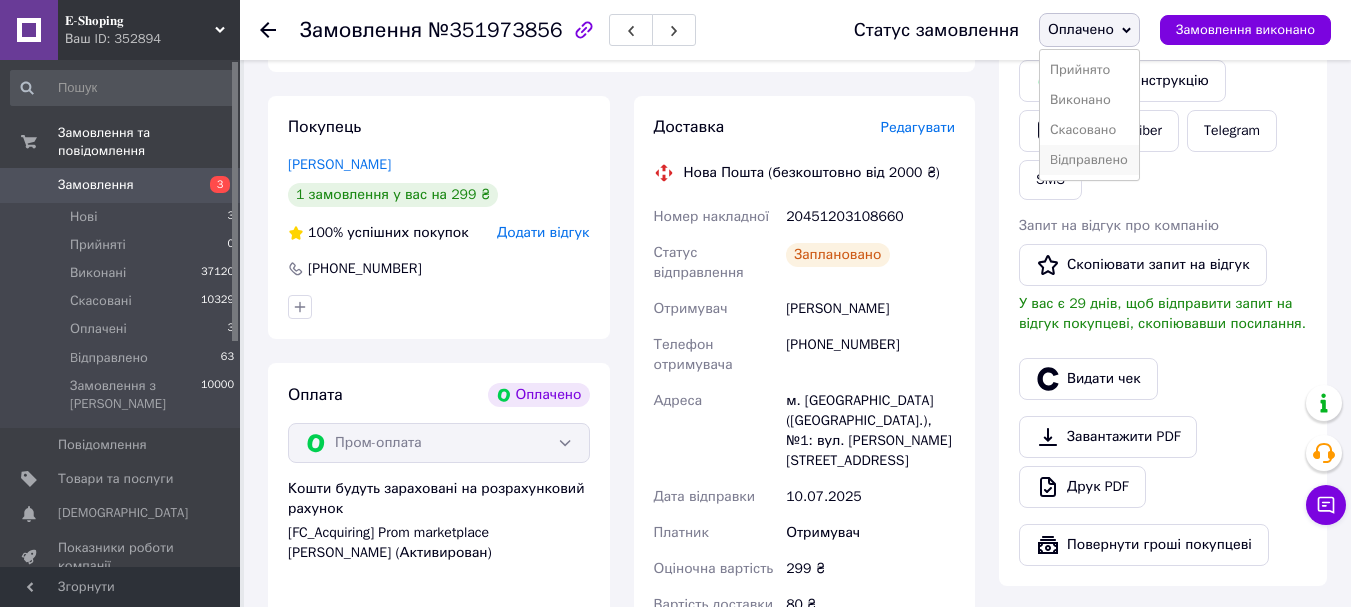 click on "Bідправлено" at bounding box center (1089, 160) 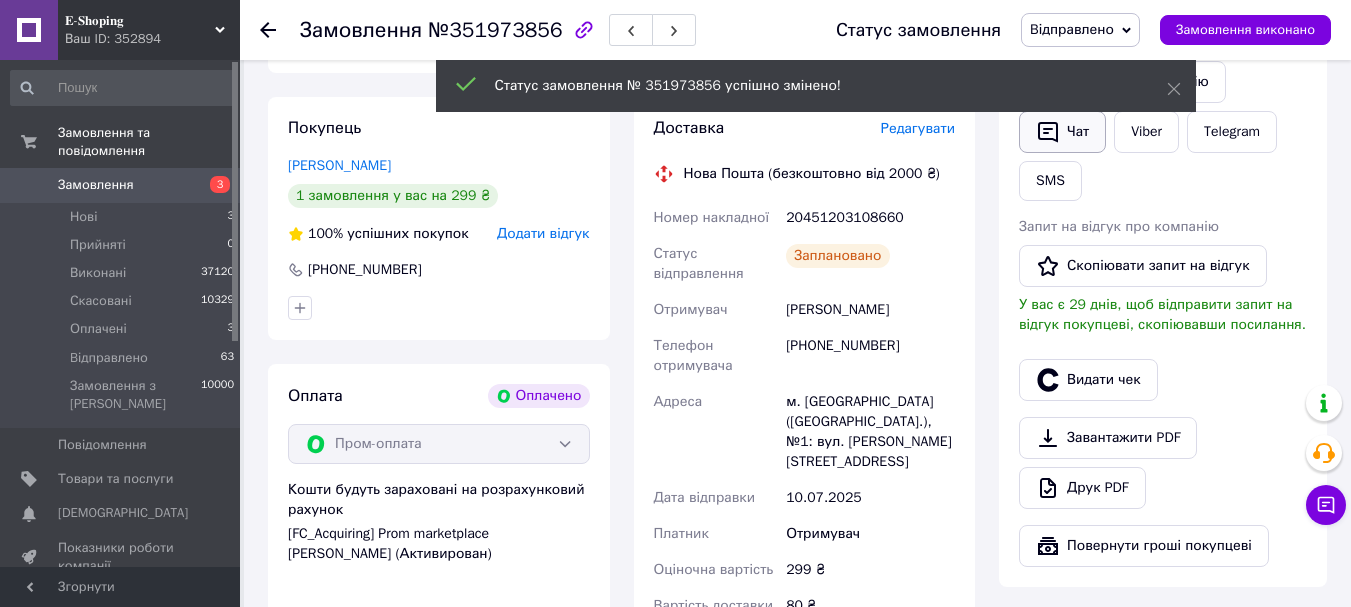 scroll, scrollTop: 253, scrollLeft: 0, axis: vertical 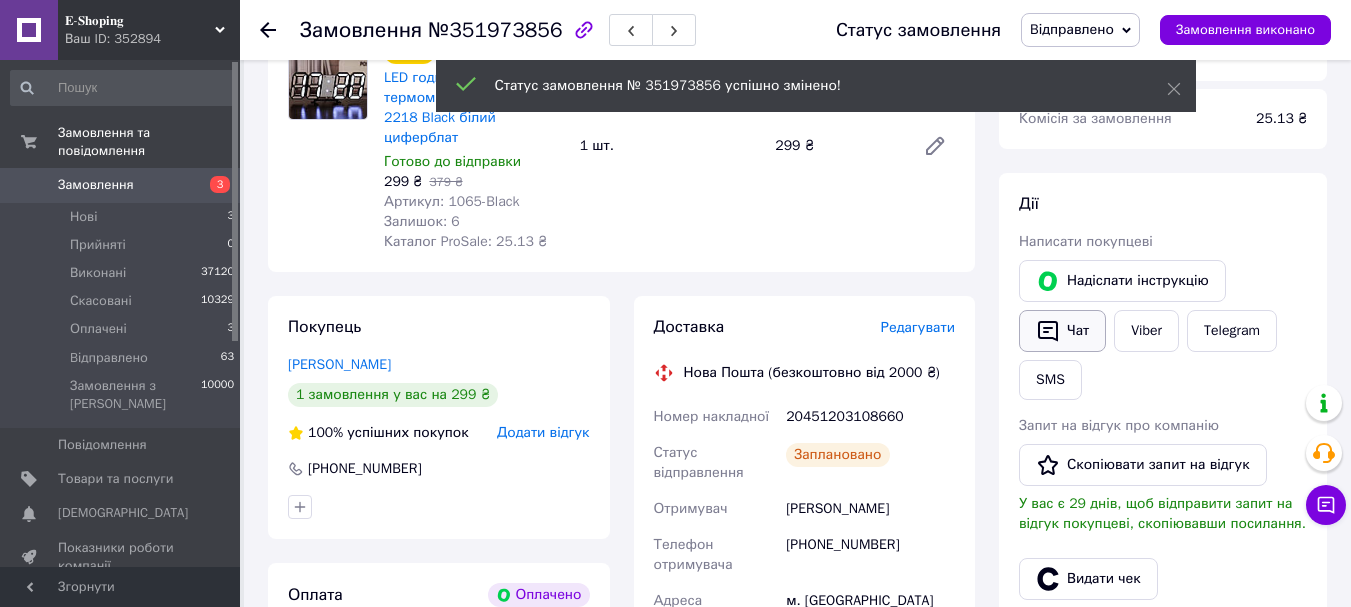 click on "Чат" at bounding box center (1062, 331) 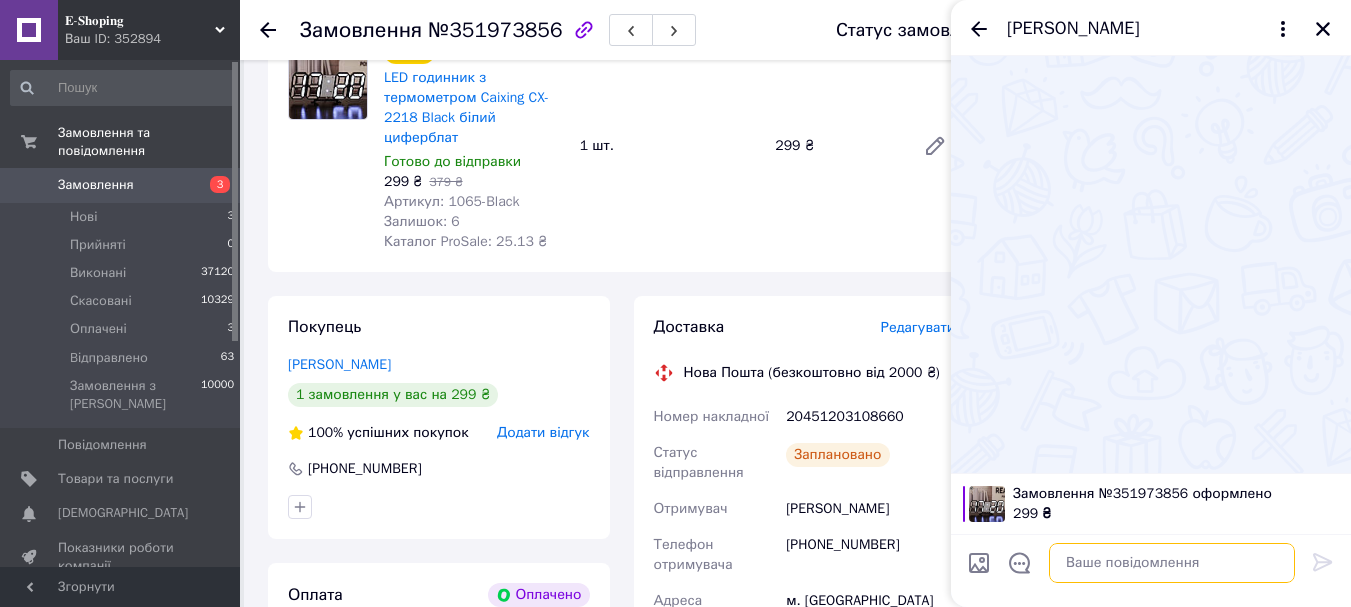 click at bounding box center (1172, 563) 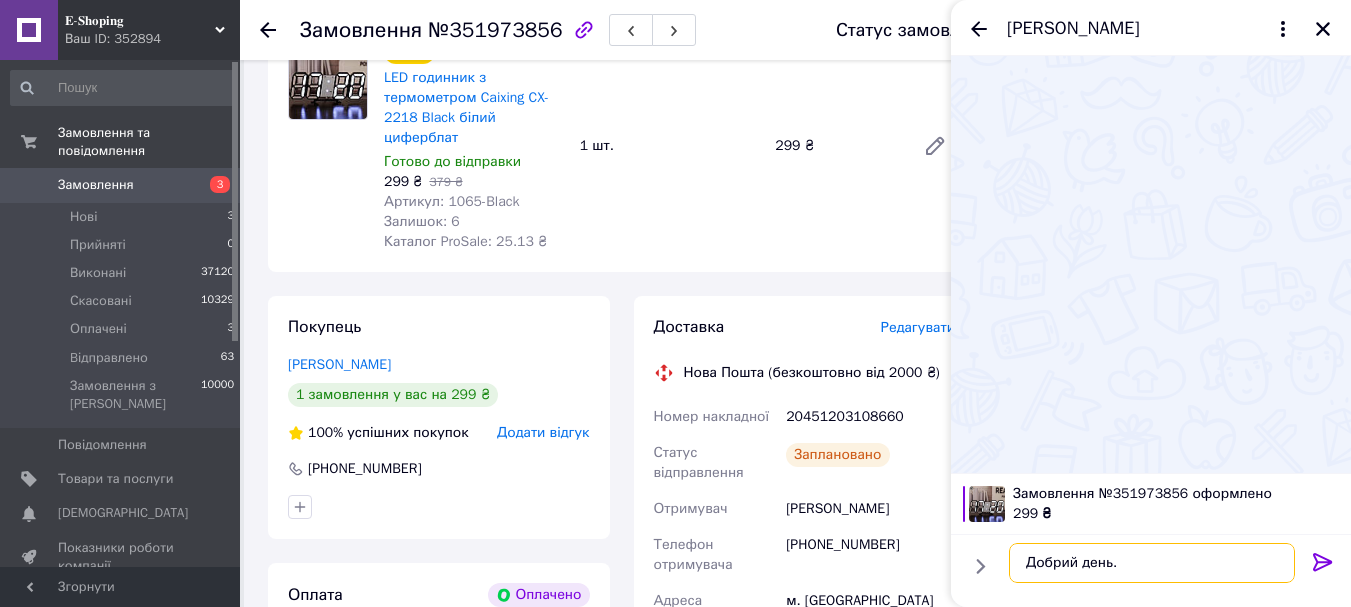 paste on "Номер накладної
20451203108660" 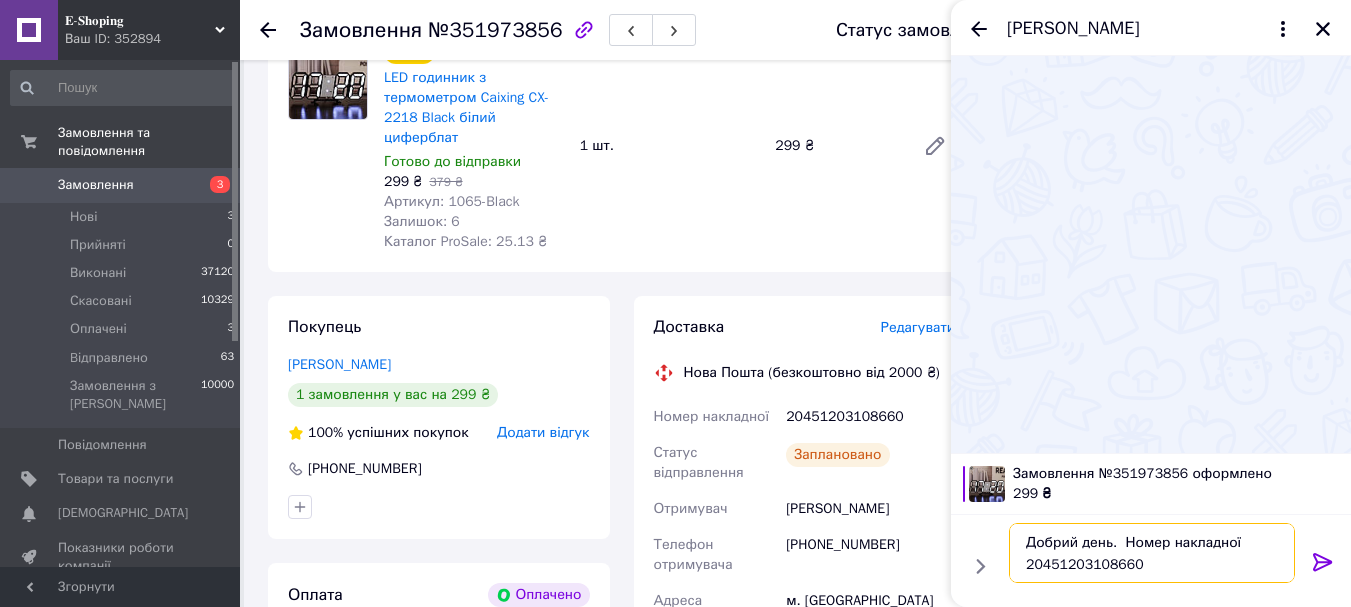type on "Добрий день.  Номер накладної
20451203108660" 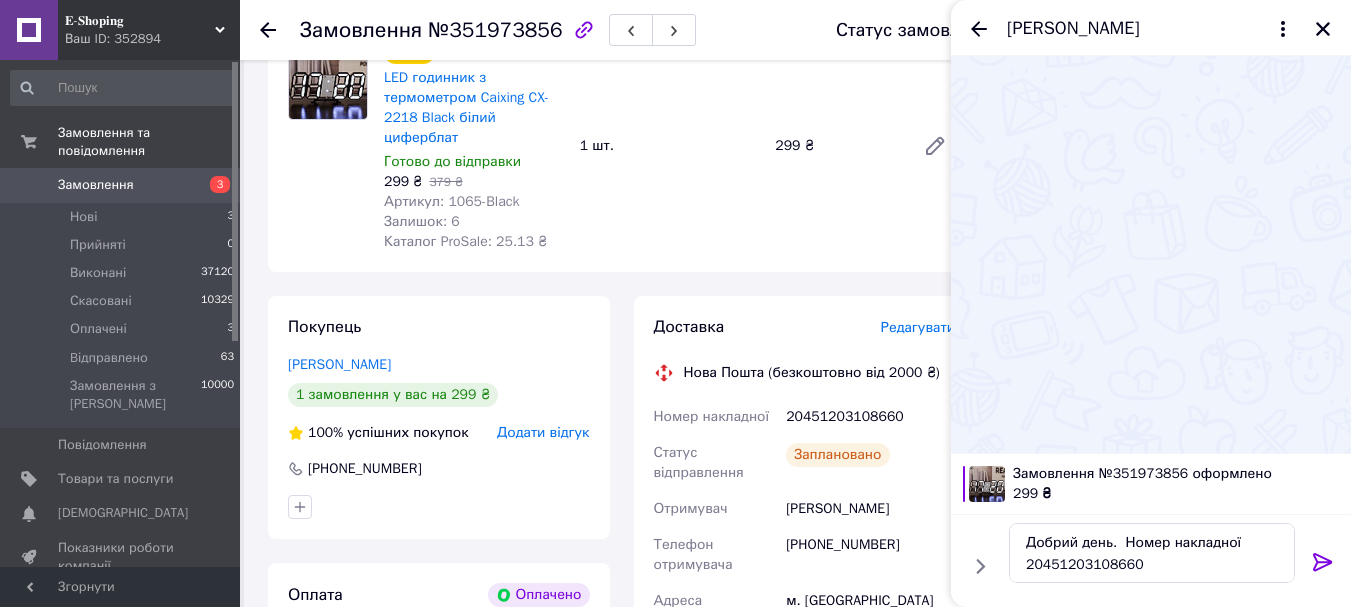 click 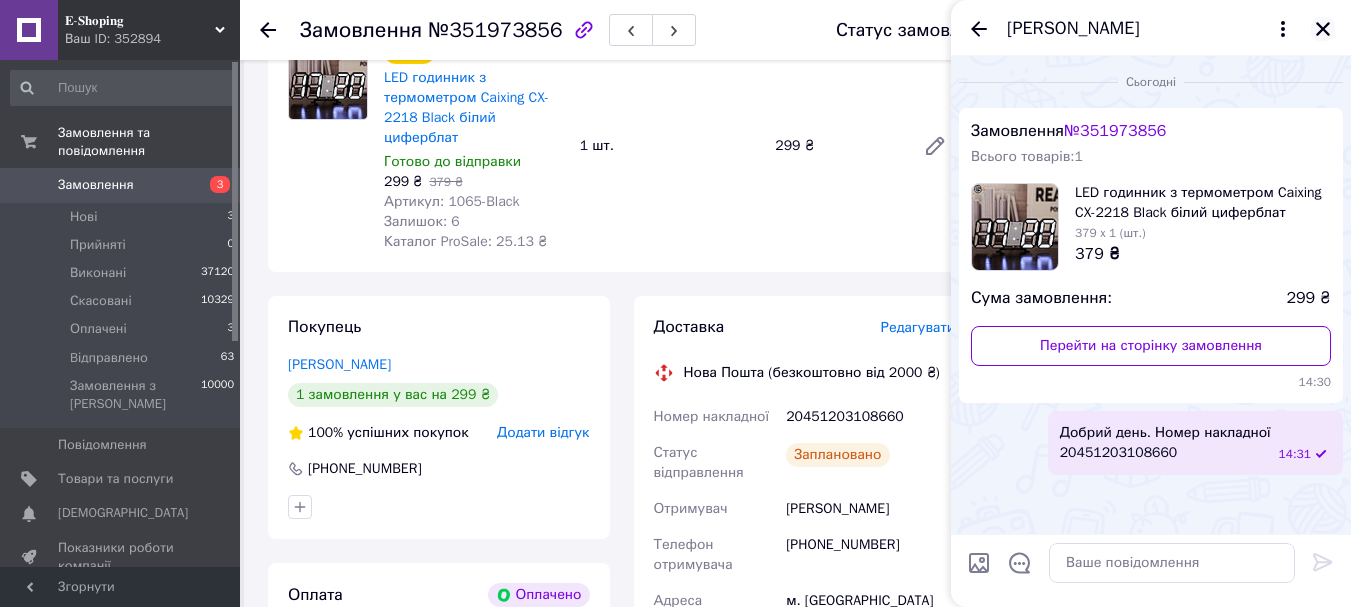 click 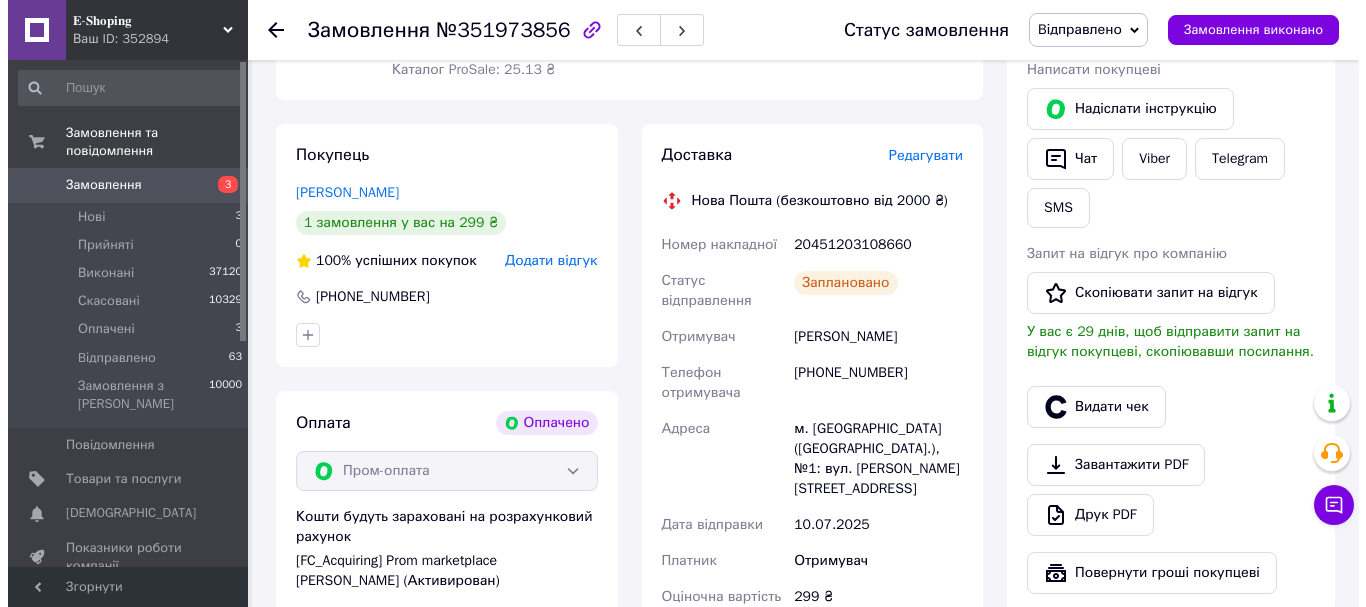 scroll, scrollTop: 453, scrollLeft: 0, axis: vertical 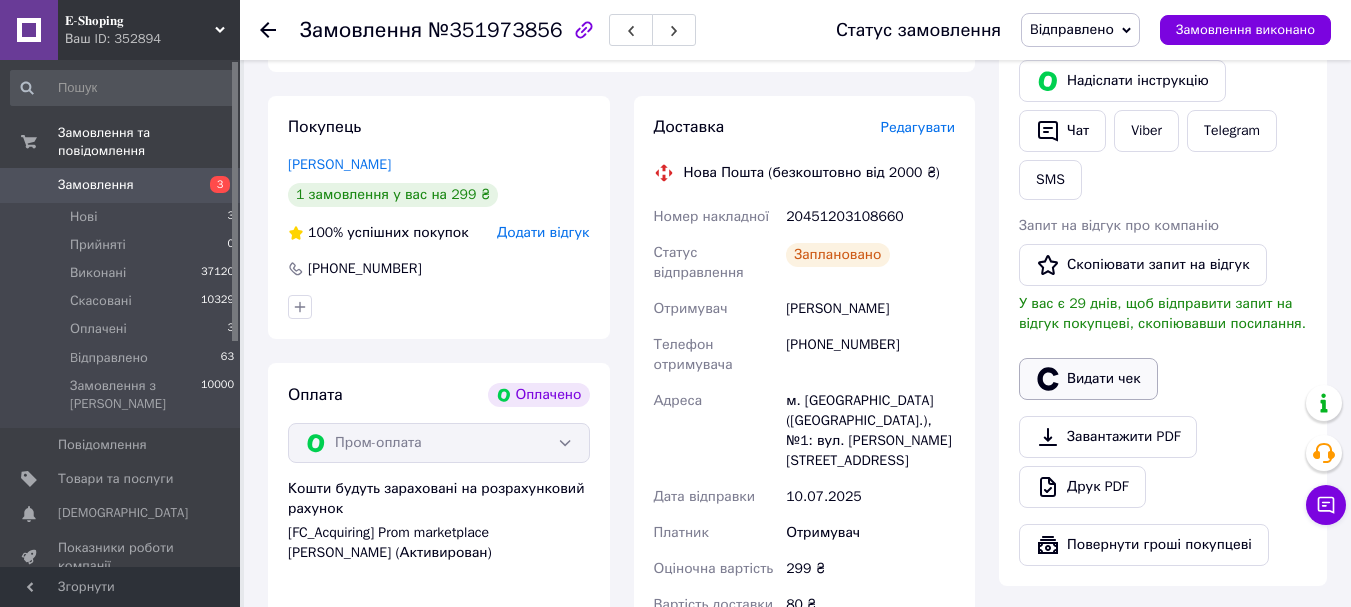 click on "Видати чек" at bounding box center (1088, 379) 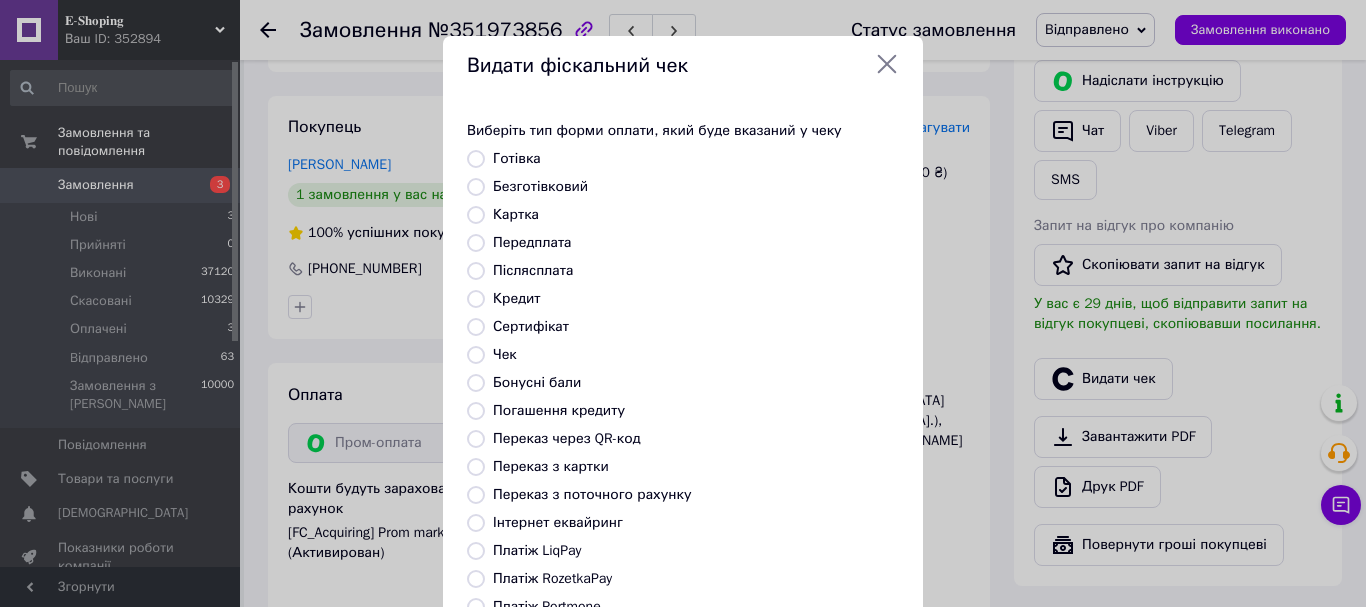 click on "Безготівковий" at bounding box center [476, 187] 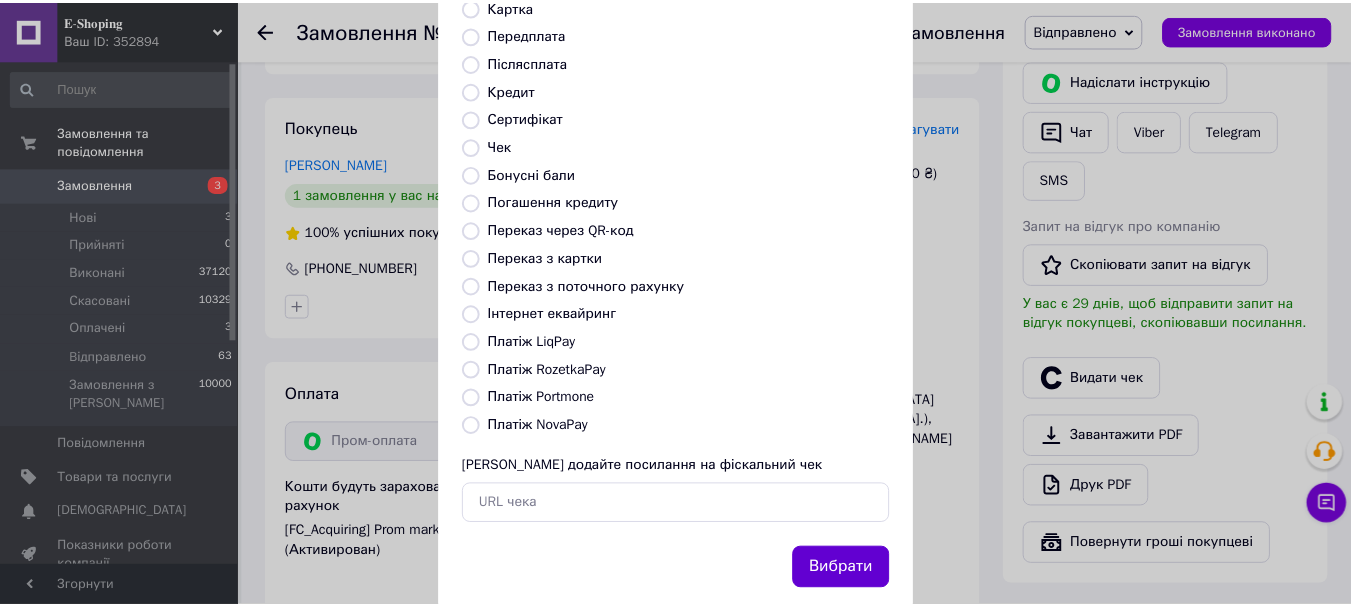 scroll, scrollTop: 252, scrollLeft: 0, axis: vertical 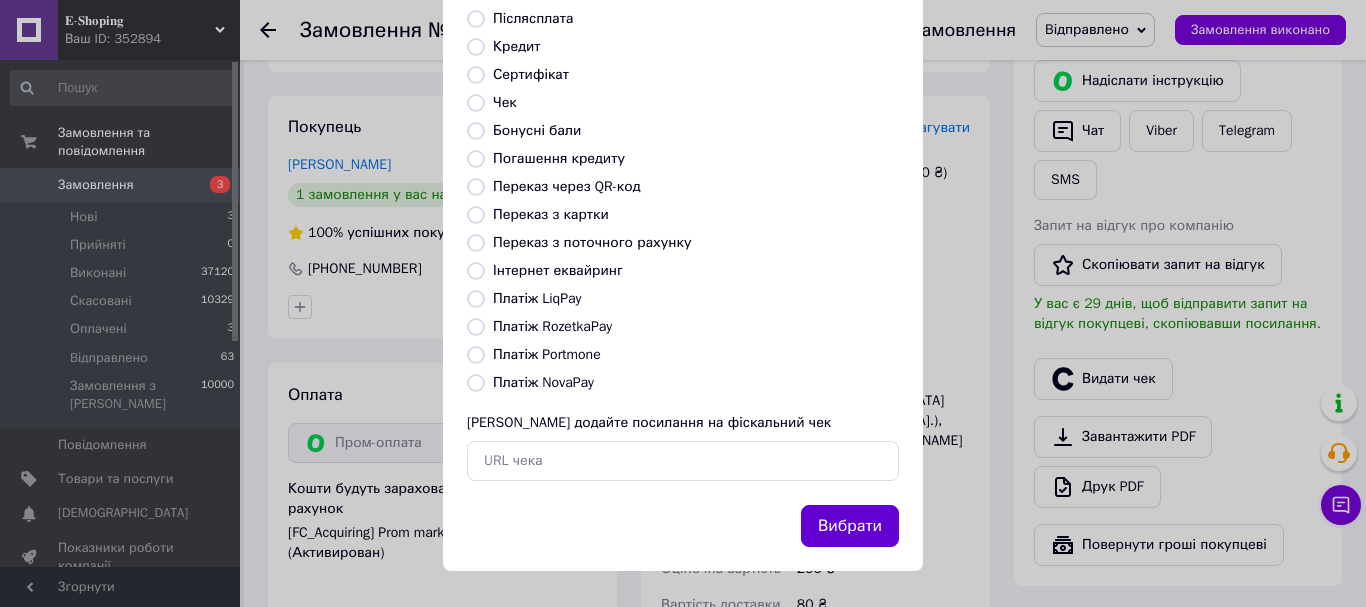 click on "Вибрати" at bounding box center [850, 526] 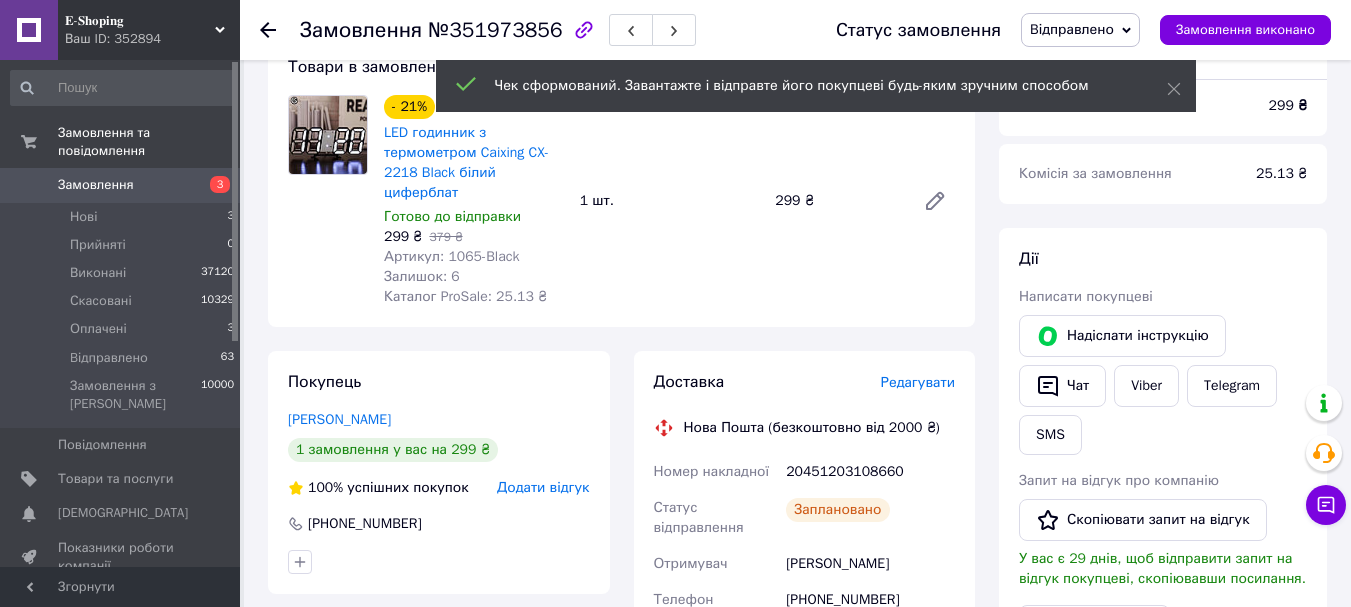 scroll, scrollTop: 153, scrollLeft: 0, axis: vertical 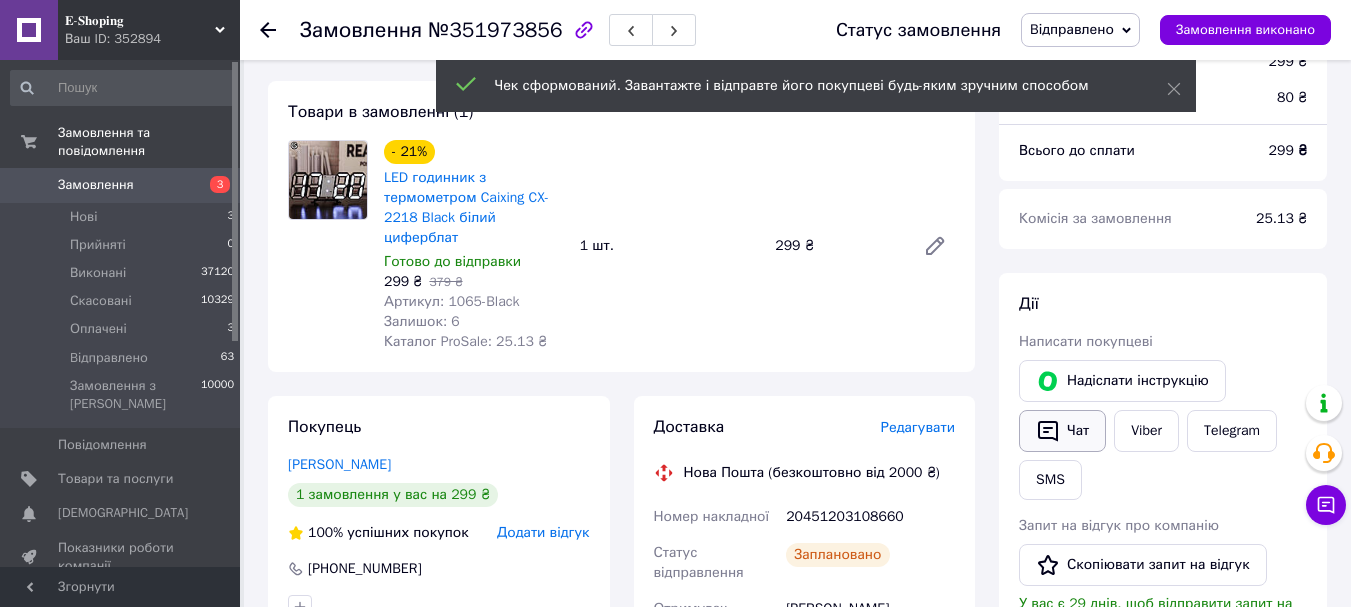 click on "Чат" at bounding box center (1062, 431) 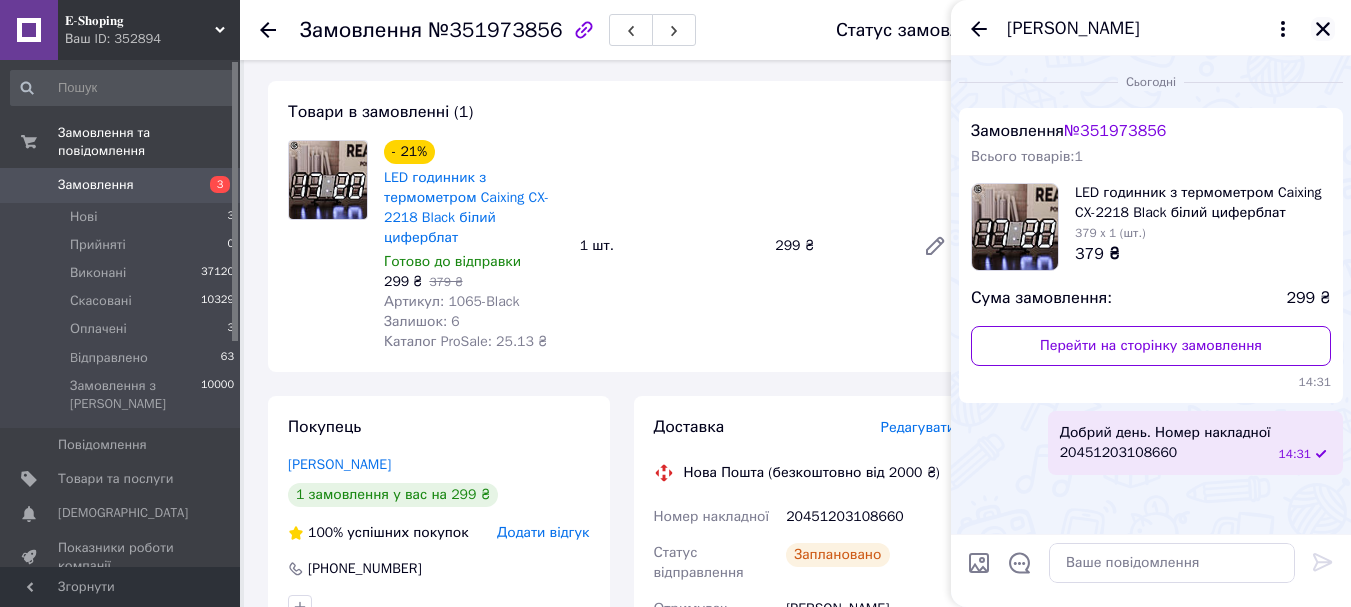 click 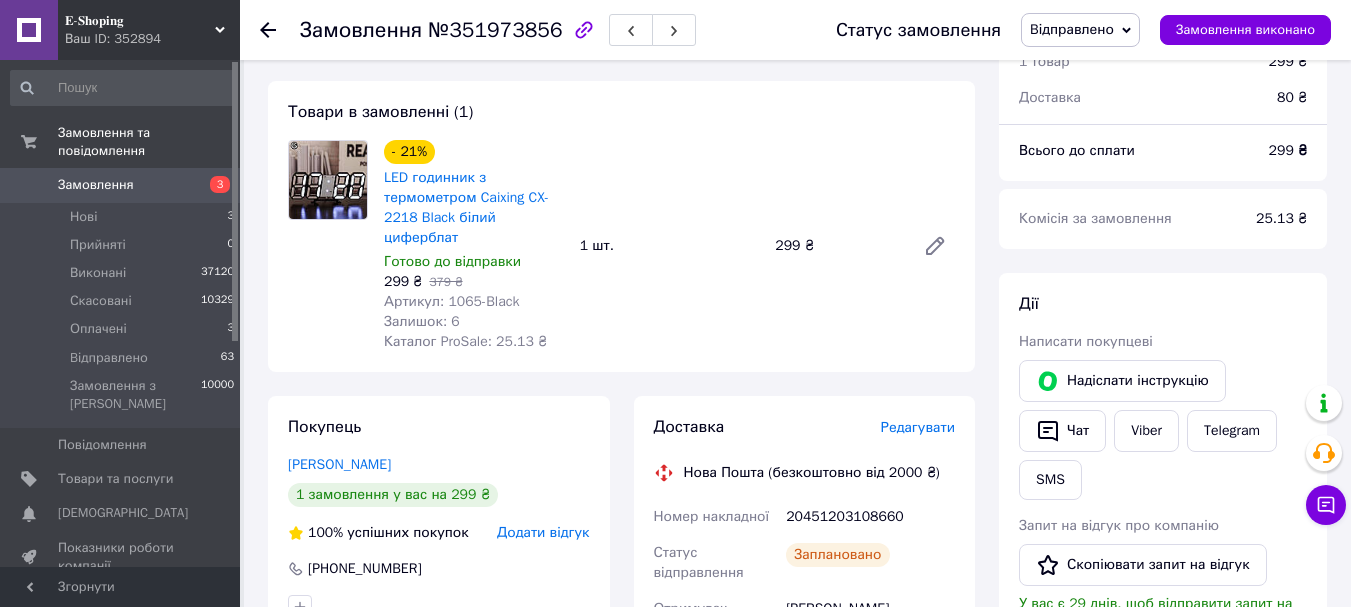 scroll, scrollTop: 0, scrollLeft: 0, axis: both 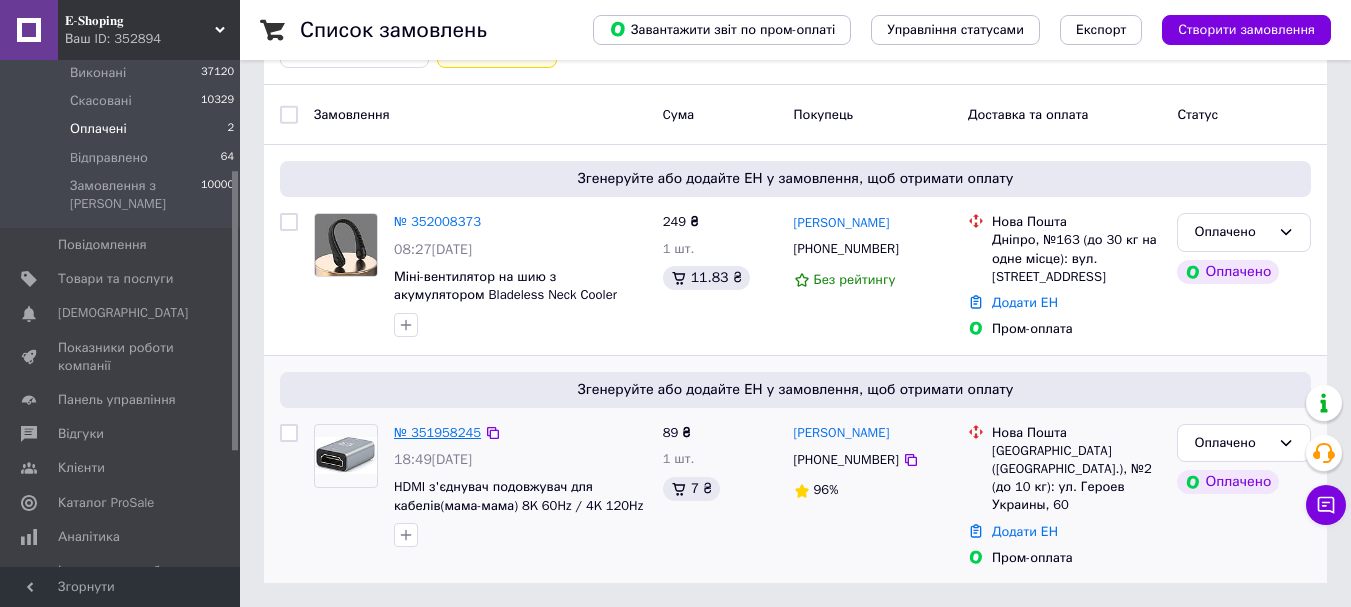 click on "№ 351958245" at bounding box center [437, 432] 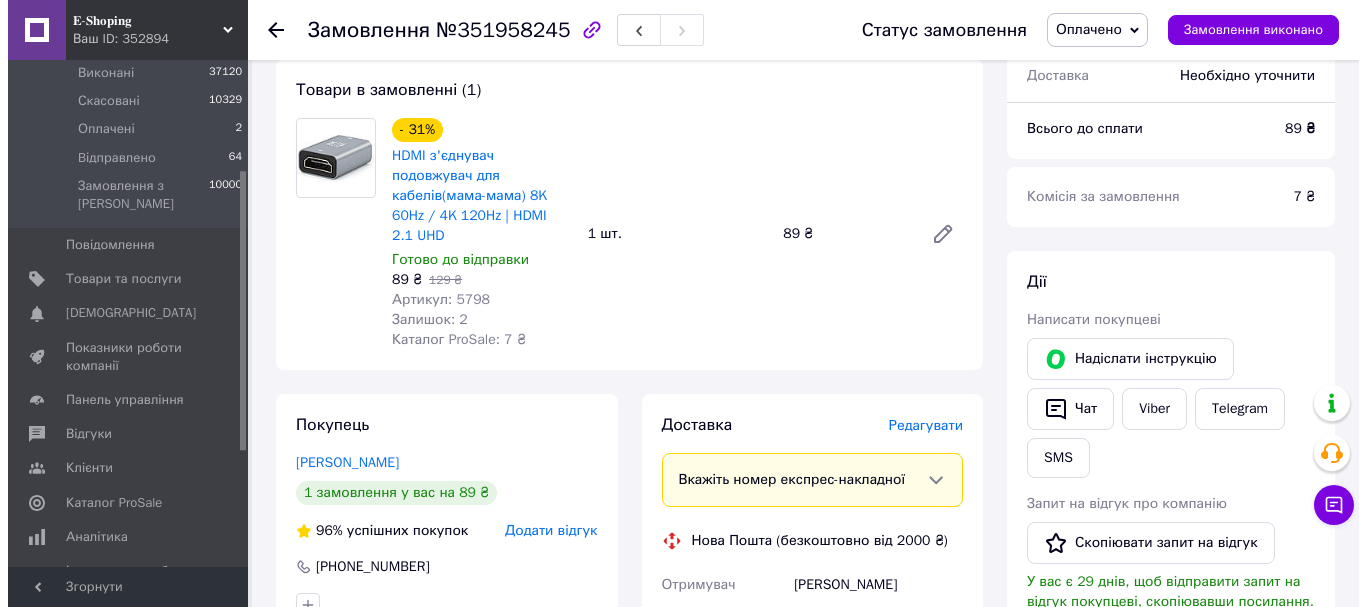 scroll, scrollTop: 242, scrollLeft: 0, axis: vertical 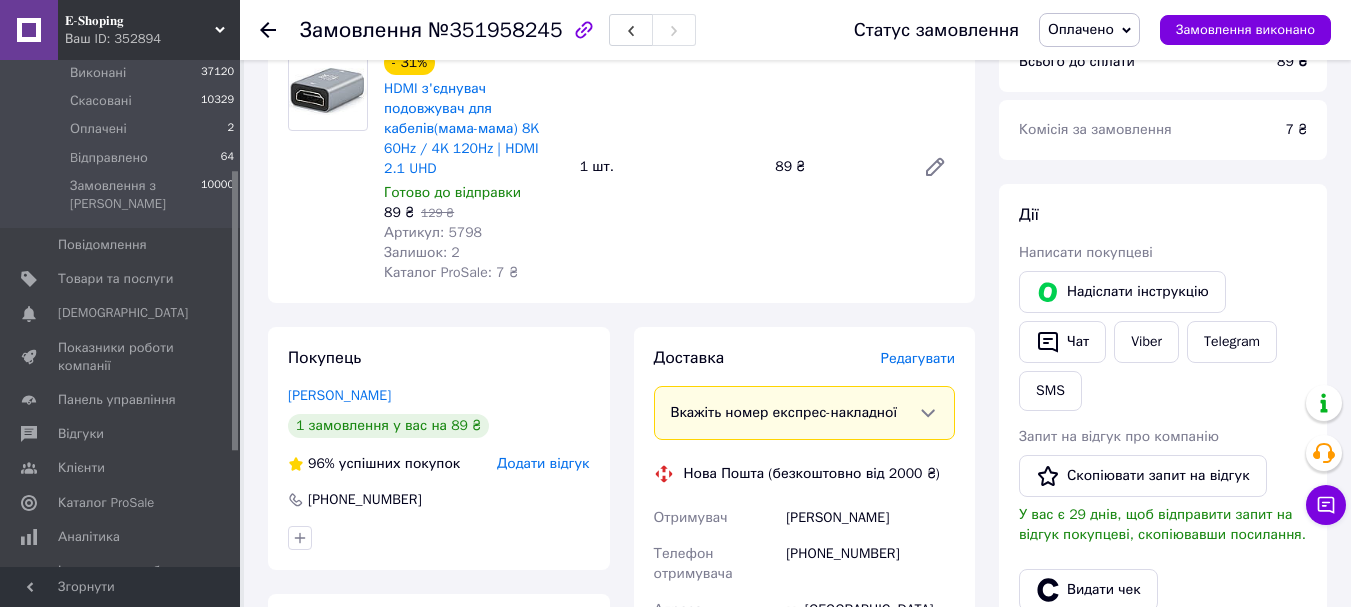 click on "Редагувати" at bounding box center (918, 358) 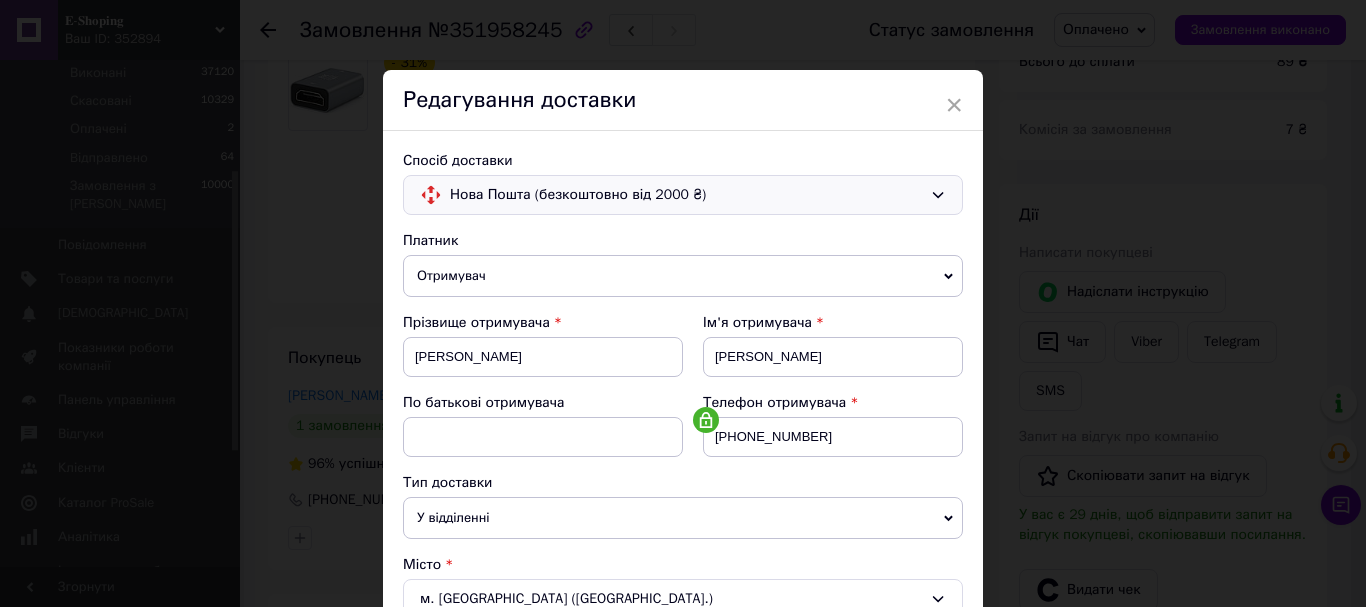 click on "Нова Пошта (безкоштовно від 2000 ₴)" at bounding box center (686, 195) 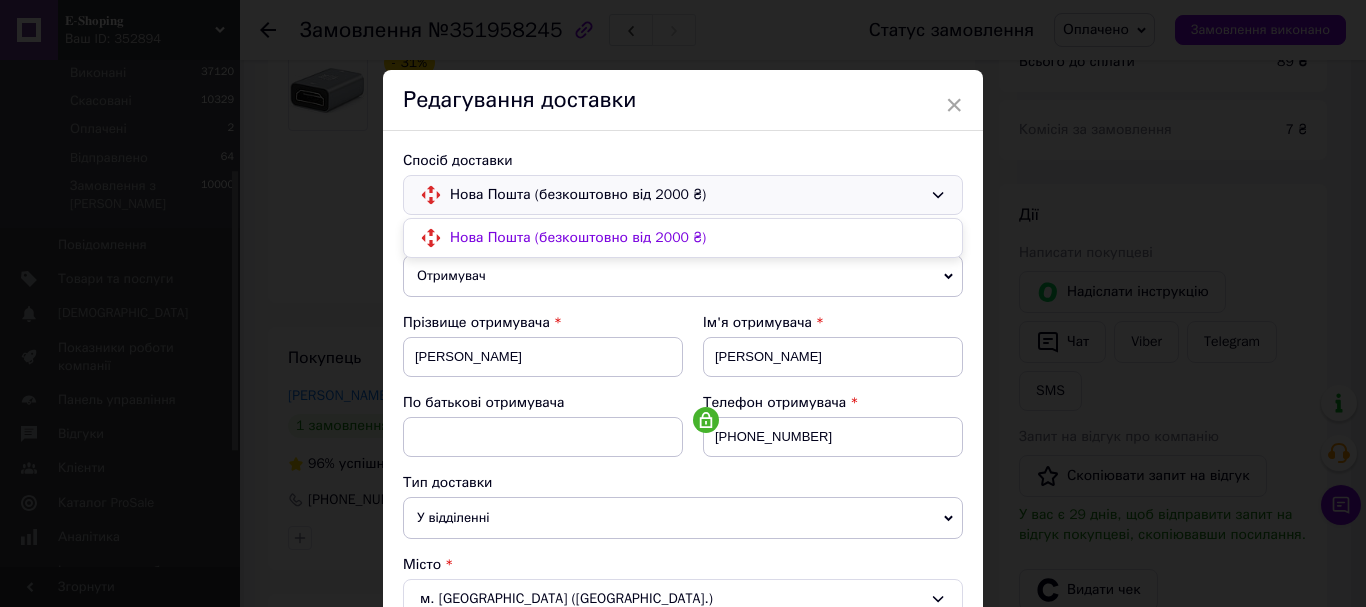 click on "Редагування доставки" at bounding box center [683, 100] 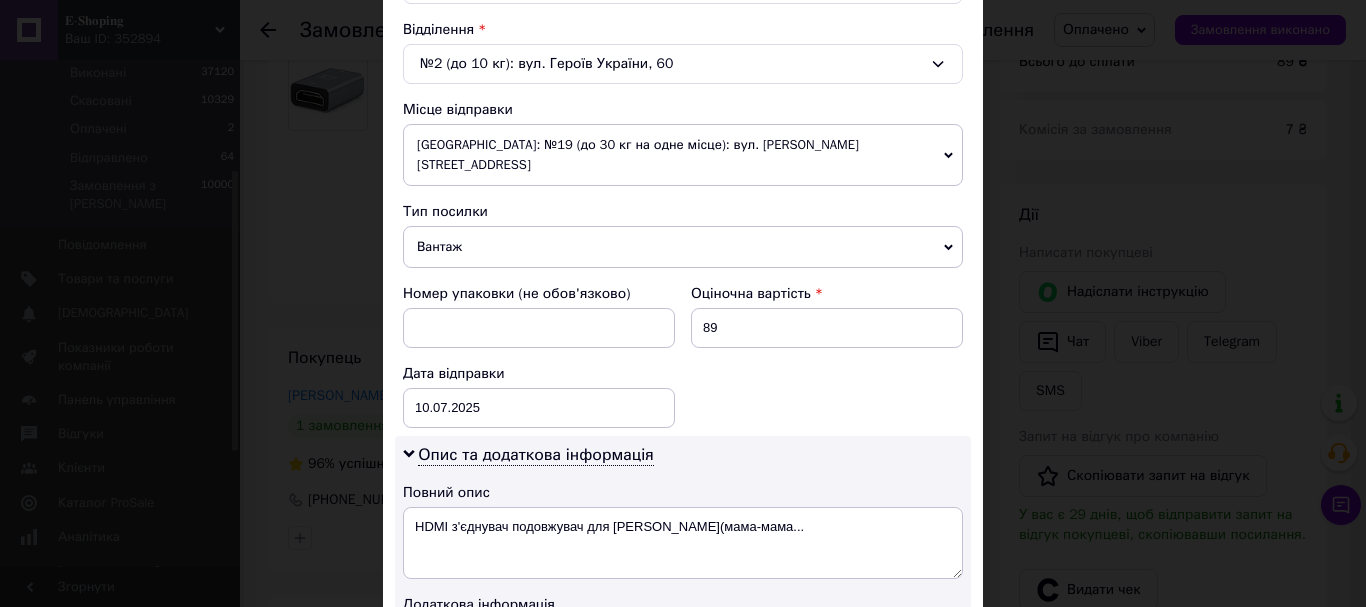 scroll, scrollTop: 600, scrollLeft: 0, axis: vertical 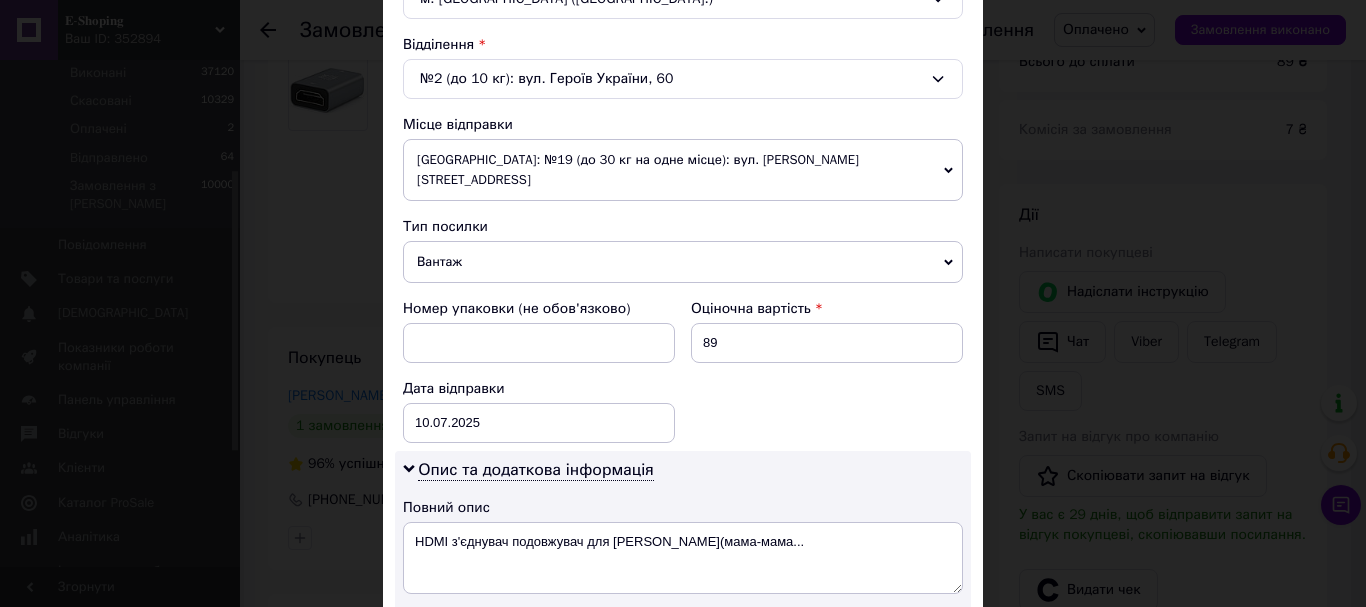 click on "Вантаж" at bounding box center [683, 262] 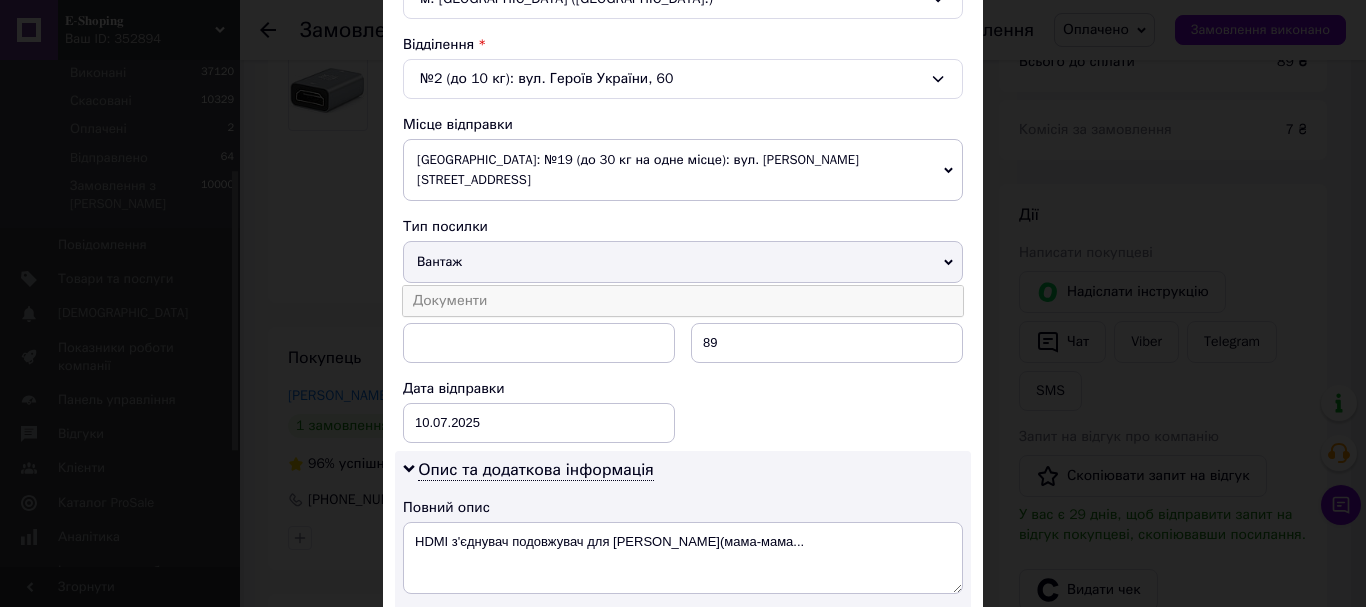 click on "Документи" at bounding box center [683, 301] 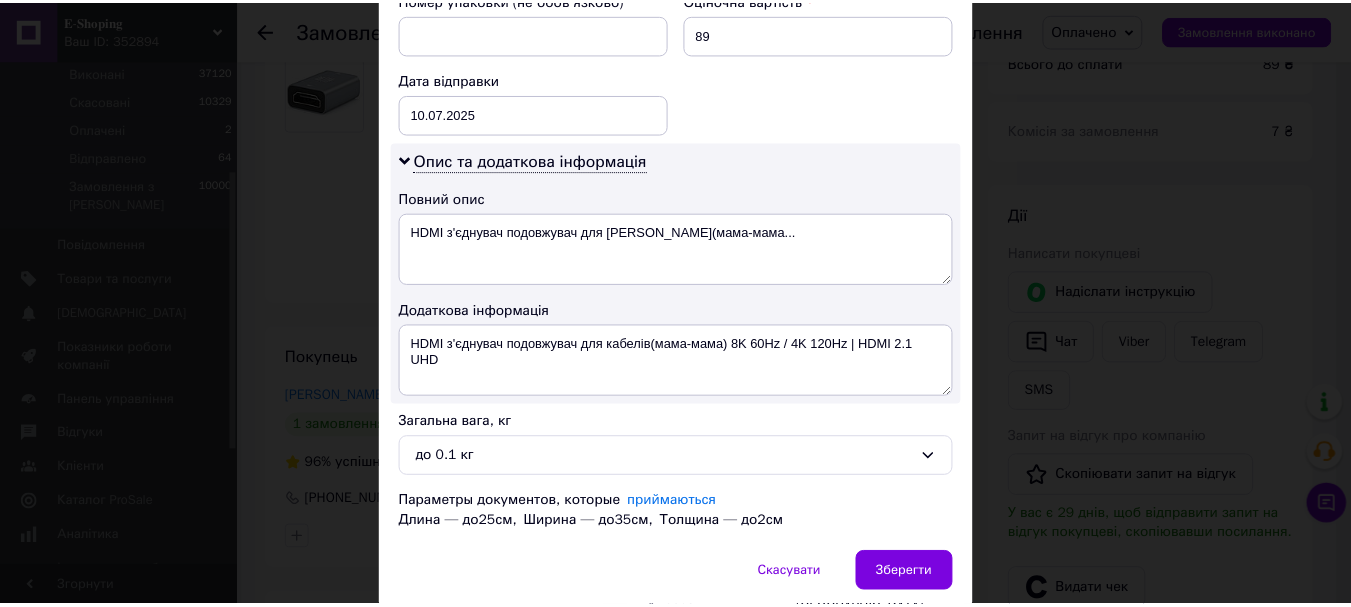 scroll, scrollTop: 965, scrollLeft: 0, axis: vertical 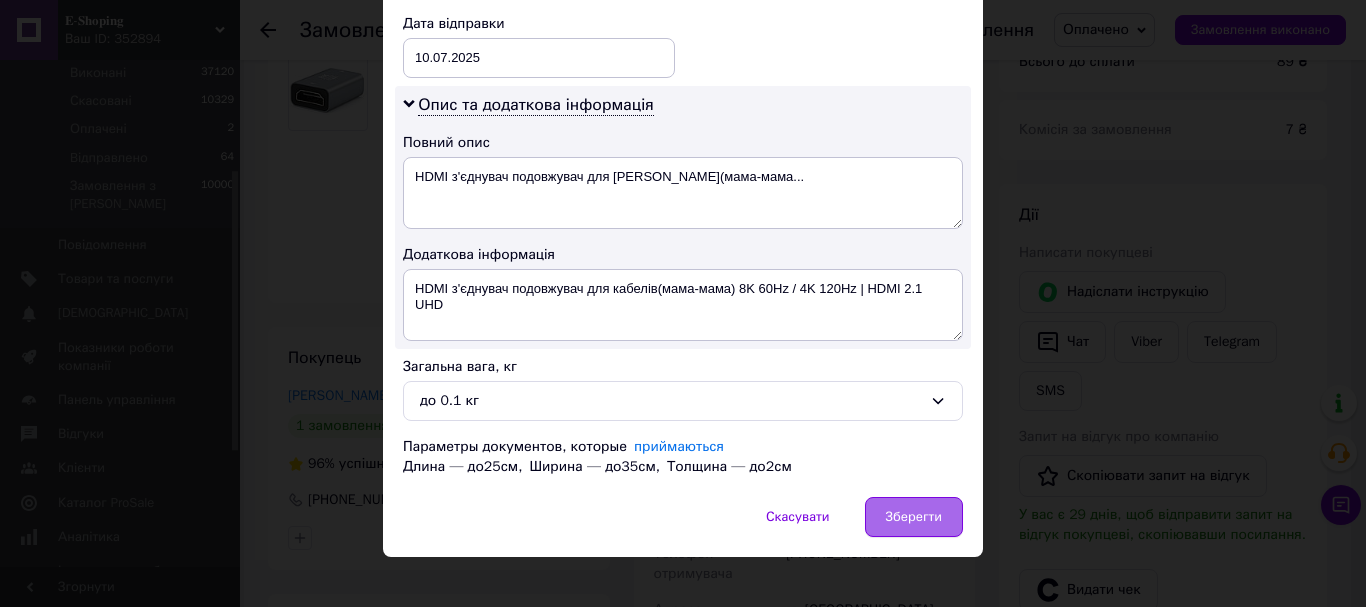 click on "Зберегти" at bounding box center [914, 517] 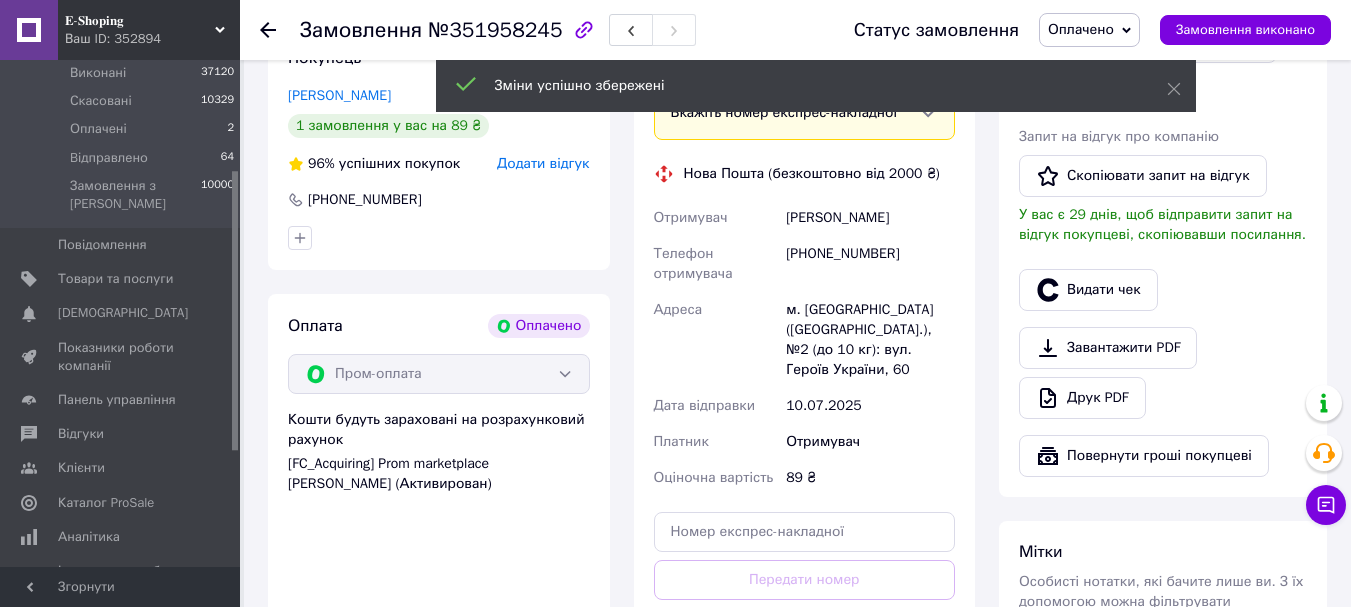 scroll, scrollTop: 642, scrollLeft: 0, axis: vertical 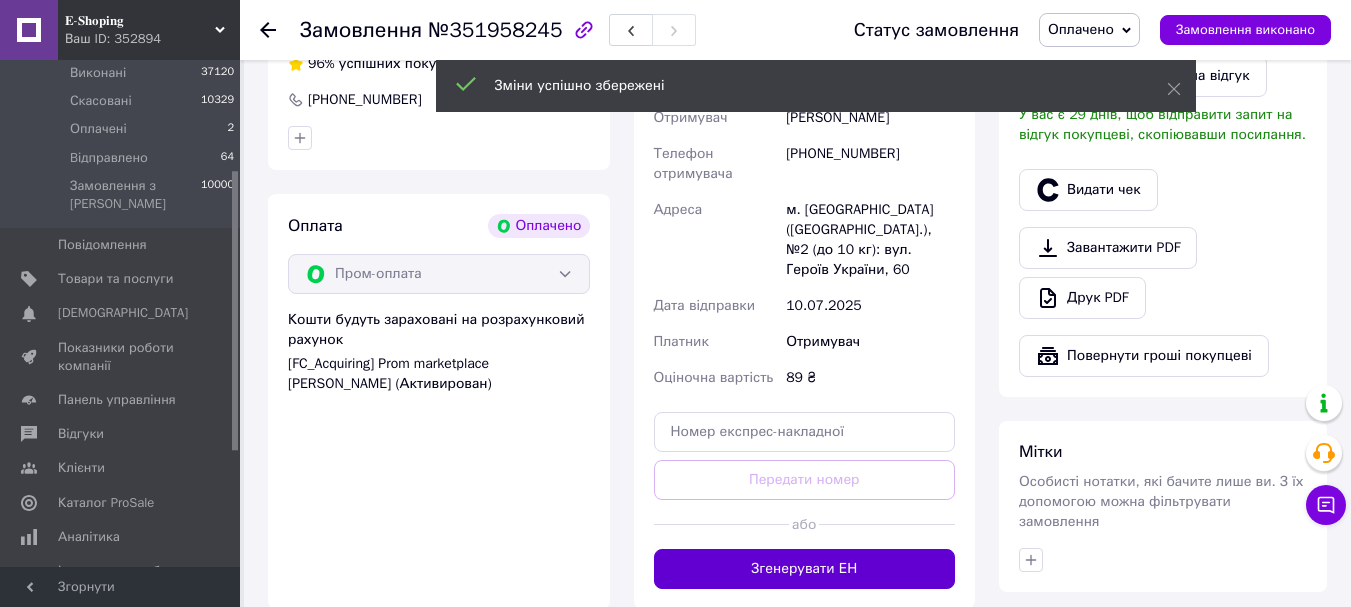 click on "Згенерувати ЕН" at bounding box center [805, 569] 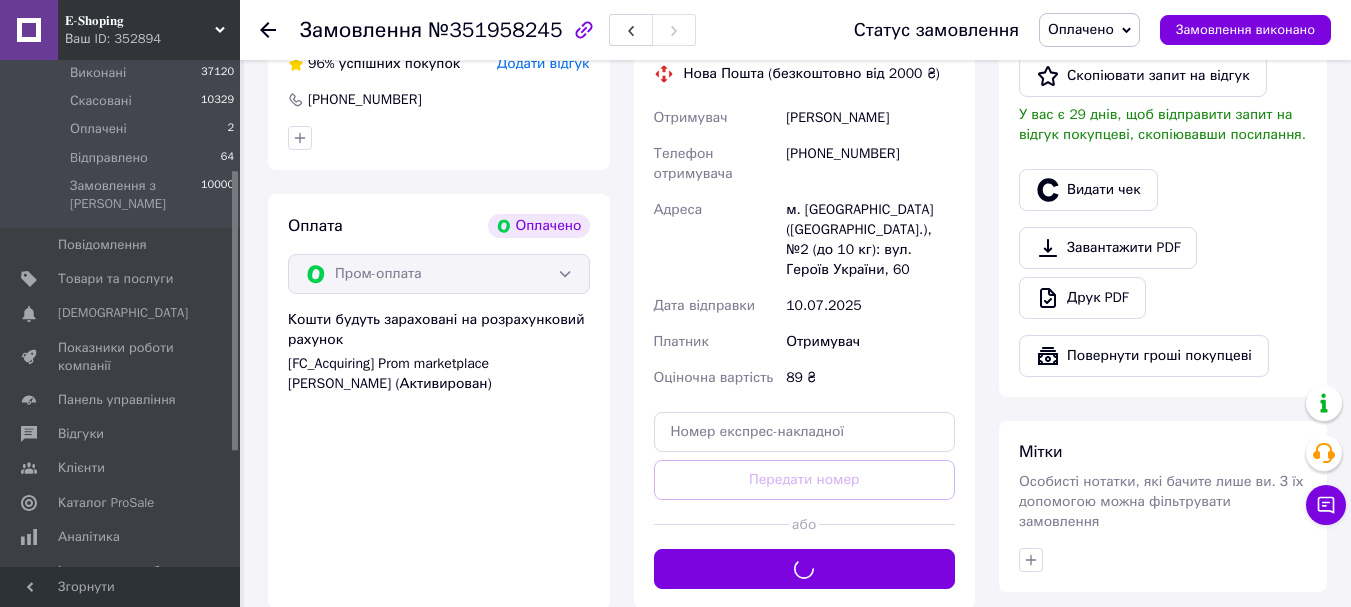 scroll, scrollTop: 442, scrollLeft: 0, axis: vertical 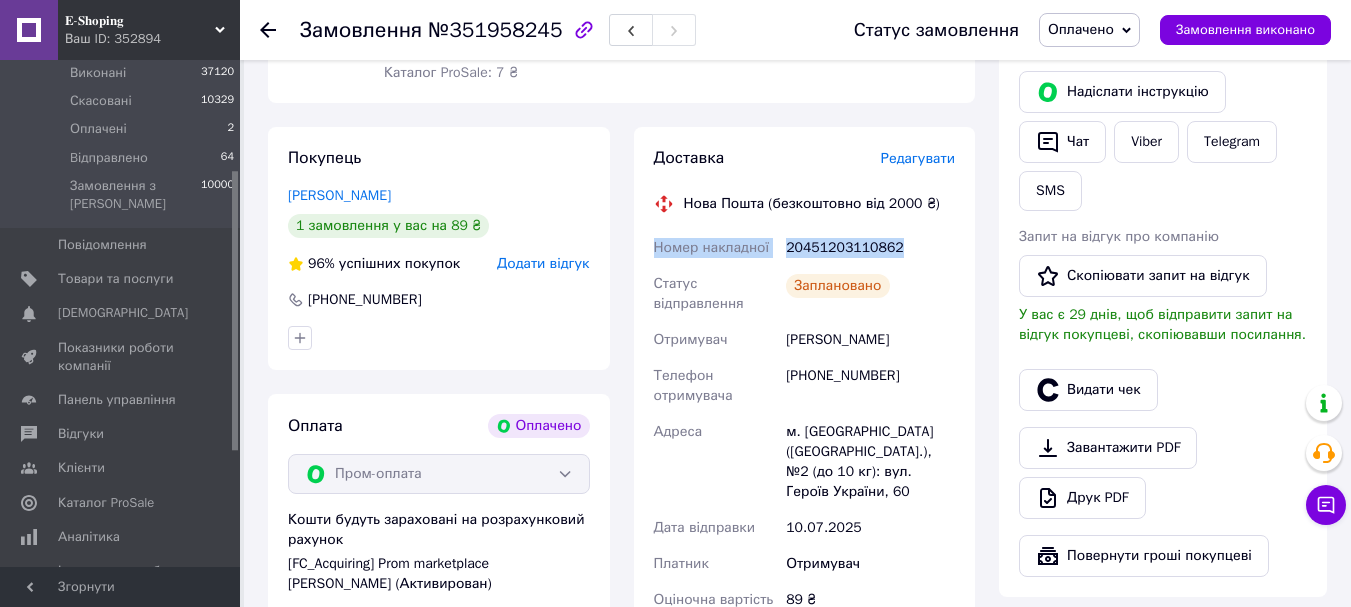 drag, startPoint x: 652, startPoint y: 246, endPoint x: 900, endPoint y: 248, distance: 248.00807 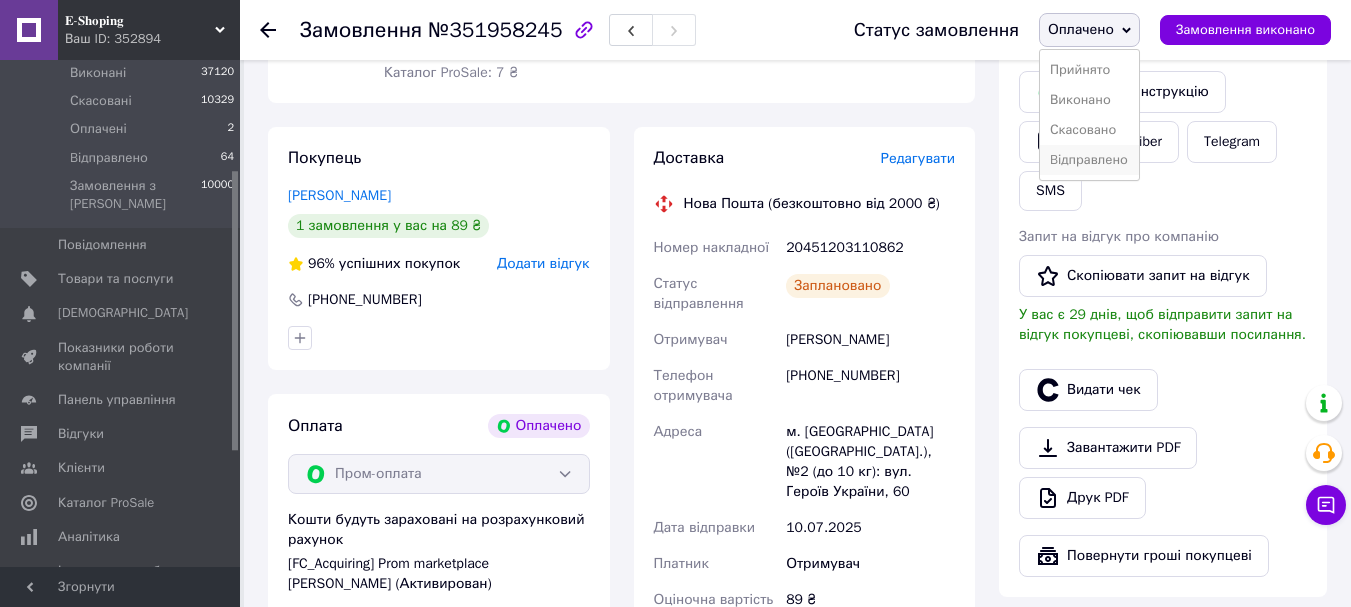 click on "Bідправлено" at bounding box center (1089, 160) 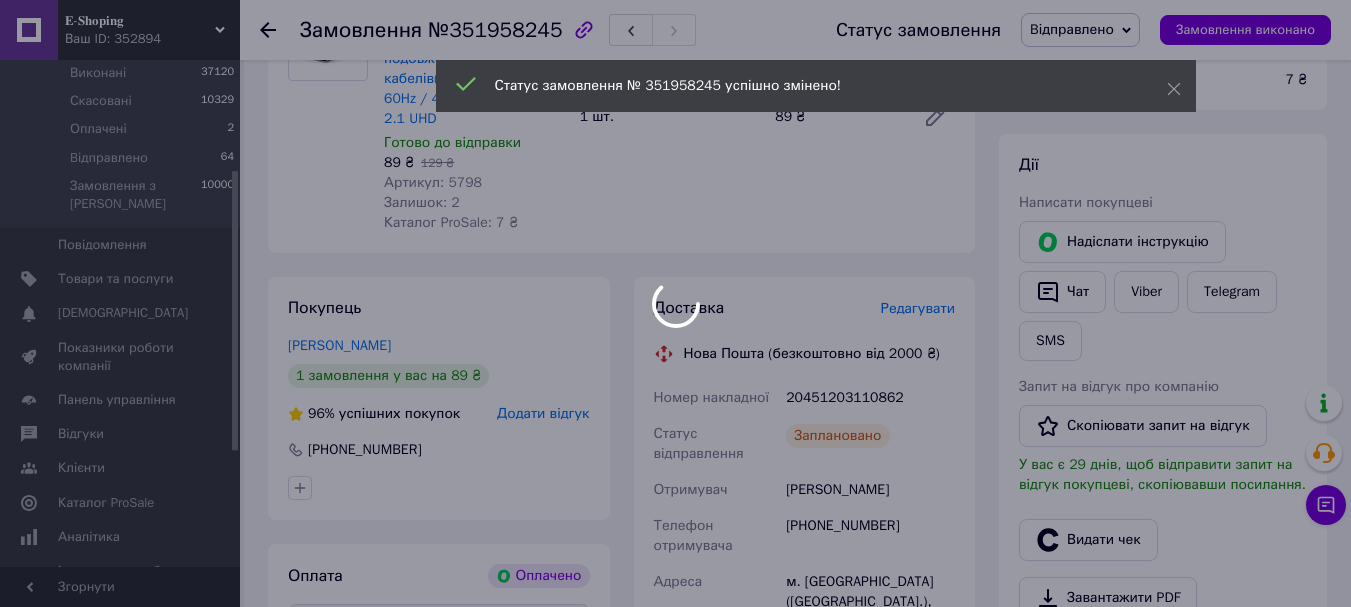 scroll, scrollTop: 242, scrollLeft: 0, axis: vertical 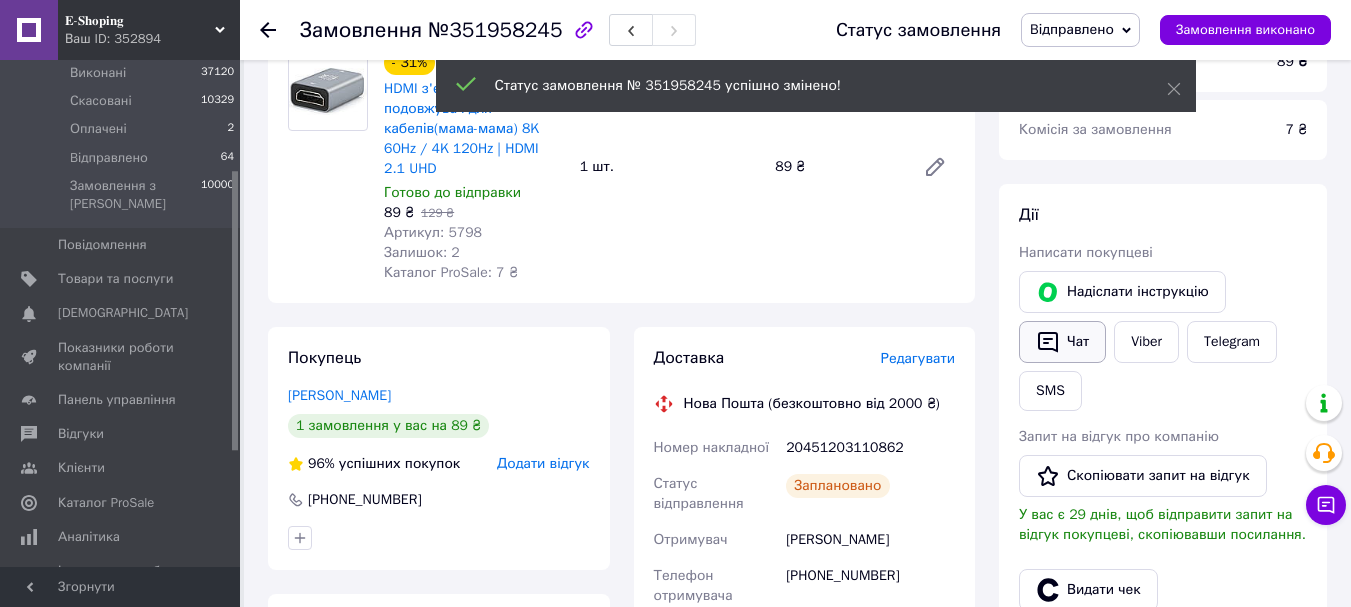 click on "Чат" at bounding box center [1062, 342] 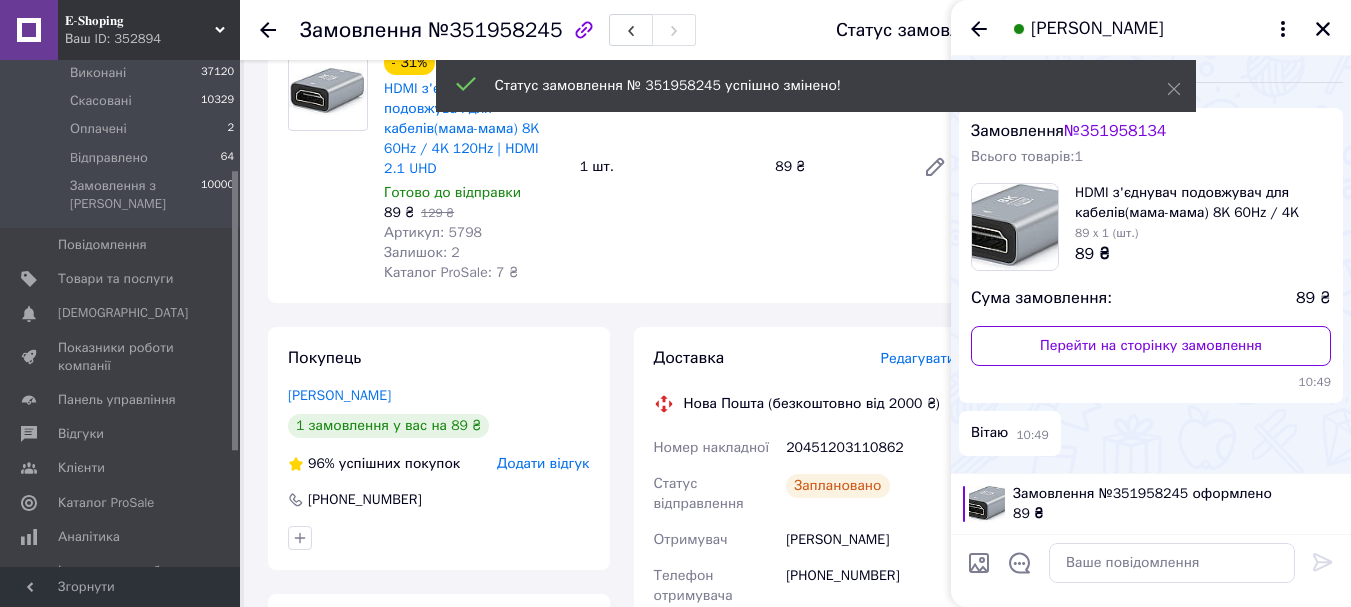 scroll, scrollTop: 0, scrollLeft: 0, axis: both 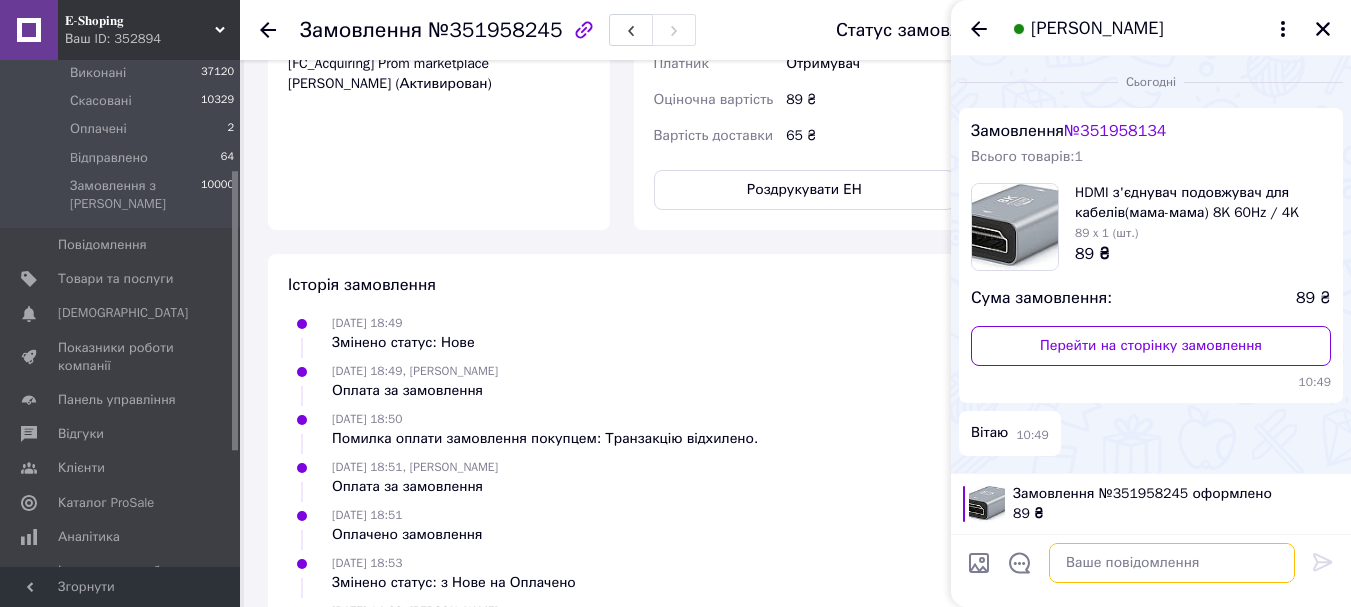 click at bounding box center [1172, 563] 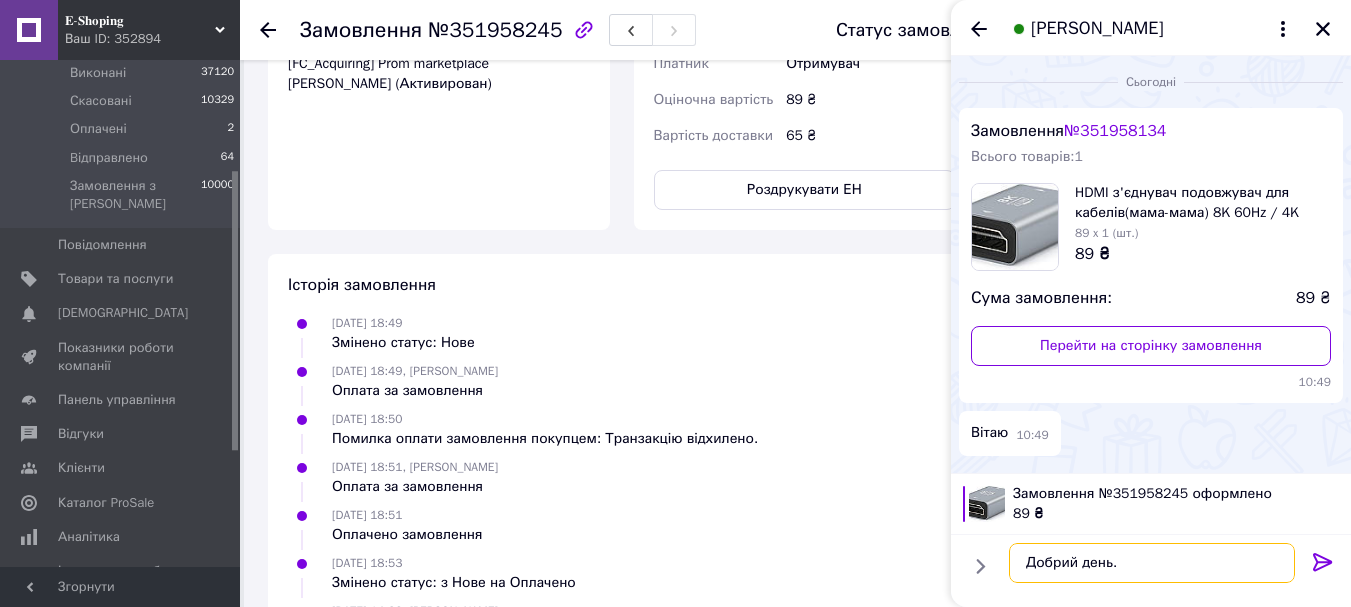 paste on "Номер накладної
20451203110862" 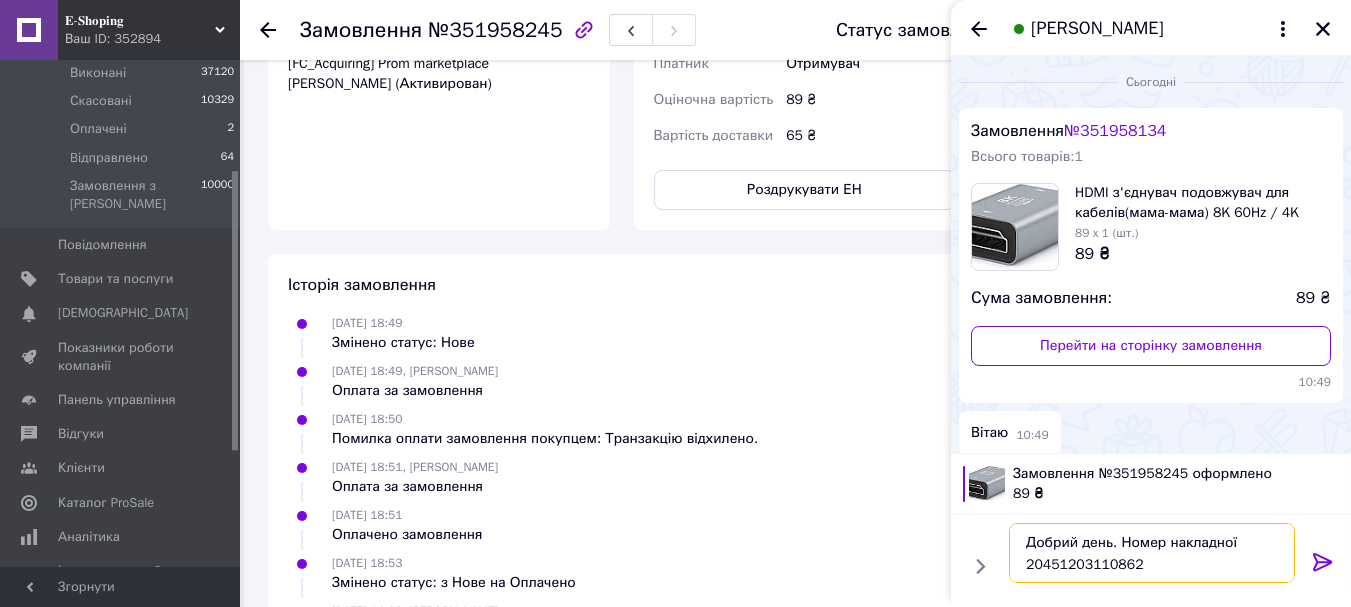 type on "Добрий день. Номер накладної
20451203110862" 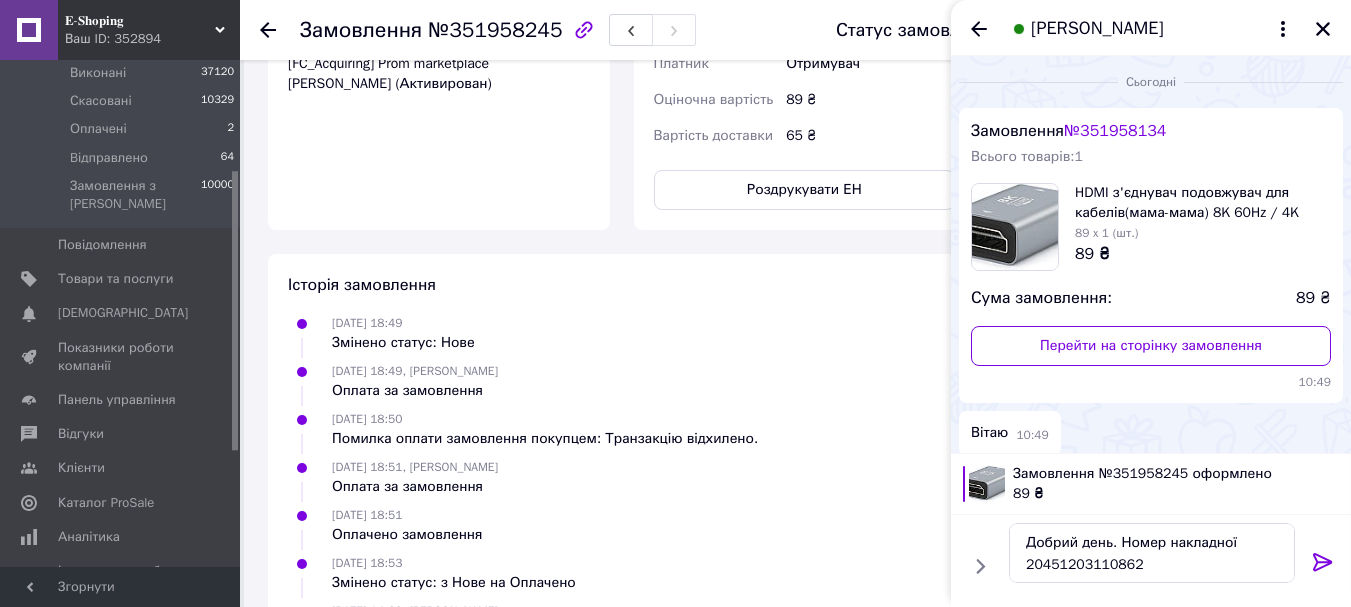 click 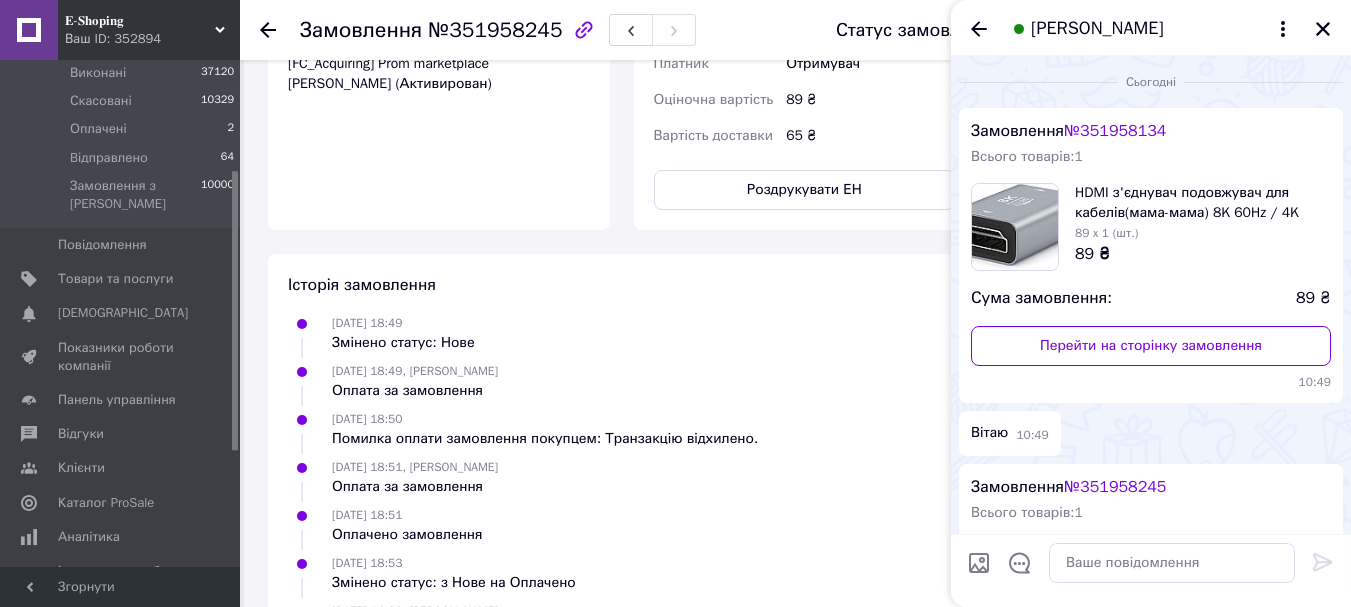 scroll, scrollTop: 305, scrollLeft: 0, axis: vertical 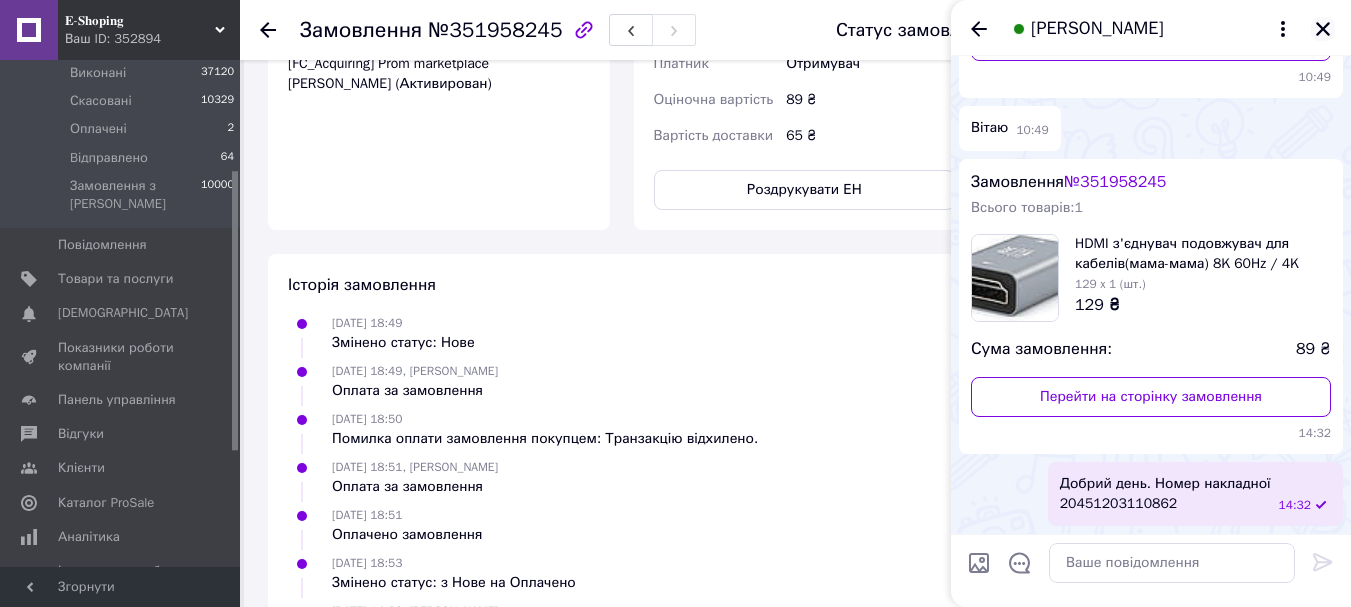 click 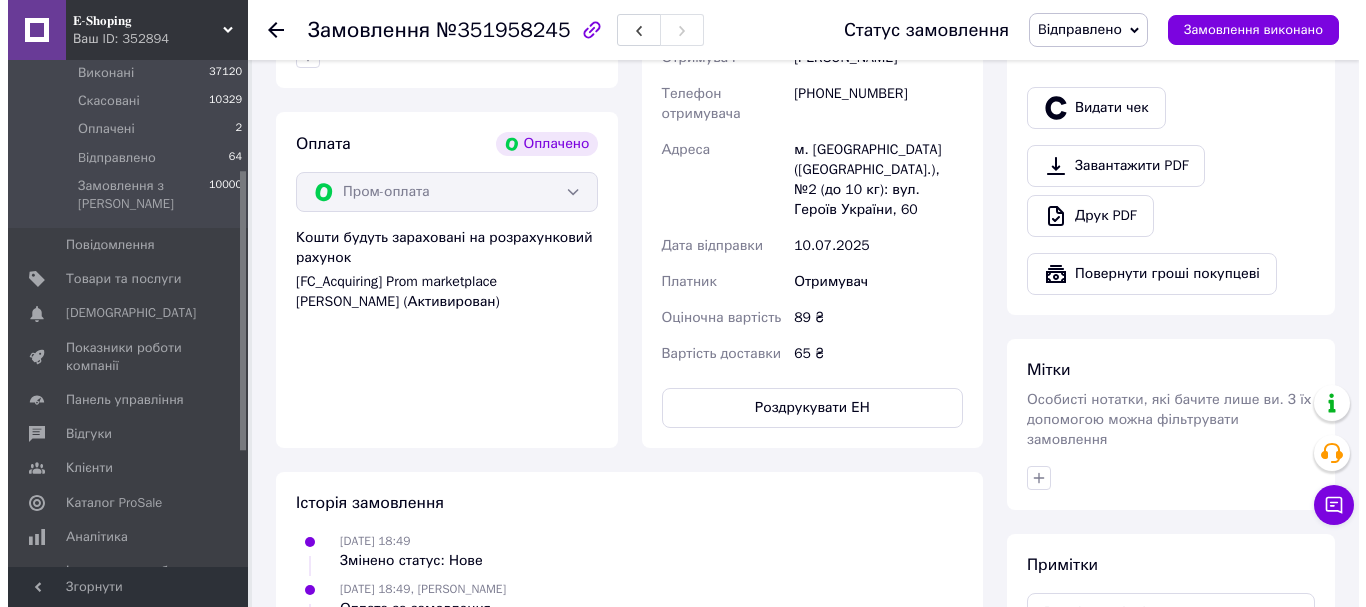 scroll, scrollTop: 542, scrollLeft: 0, axis: vertical 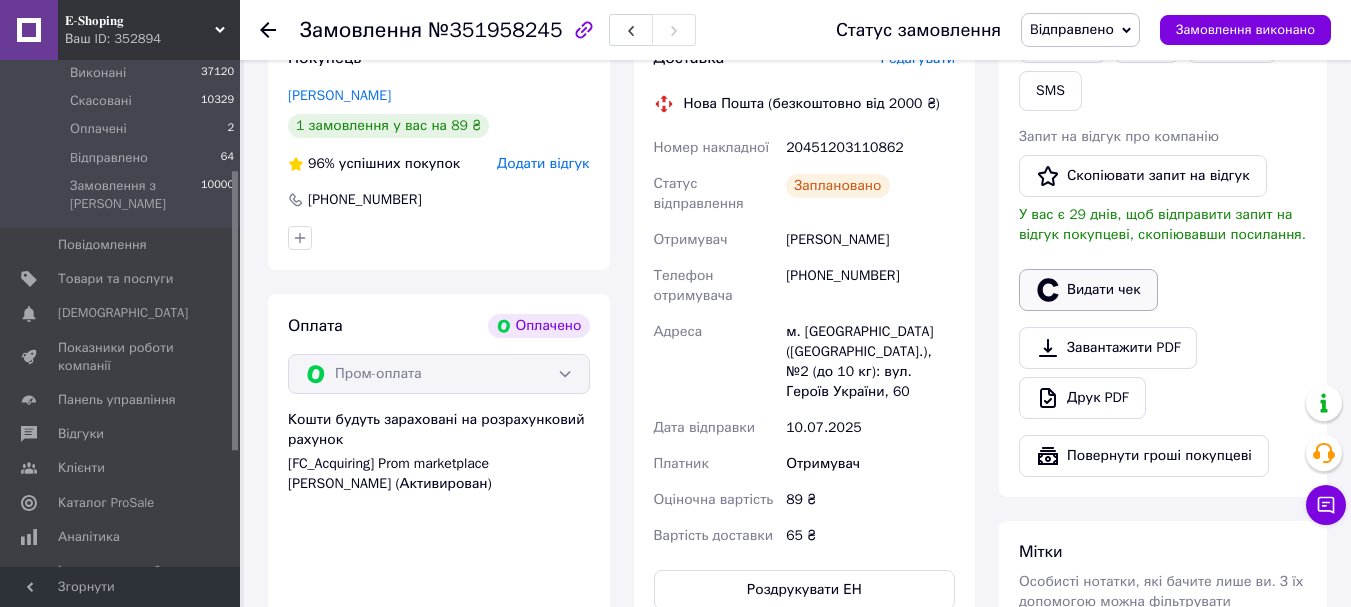 click on "Видати чек" at bounding box center [1088, 290] 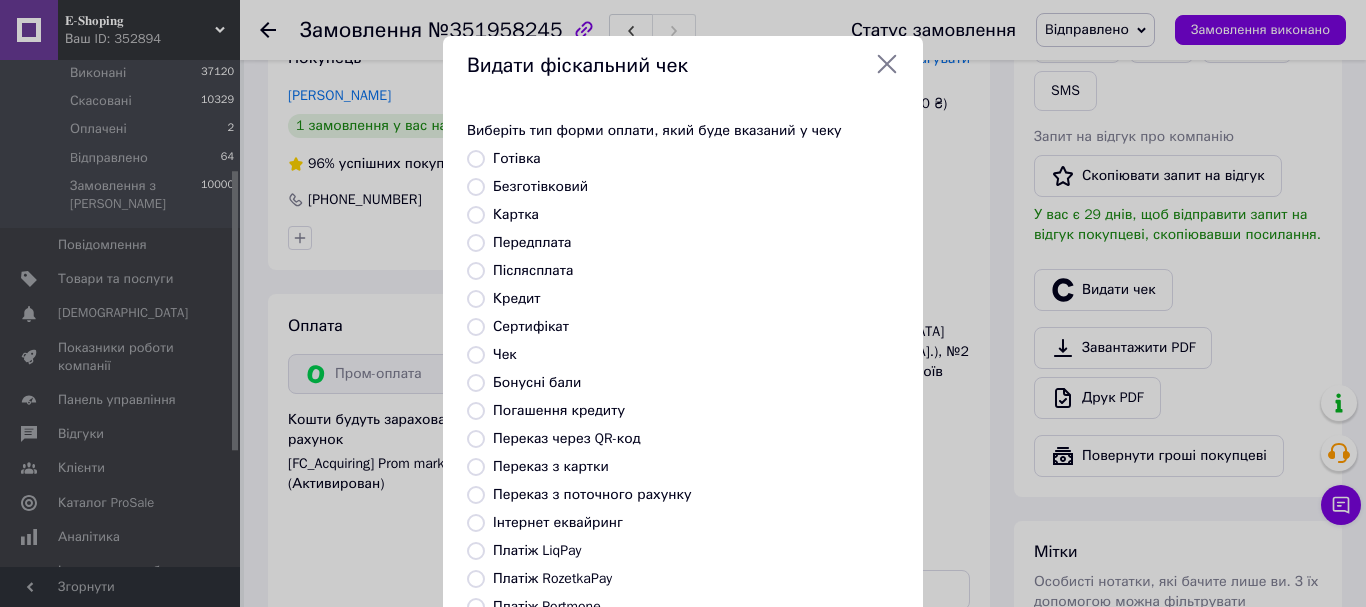 click on "Безготівковий" at bounding box center [476, 187] 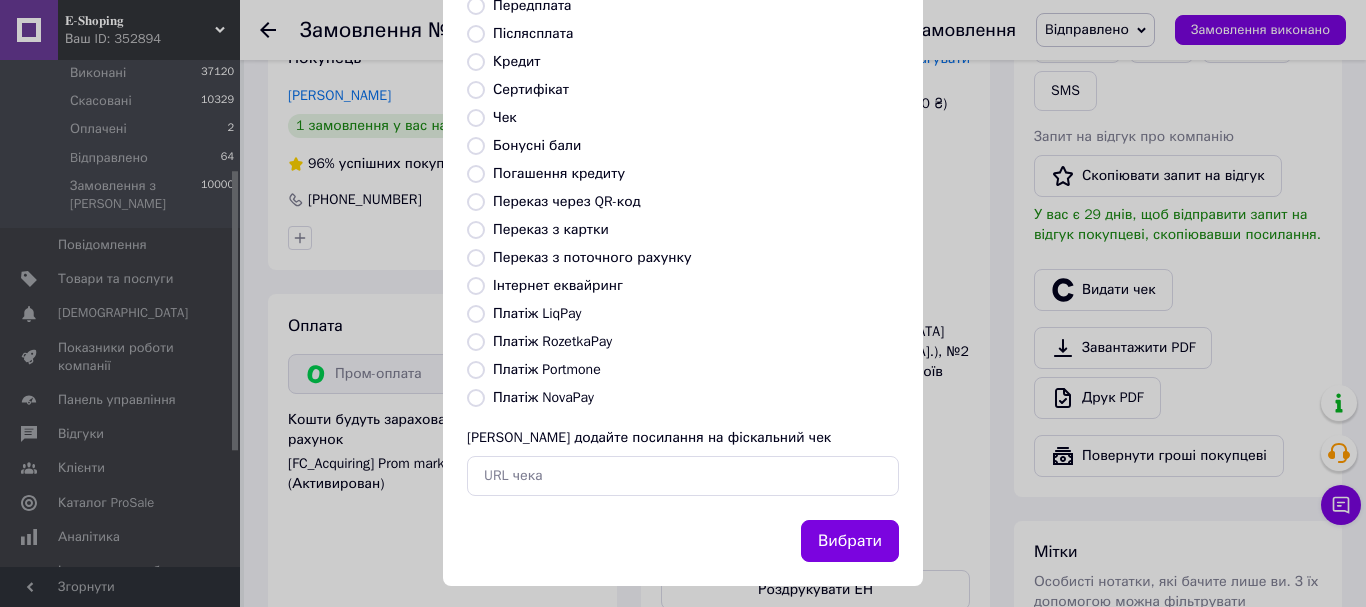 scroll, scrollTop: 252, scrollLeft: 0, axis: vertical 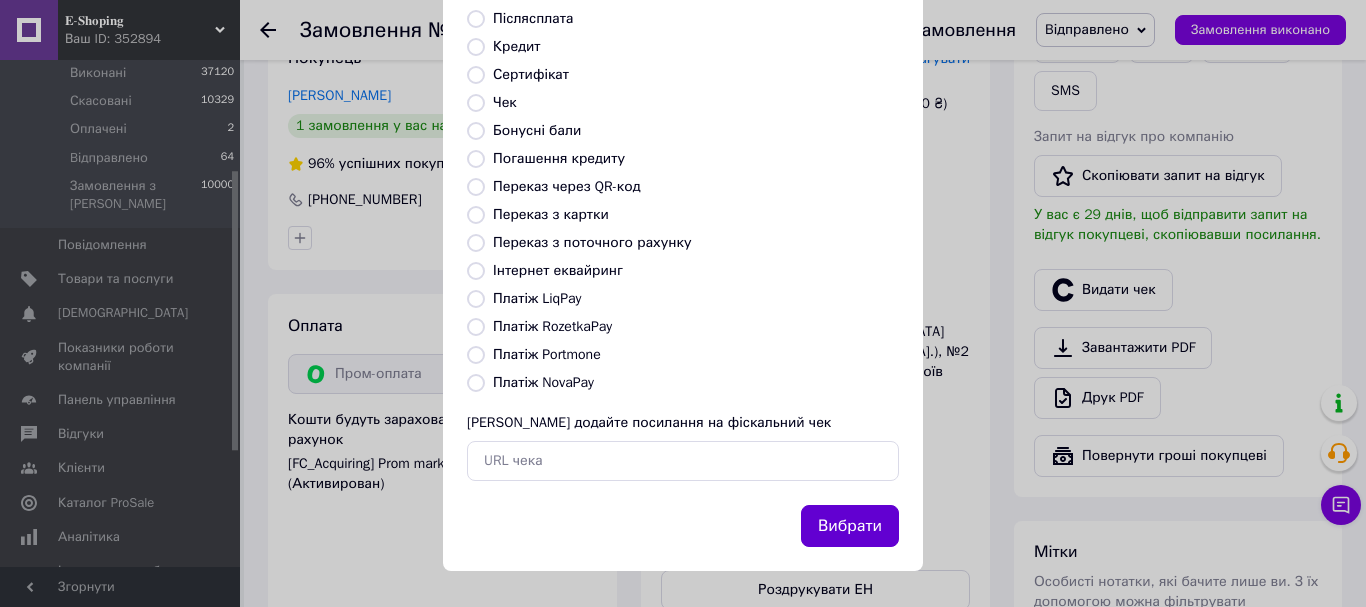 click on "Вибрати" at bounding box center (850, 526) 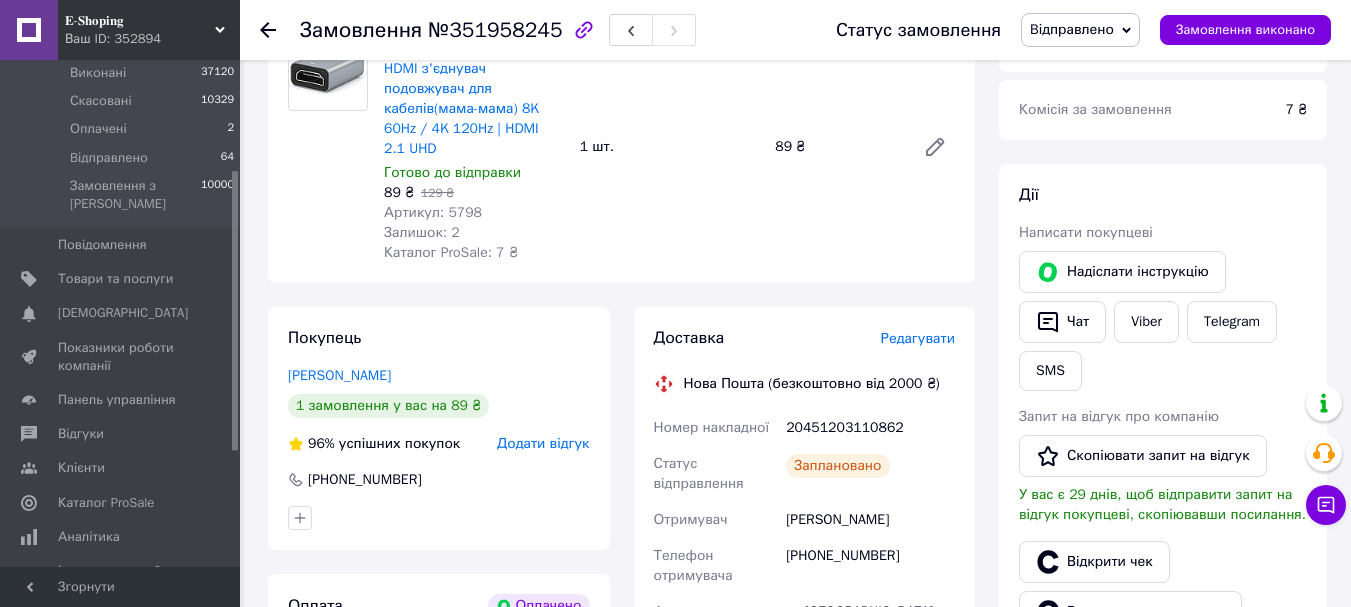 scroll, scrollTop: 62, scrollLeft: 0, axis: vertical 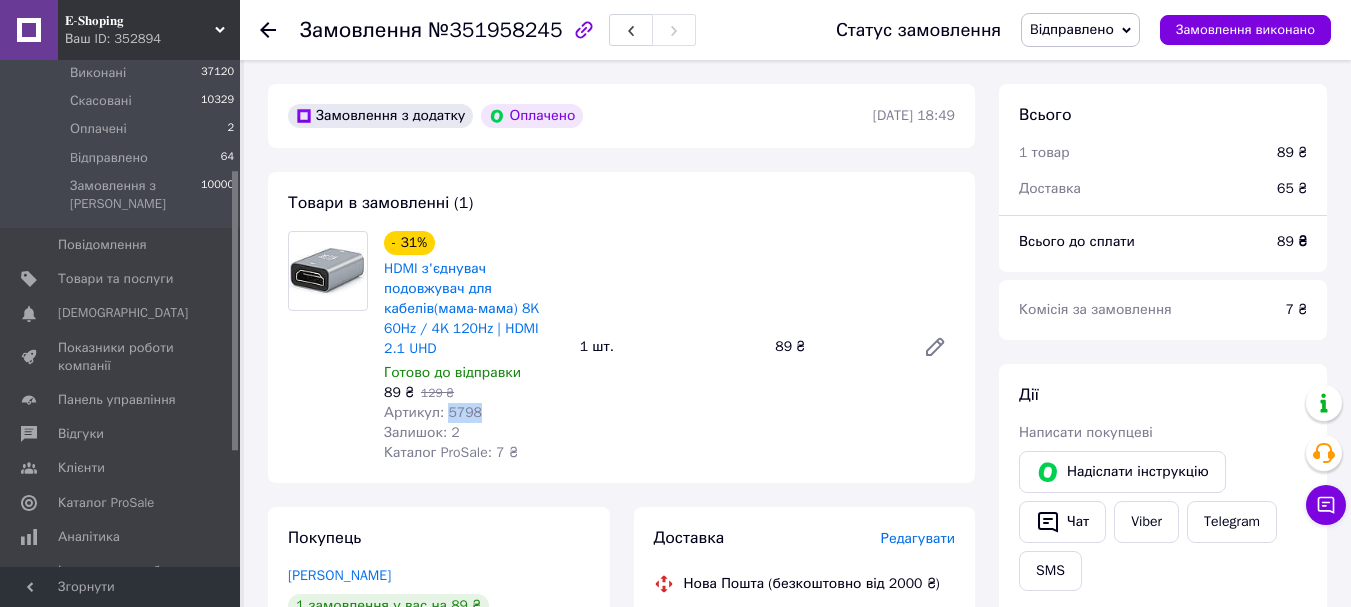 drag, startPoint x: 443, startPoint y: 409, endPoint x: 476, endPoint y: 413, distance: 33.24154 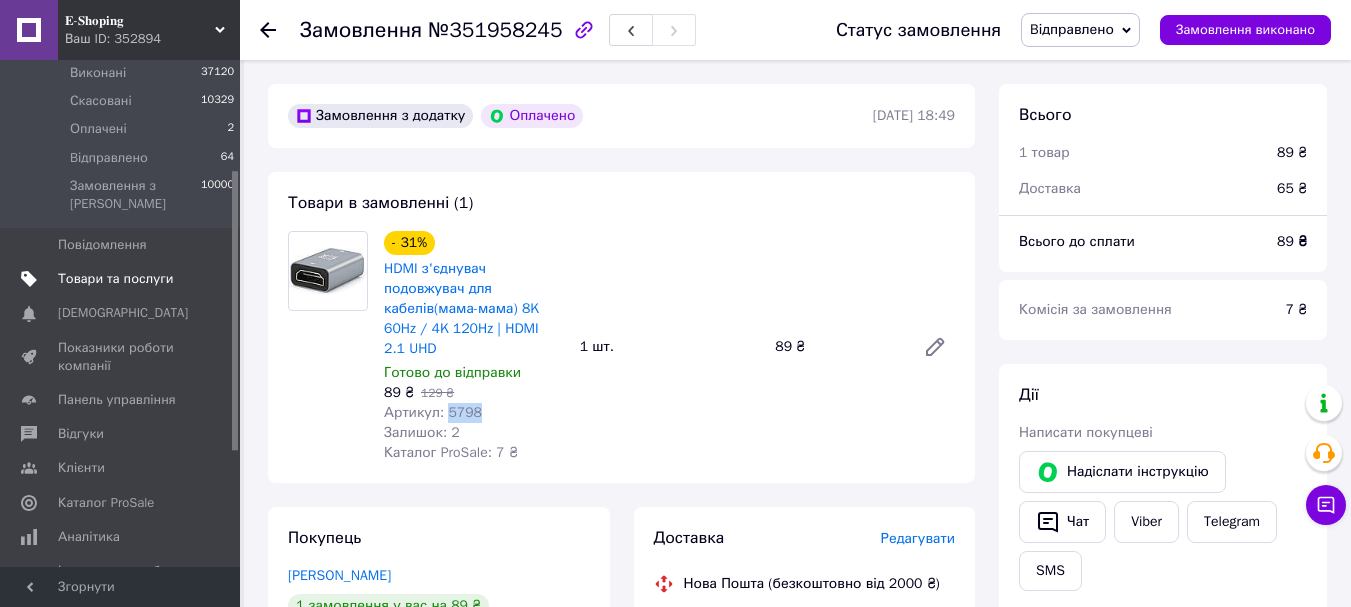click on "Товари та послуги" at bounding box center (115, 279) 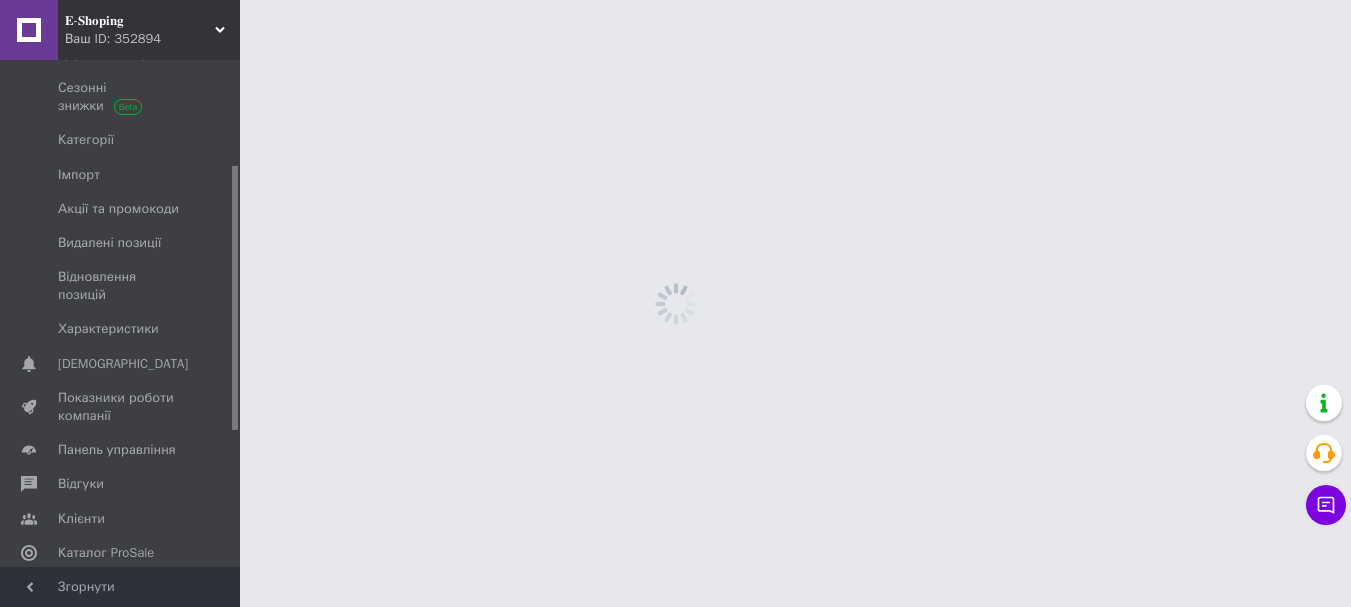 scroll, scrollTop: 0, scrollLeft: 0, axis: both 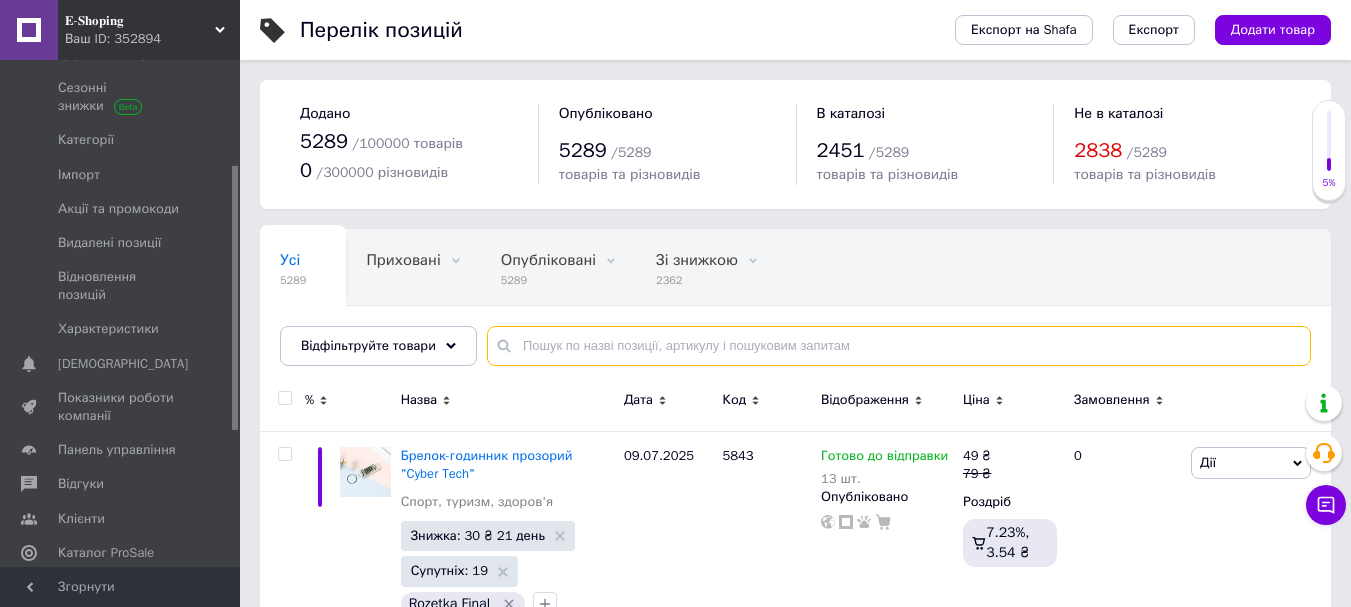 paste on "5798" 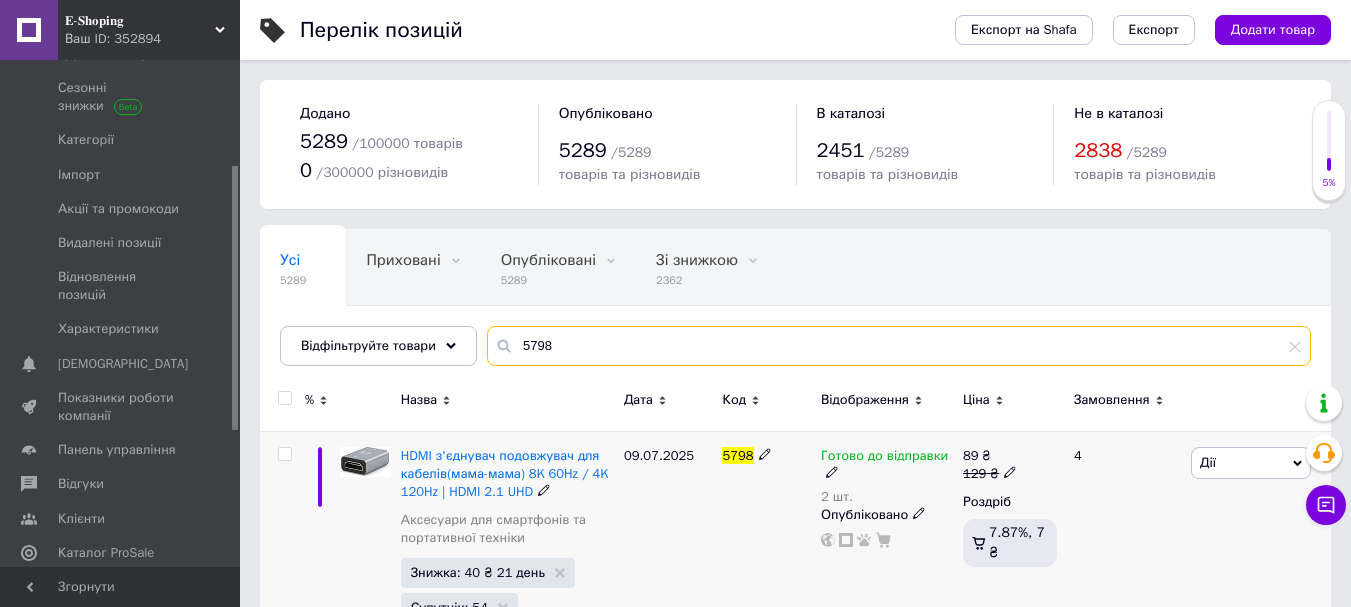 type on "5798" 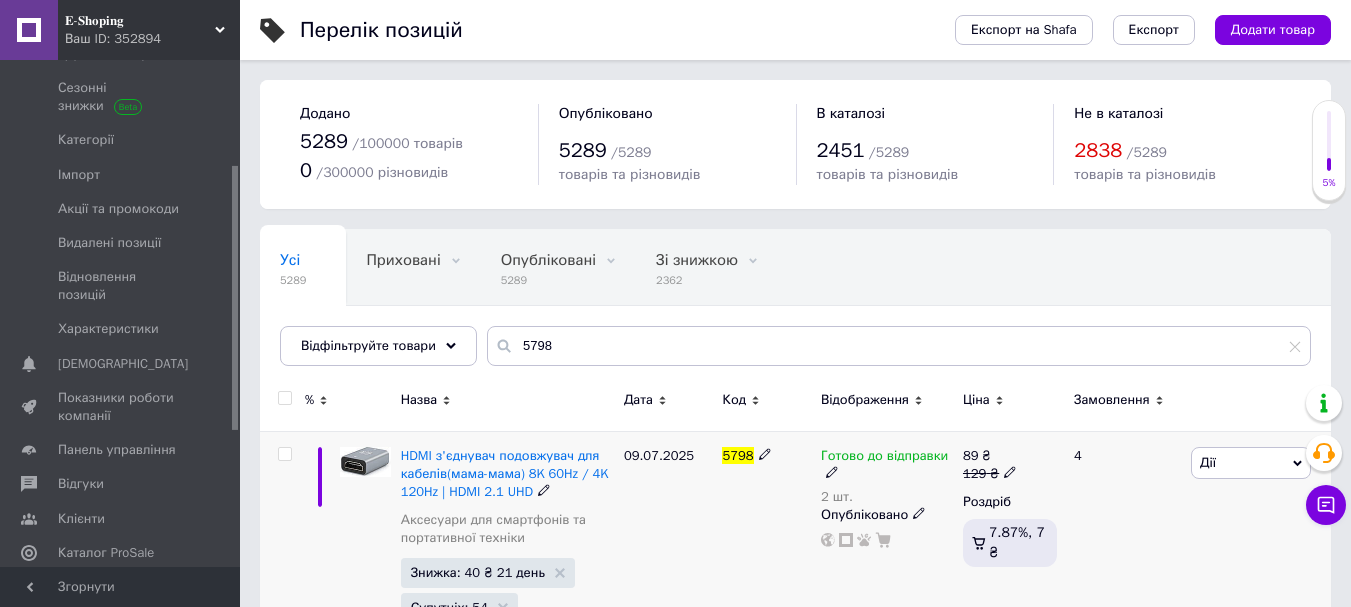click on "Готово до відправки" at bounding box center (884, 458) 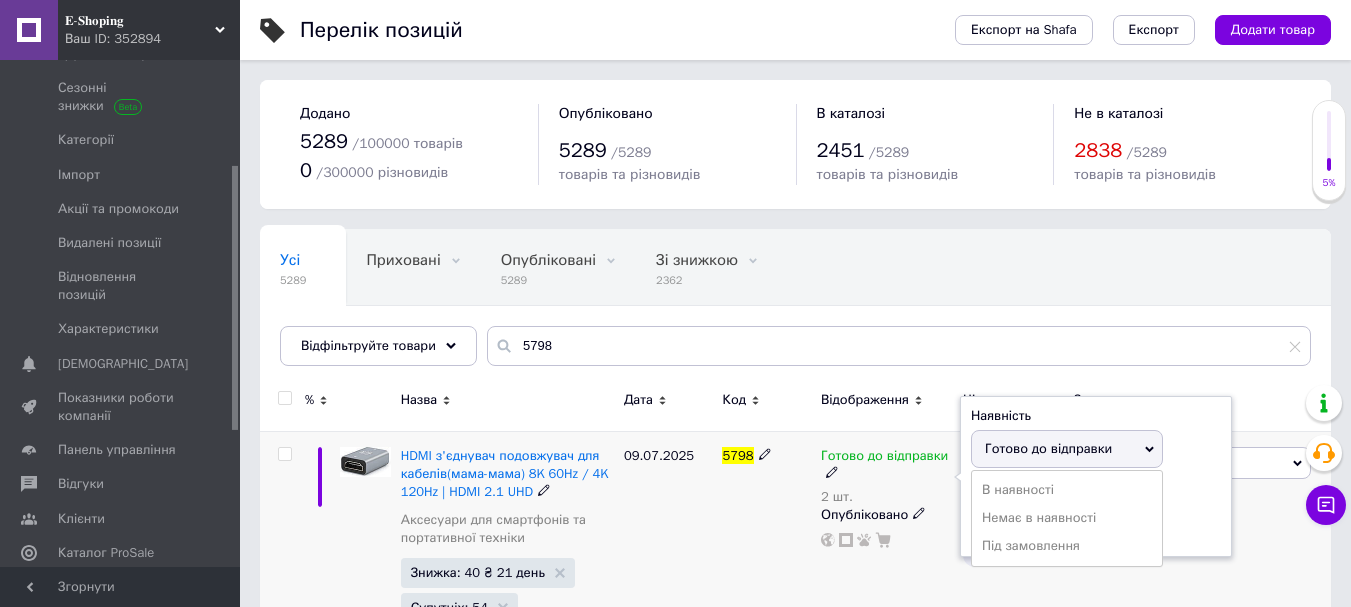 click on "Наявність [PERSON_NAME] до відправки В наявності Немає в наявності Під замовлення Залишки 2 шт." at bounding box center [1096, 477] 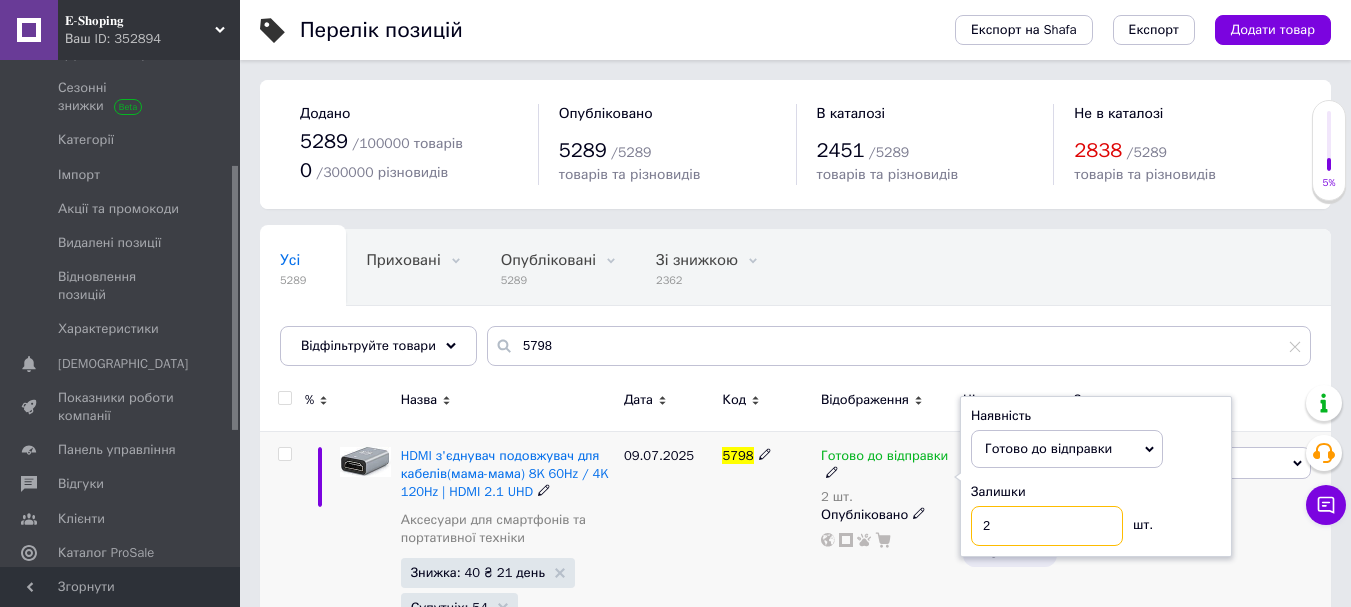 drag, startPoint x: 1011, startPoint y: 535, endPoint x: 978, endPoint y: 516, distance: 38.078865 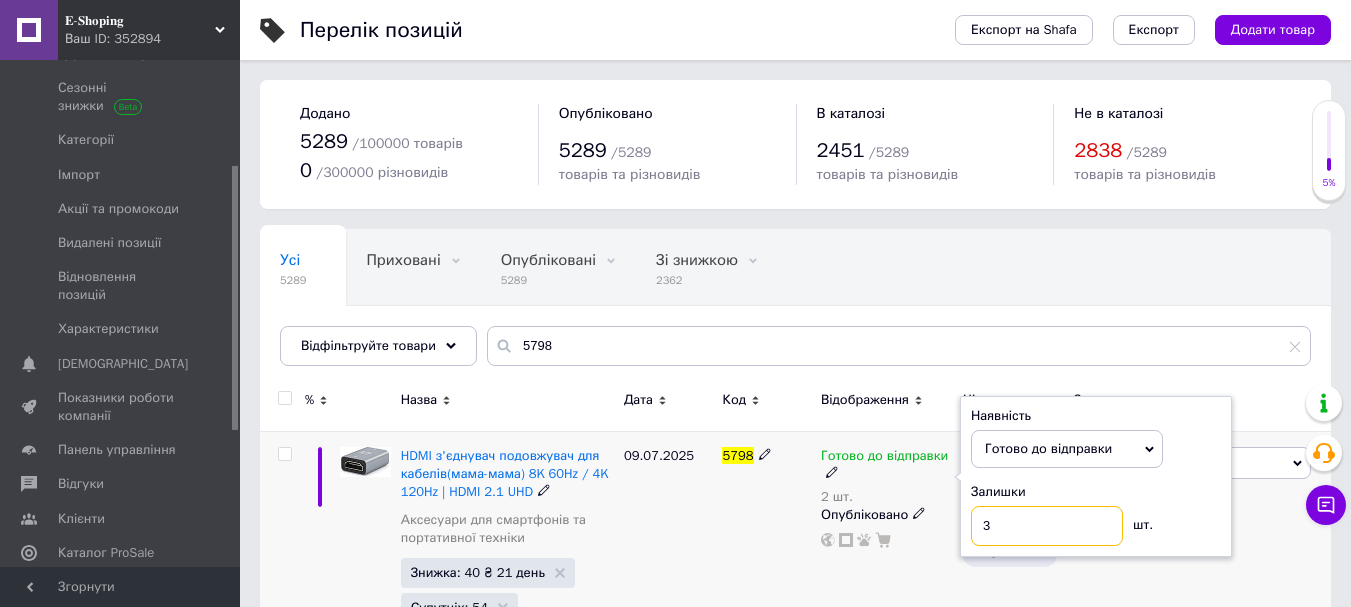 type on "3" 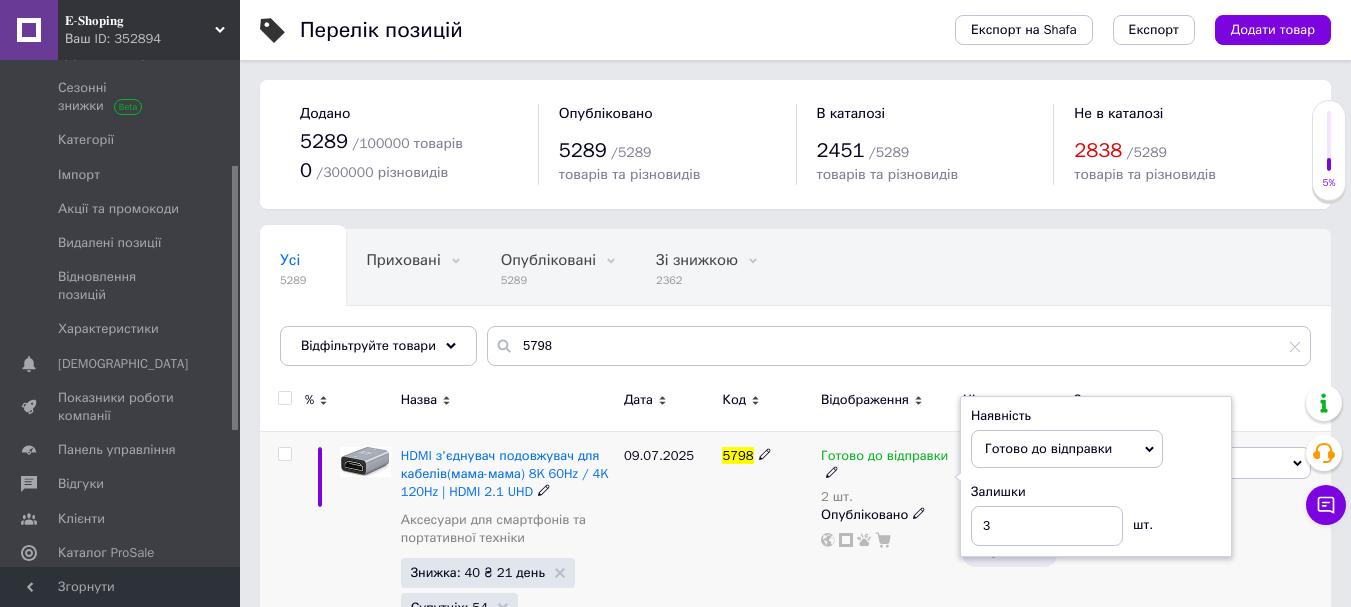 click on "5798" at bounding box center [766, 554] 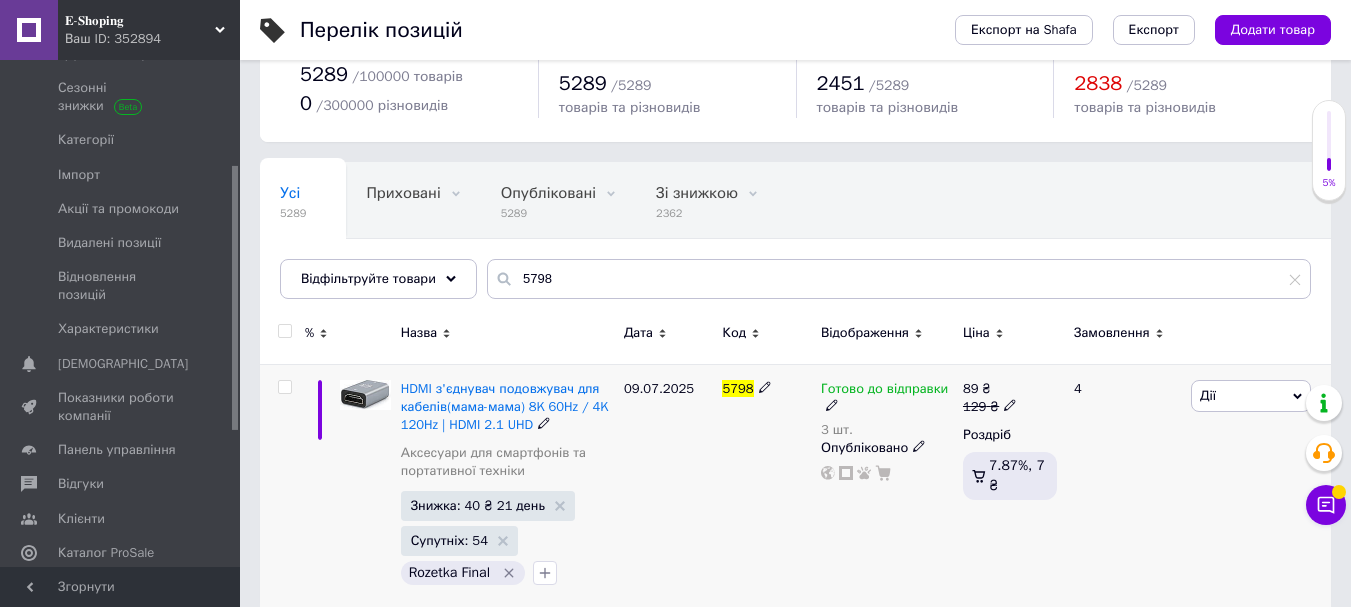 scroll, scrollTop: 90, scrollLeft: 0, axis: vertical 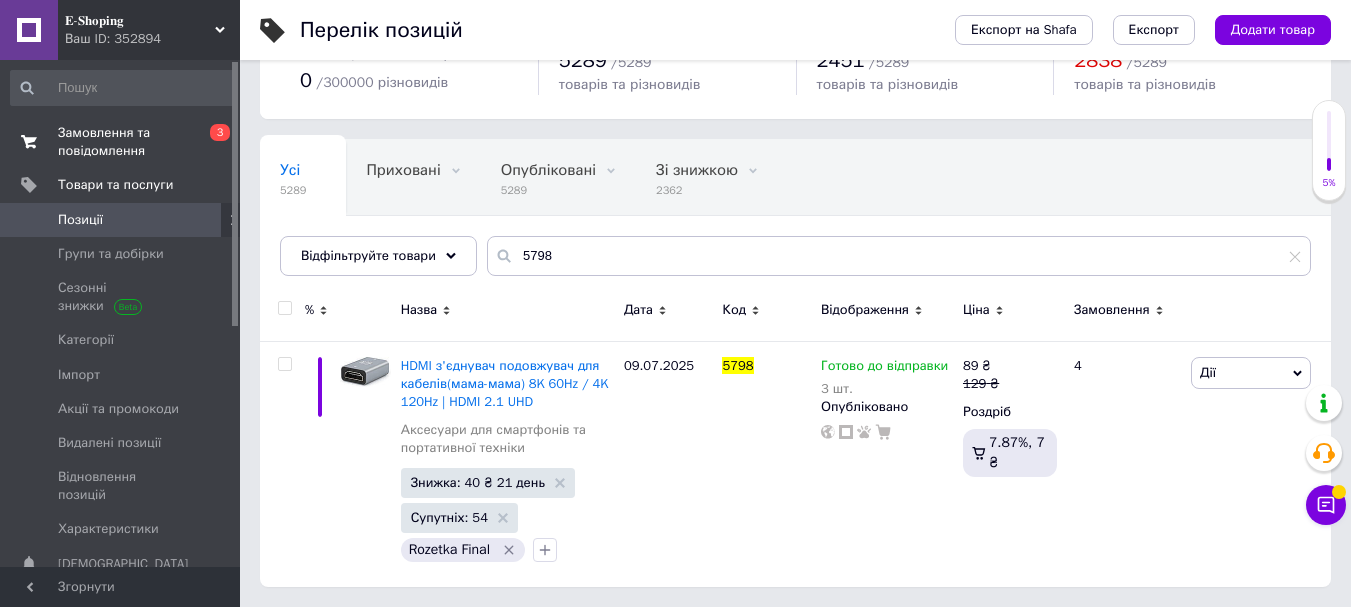 click on "Замовлення та повідомлення" at bounding box center (121, 142) 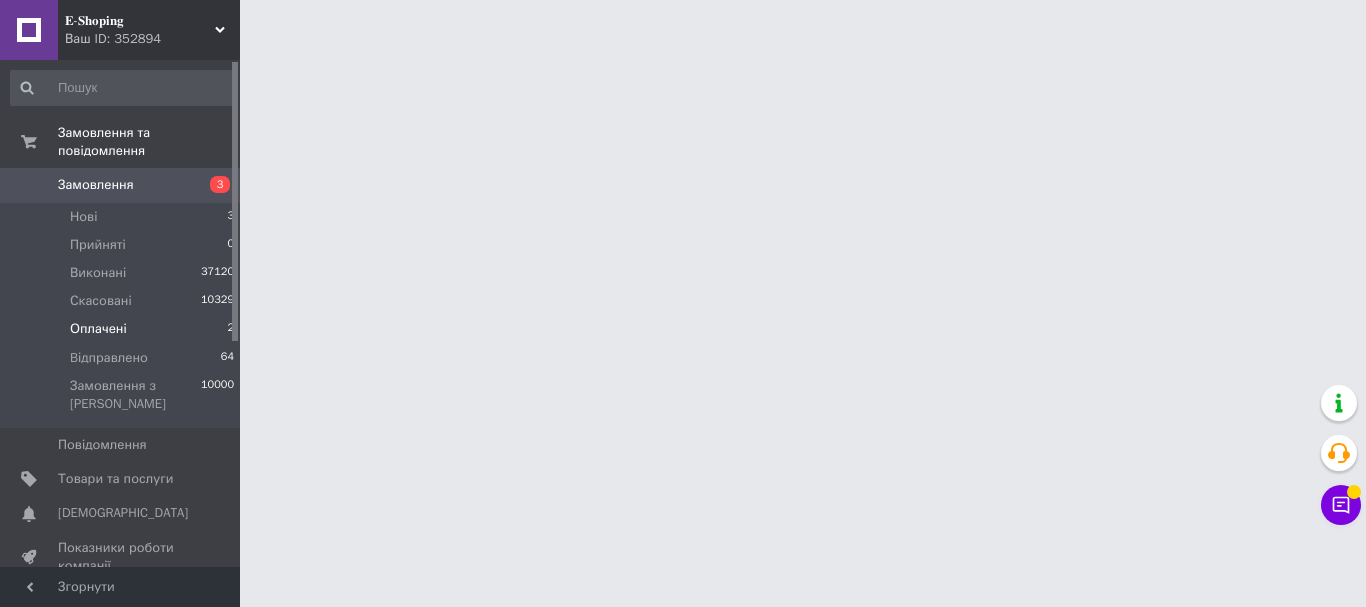 click on "Оплачені" at bounding box center (98, 329) 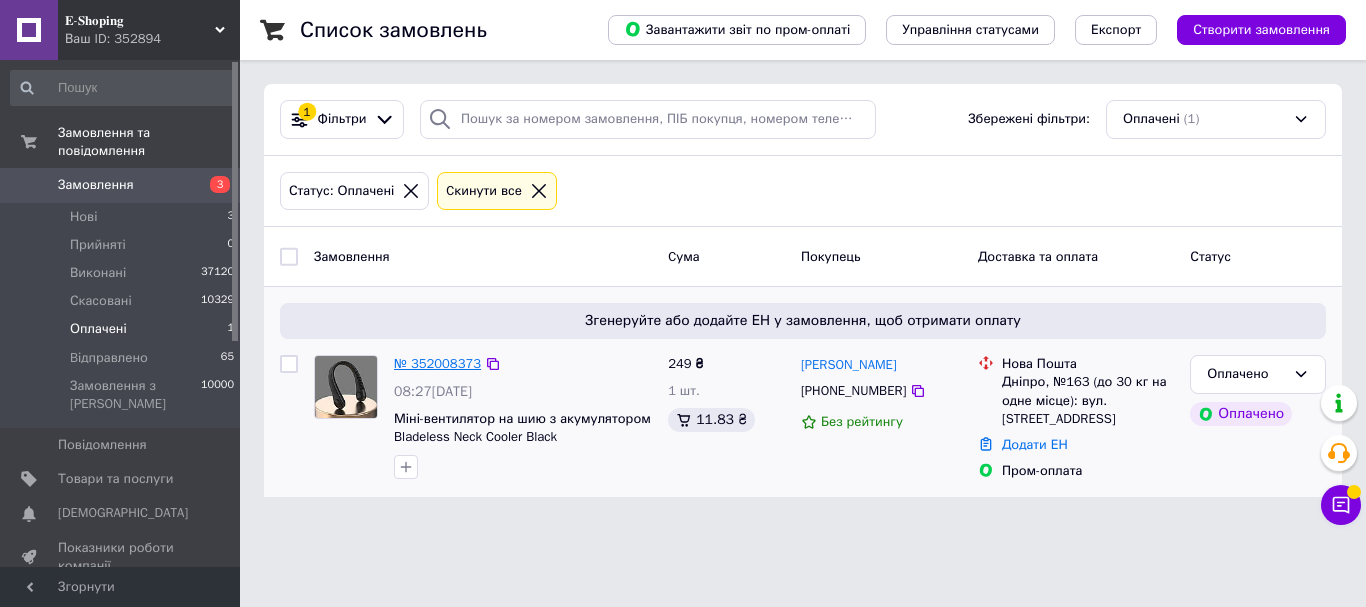 click on "№ 352008373" at bounding box center (437, 363) 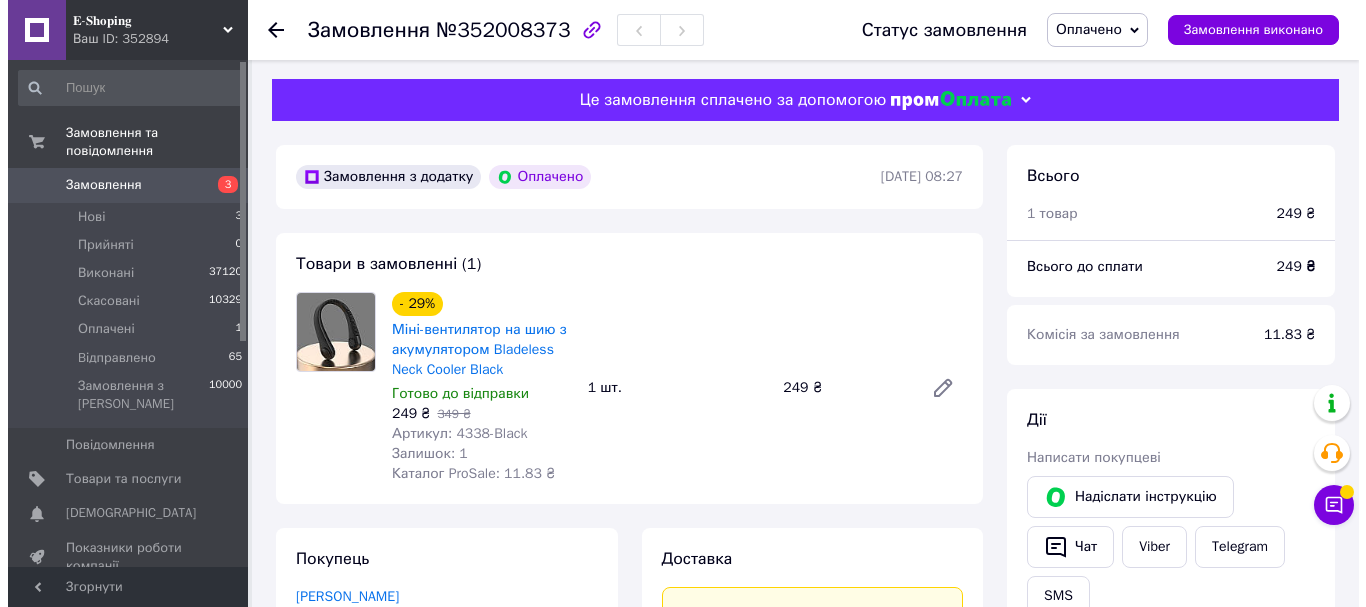 scroll, scrollTop: 400, scrollLeft: 0, axis: vertical 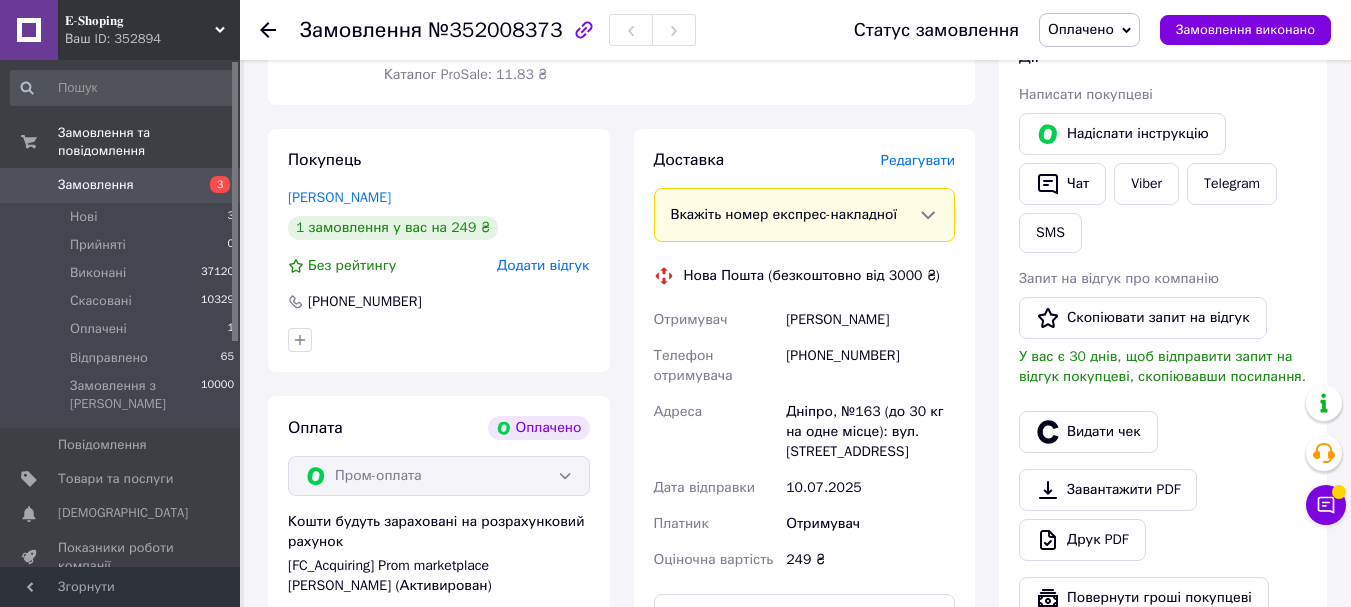 click on "Редагувати" at bounding box center [918, 160] 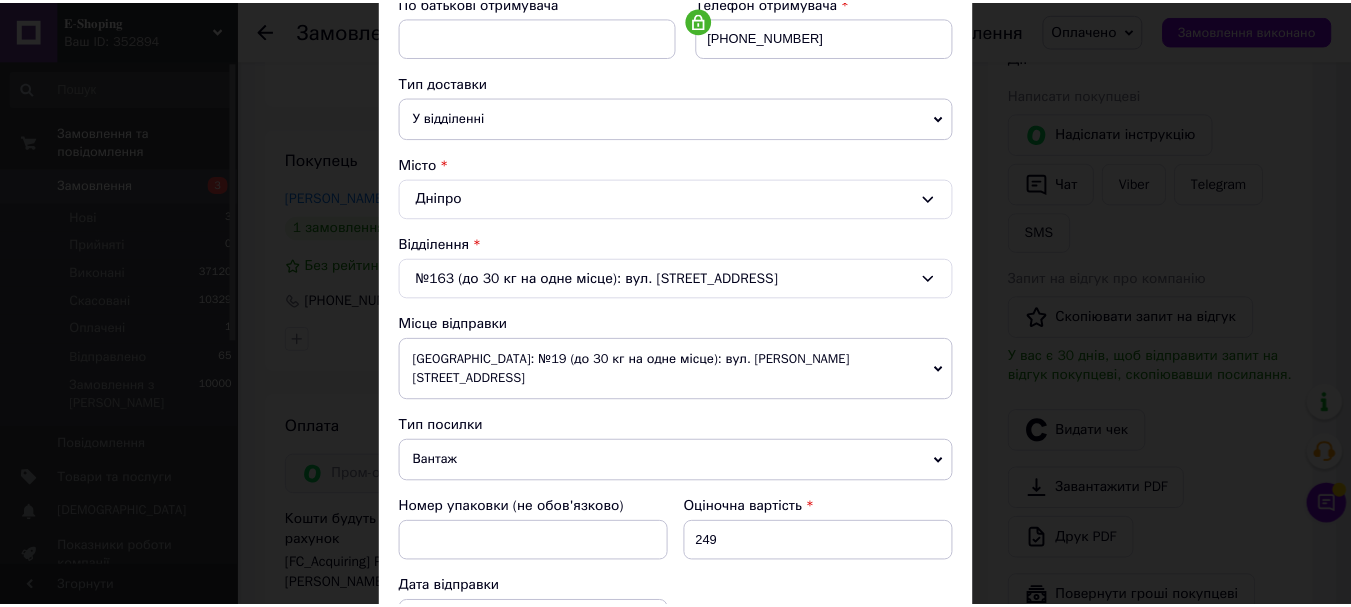 scroll, scrollTop: 900, scrollLeft: 0, axis: vertical 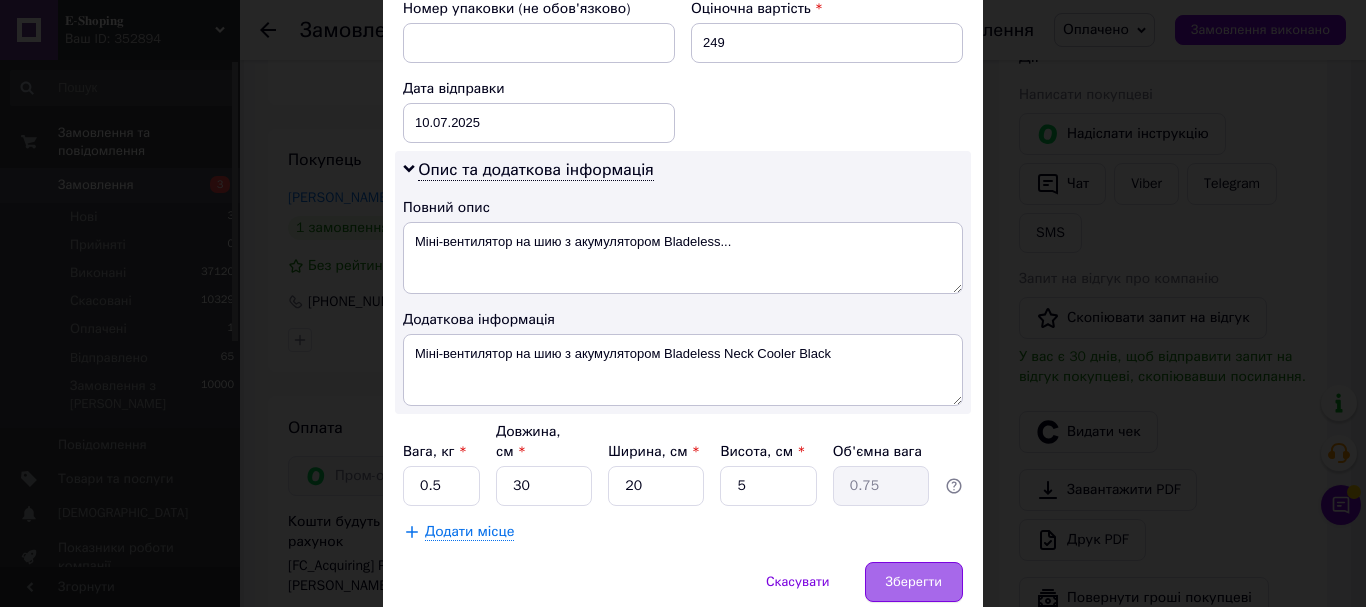 click on "Зберегти" at bounding box center (914, 582) 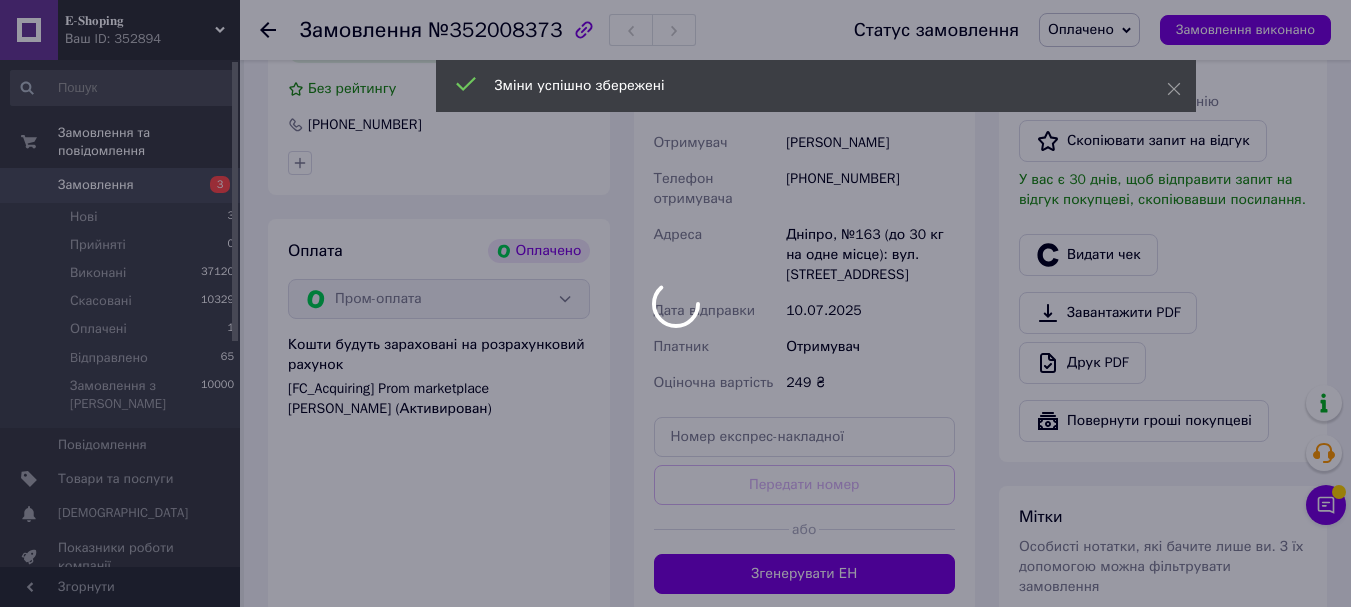 scroll, scrollTop: 900, scrollLeft: 0, axis: vertical 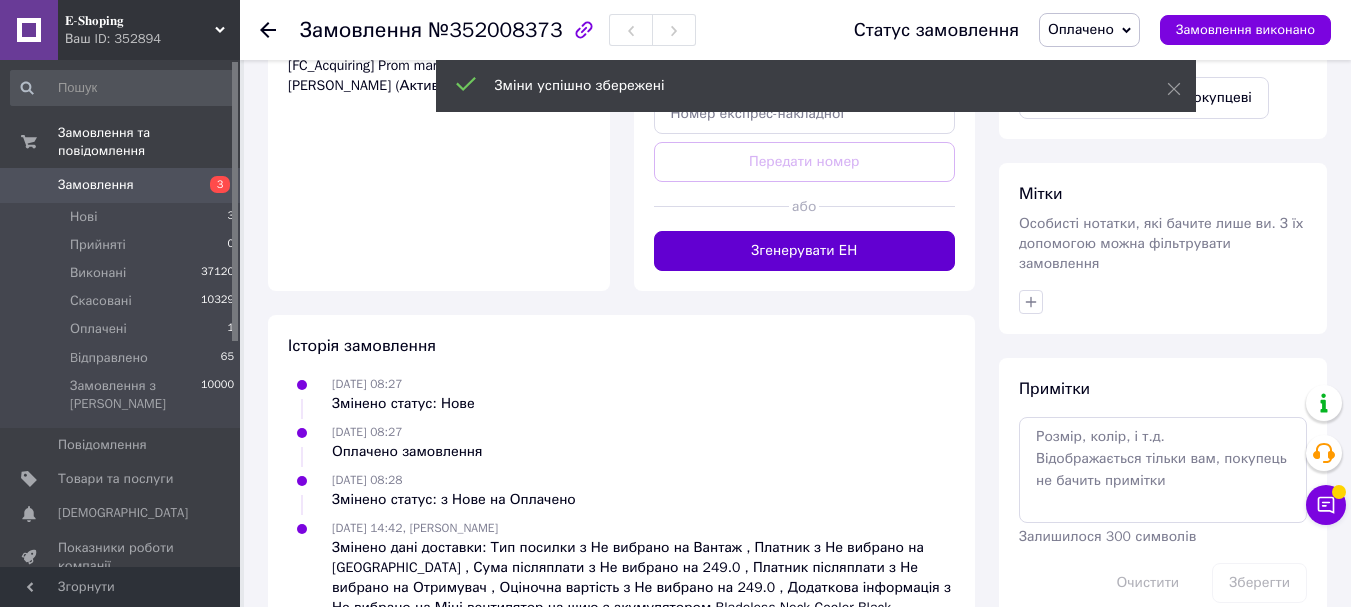 click on "Згенерувати ЕН" at bounding box center (805, 251) 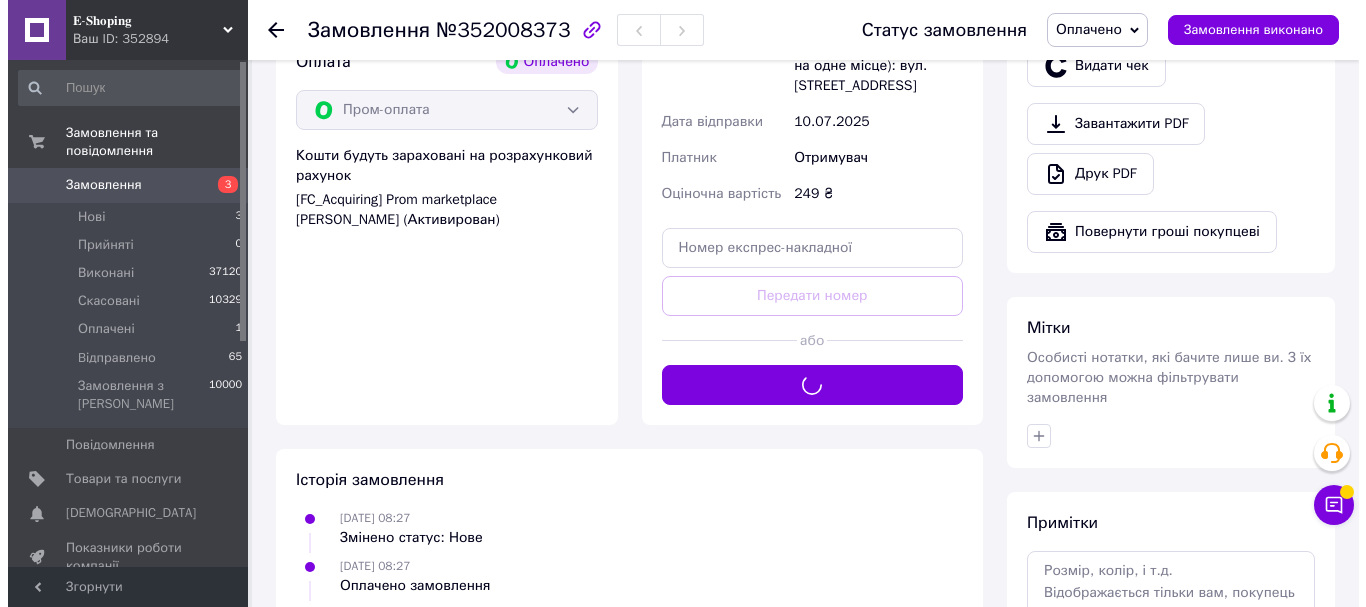 scroll, scrollTop: 500, scrollLeft: 0, axis: vertical 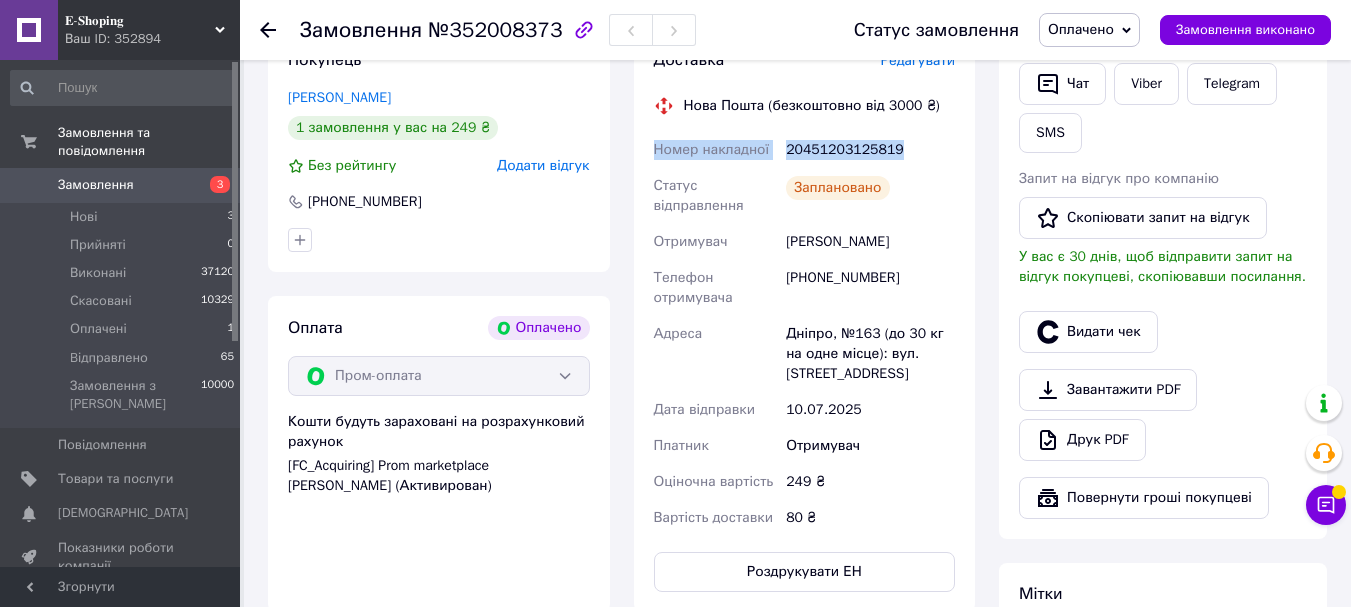 drag, startPoint x: 648, startPoint y: 147, endPoint x: 894, endPoint y: 145, distance: 246.00813 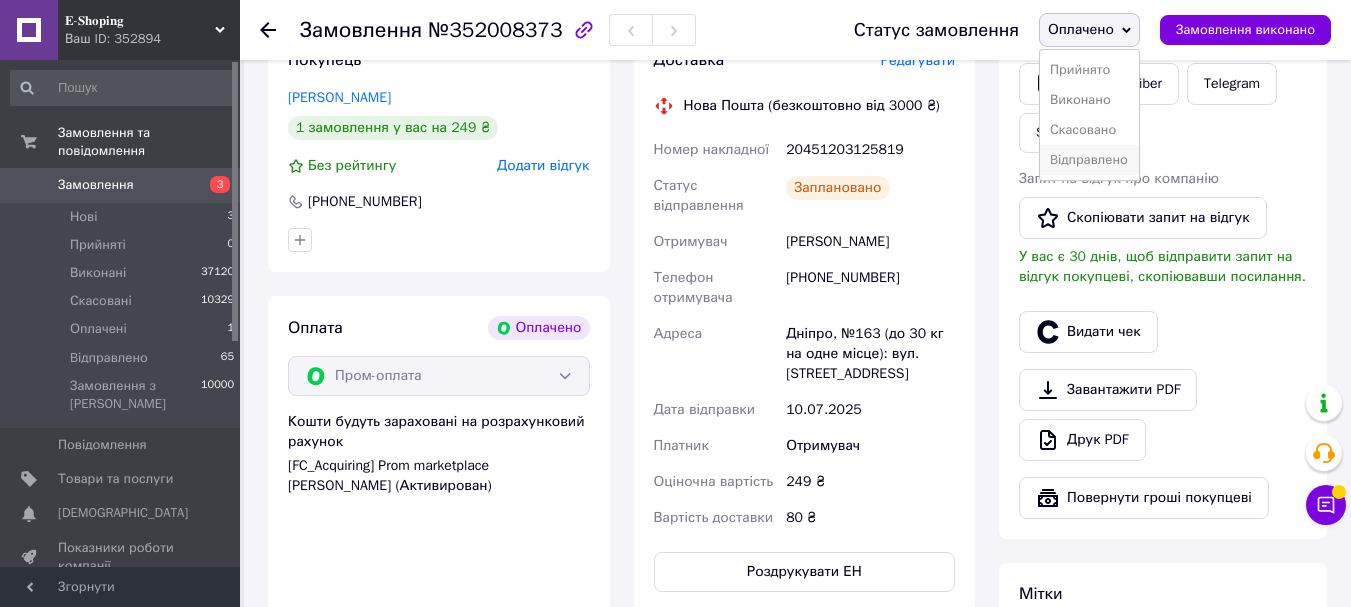 click on "Bідправлено" at bounding box center [1089, 160] 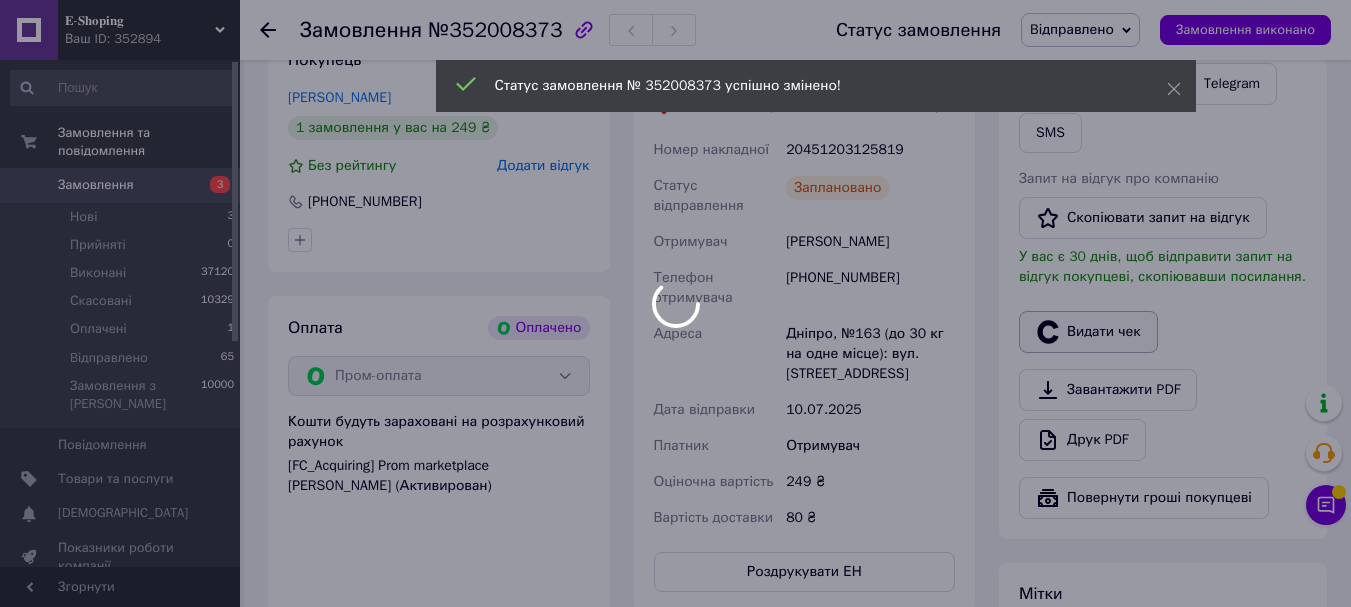 click at bounding box center [675, 303] 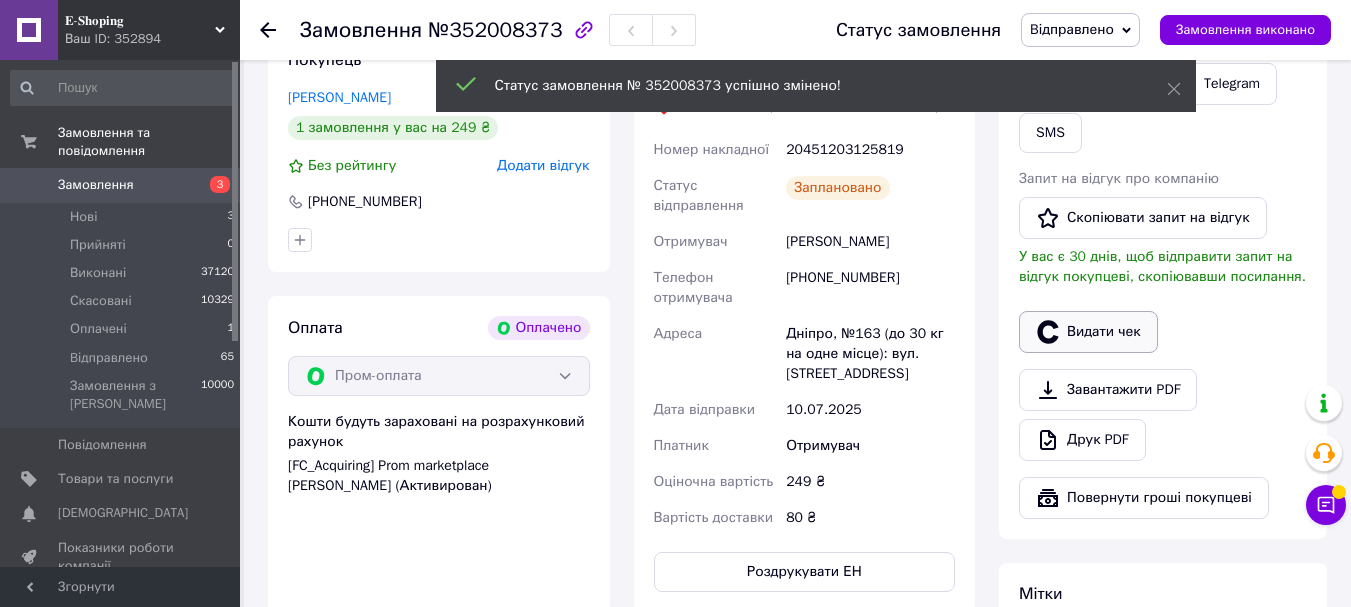 click on "Видати чек" at bounding box center (1088, 332) 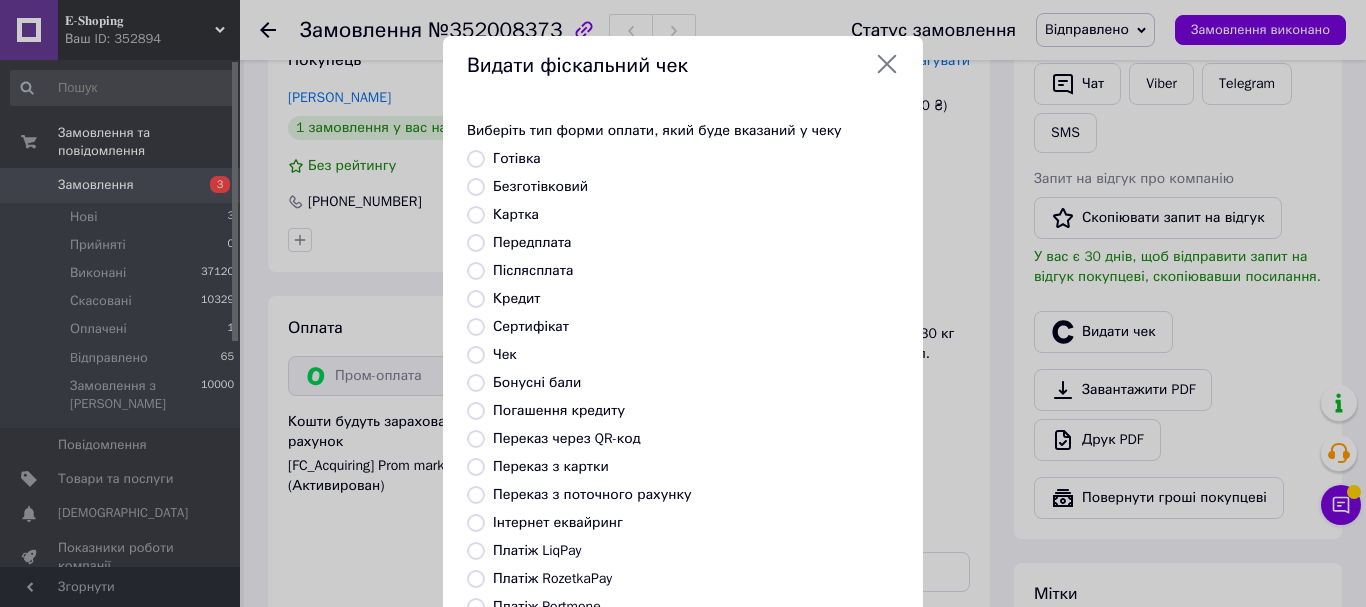 click on "Безготівковий" at bounding box center [540, 186] 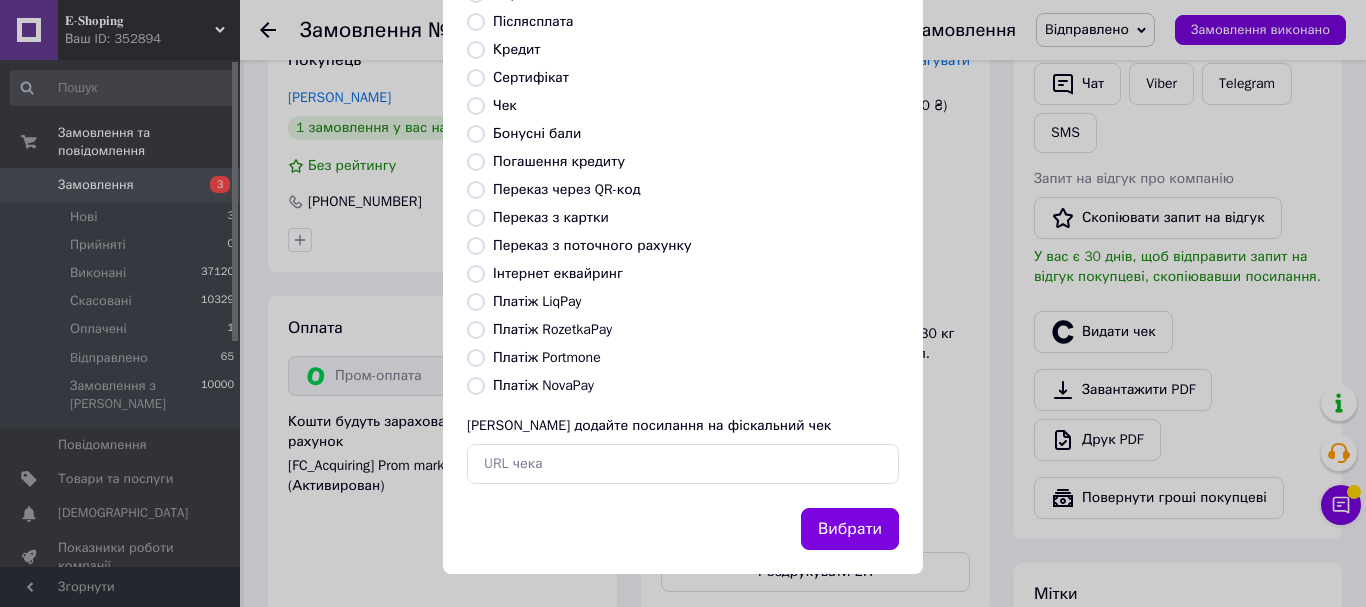 scroll, scrollTop: 252, scrollLeft: 0, axis: vertical 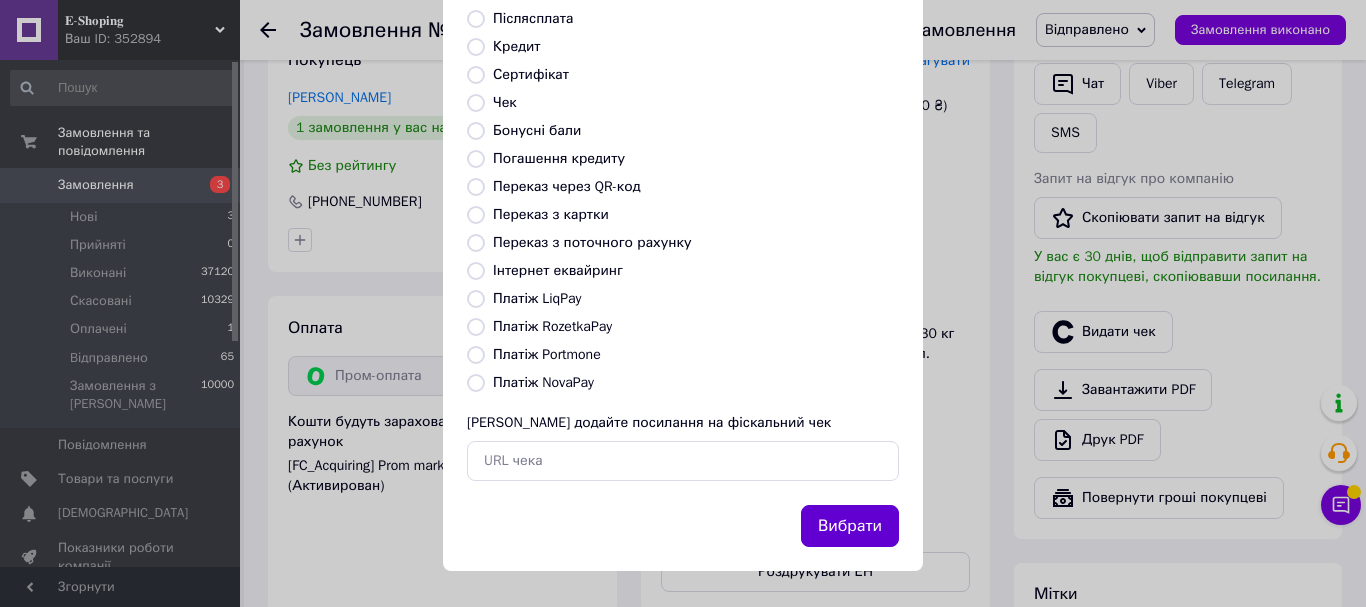 click on "Вибрати" at bounding box center (850, 526) 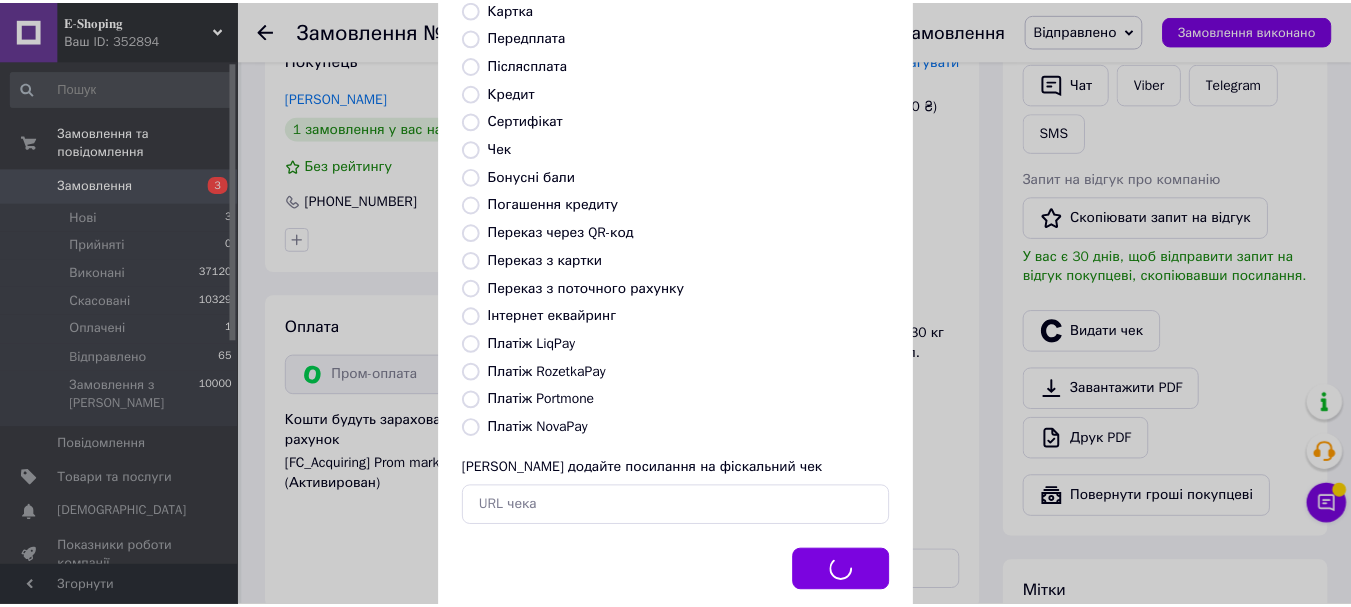 scroll, scrollTop: 52, scrollLeft: 0, axis: vertical 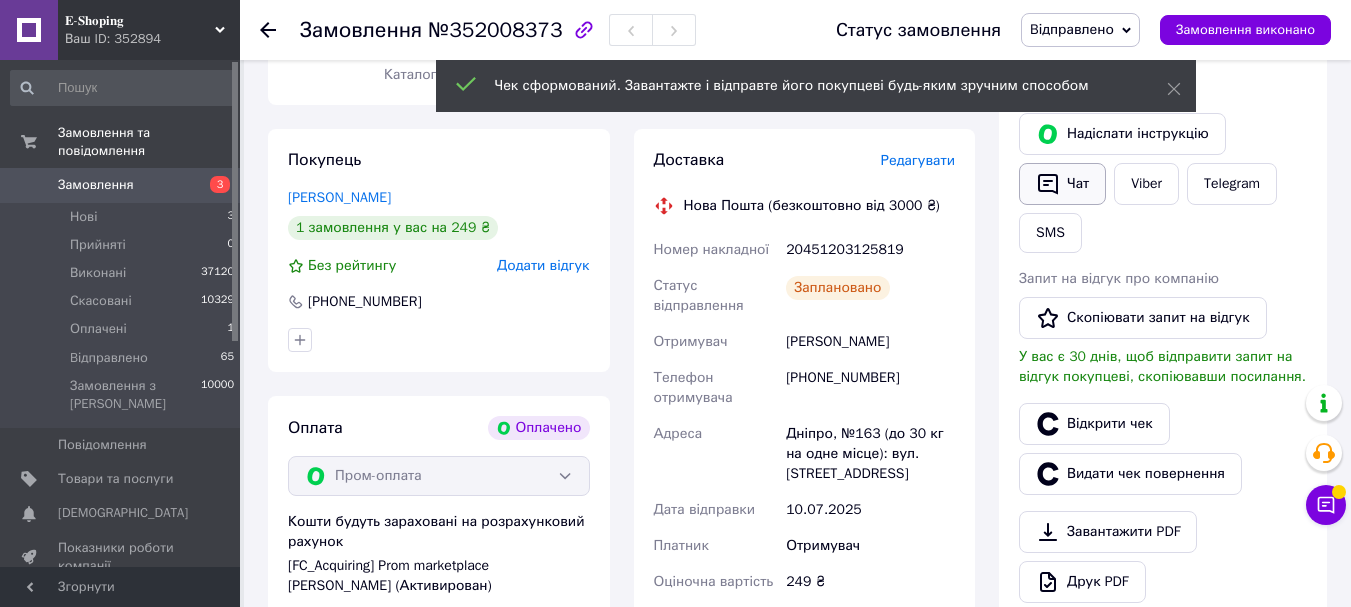 click on "Чат" at bounding box center (1062, 184) 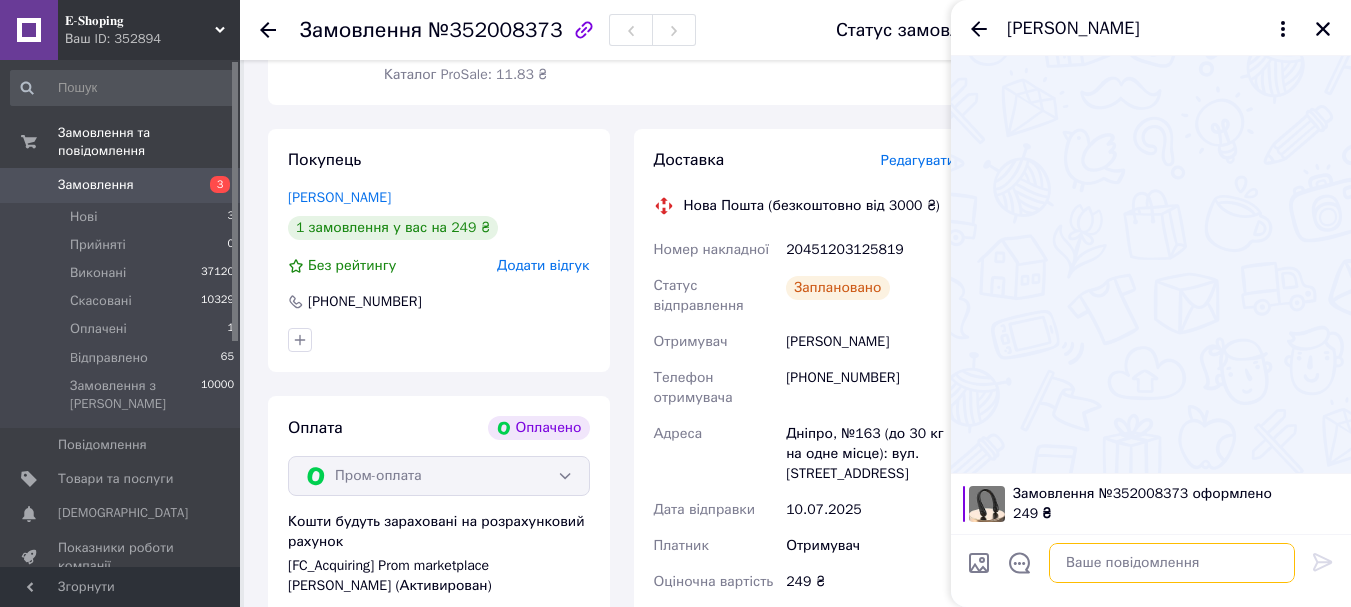 click at bounding box center [1172, 563] 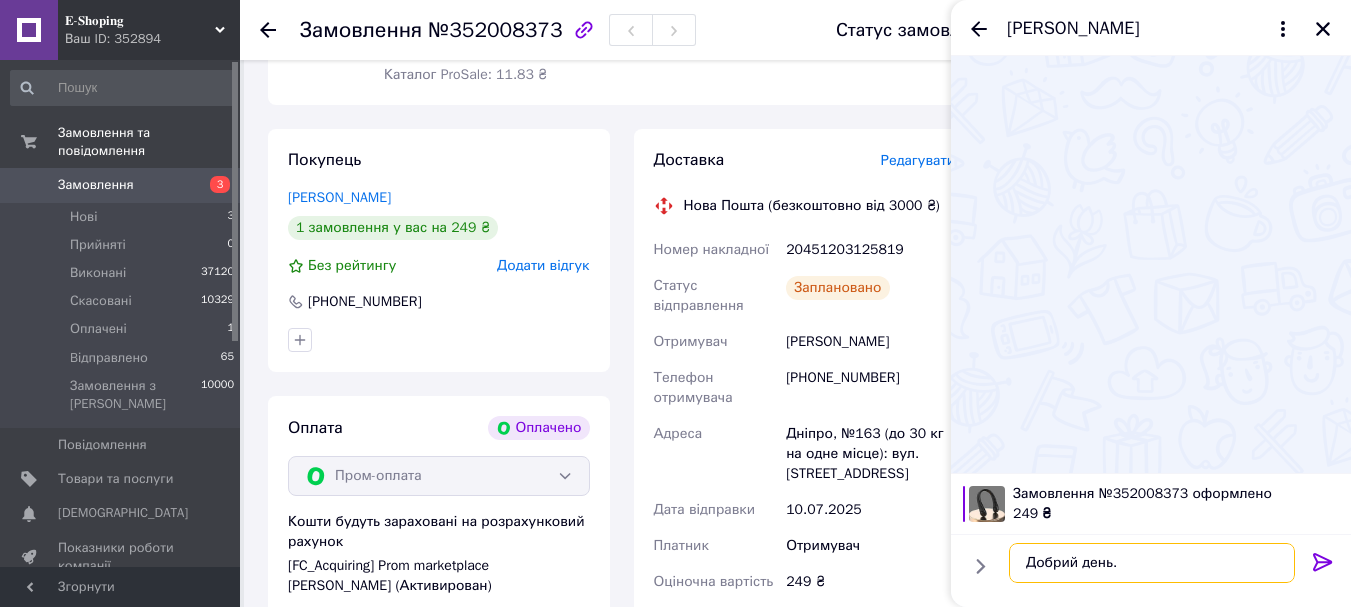 paste on "Номер накладної
20451203125819" 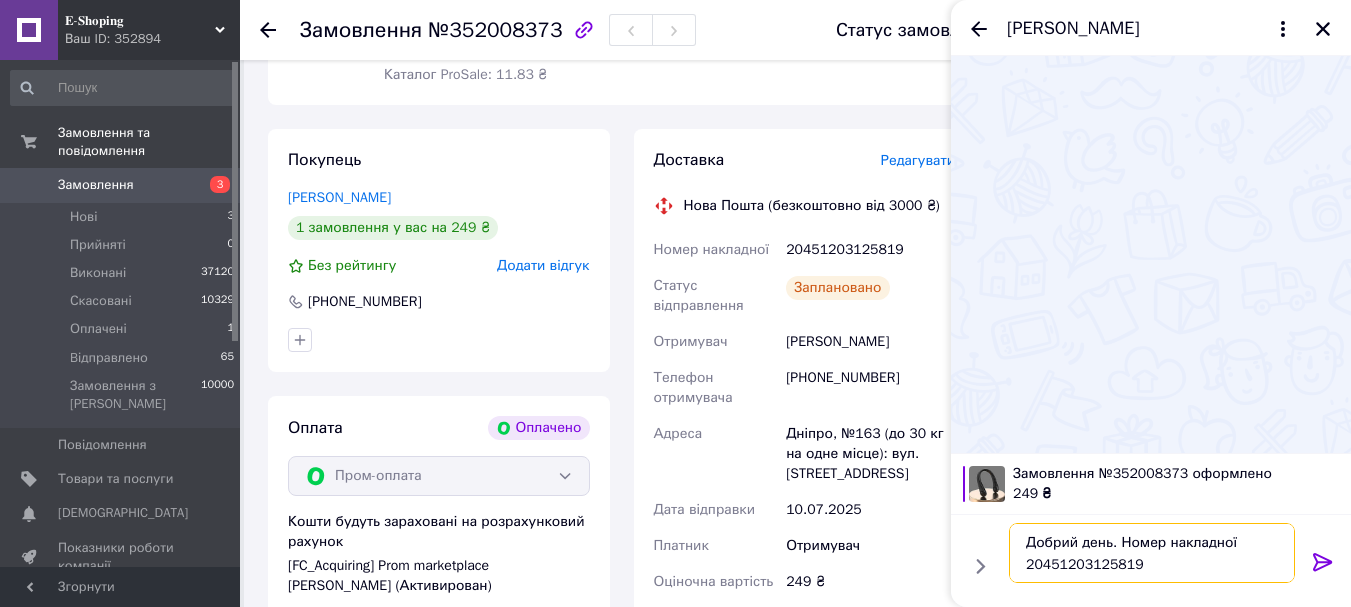 type on "Добрий день. Номер накладної
20451203125819" 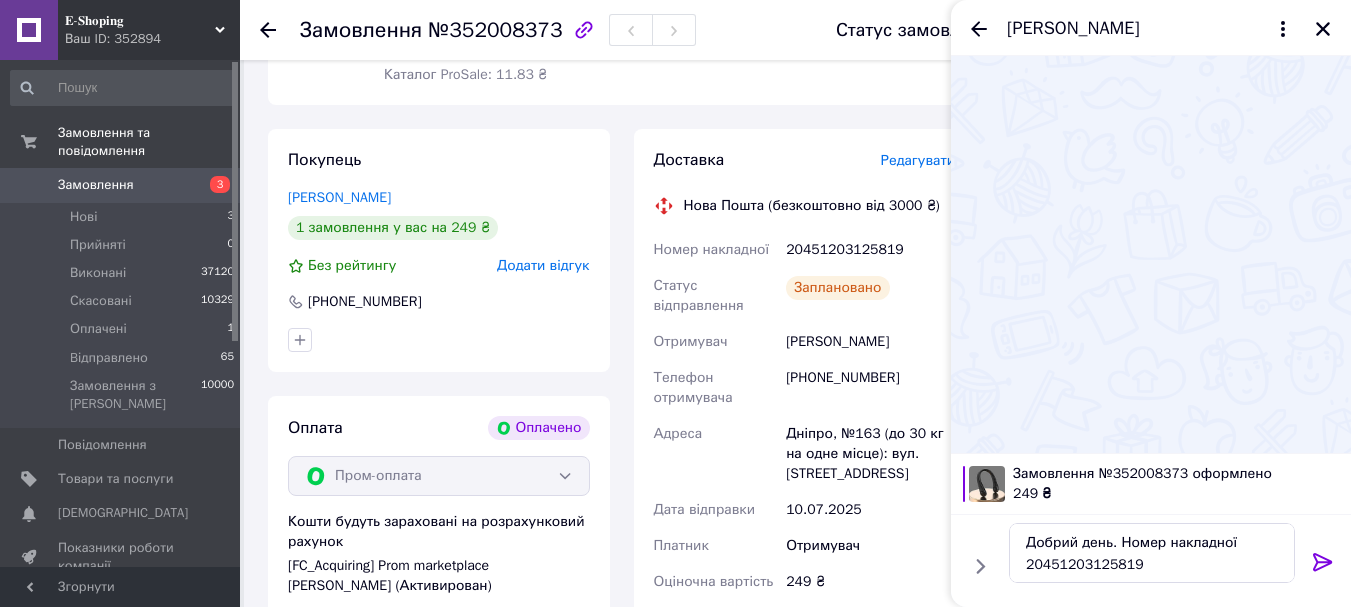 click 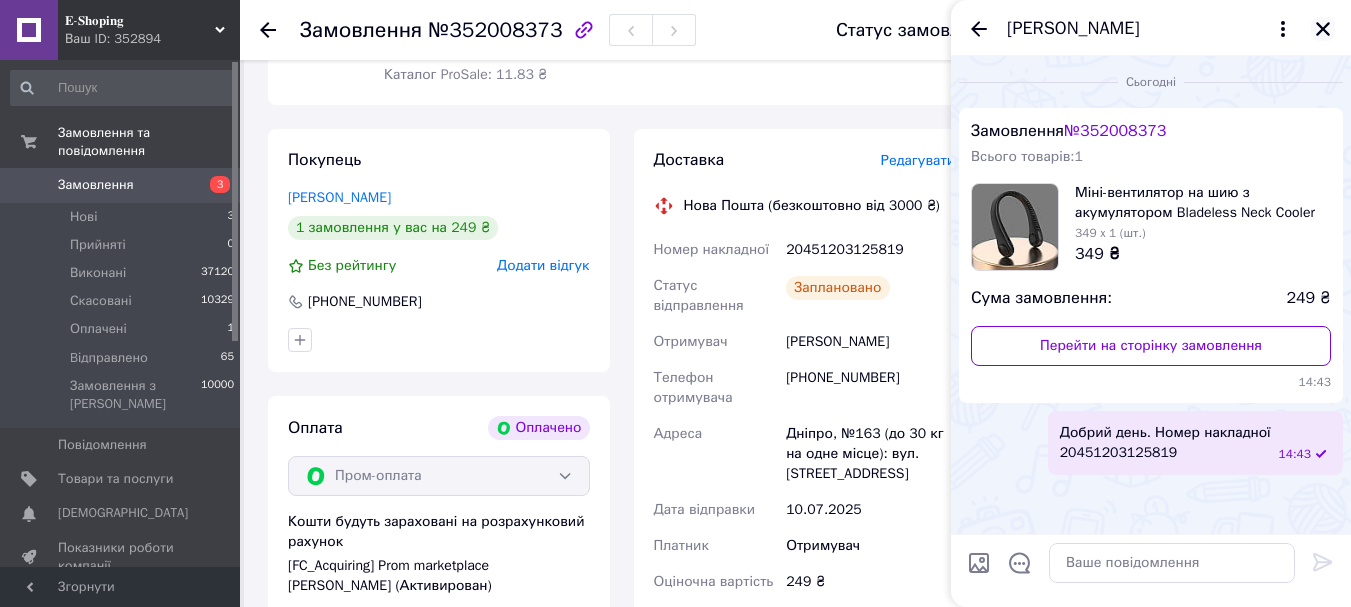 click 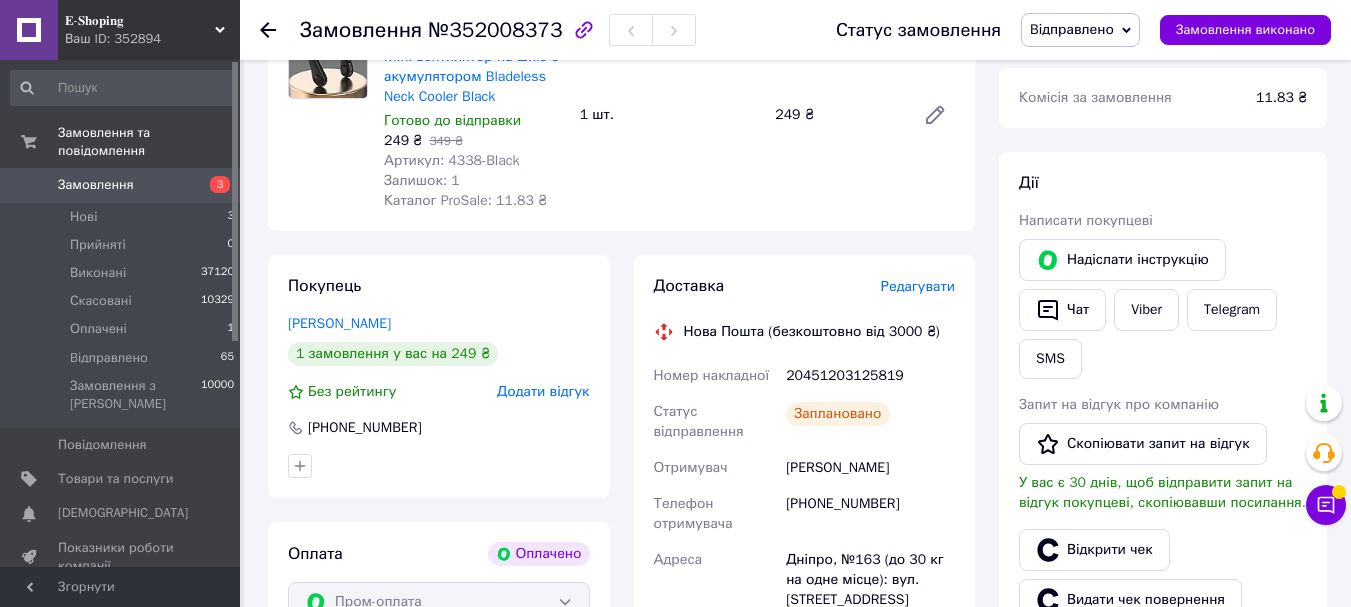 scroll, scrollTop: 300, scrollLeft: 0, axis: vertical 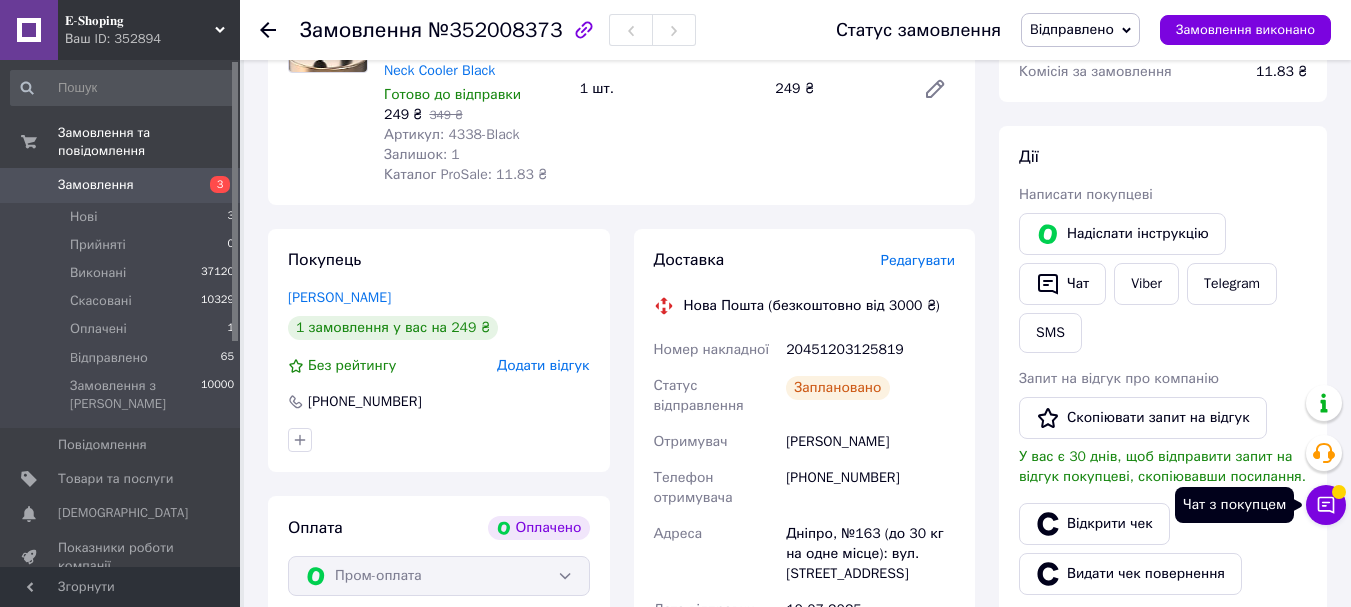 click 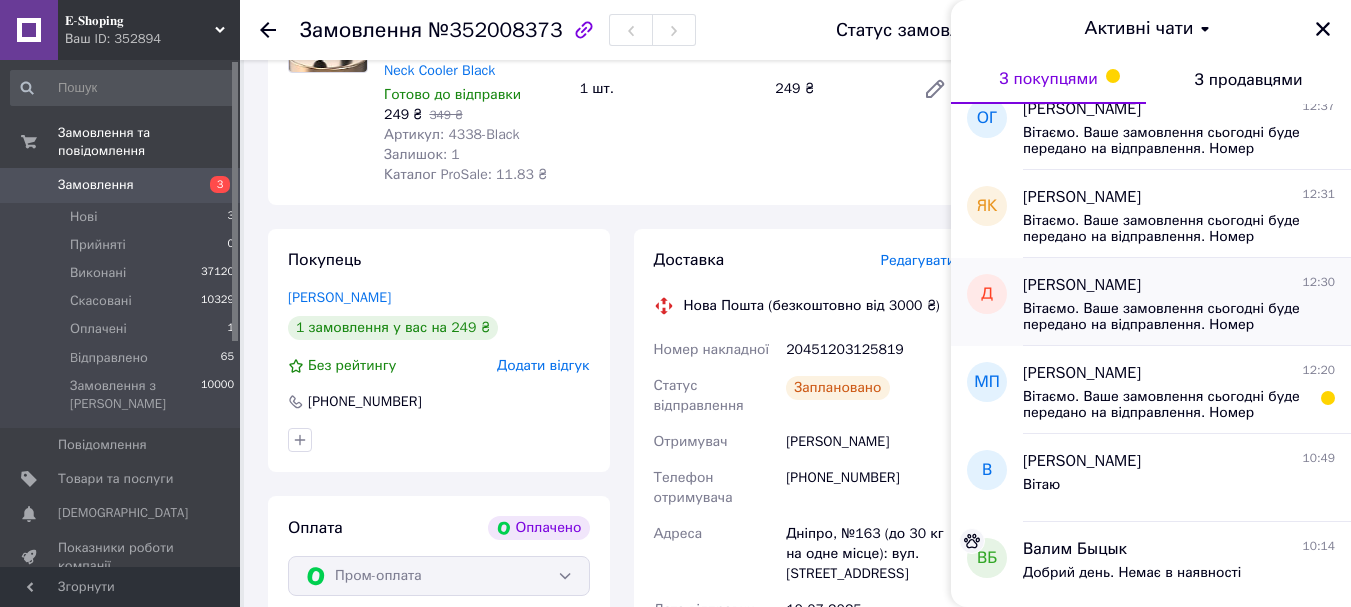 scroll, scrollTop: 1433, scrollLeft: 0, axis: vertical 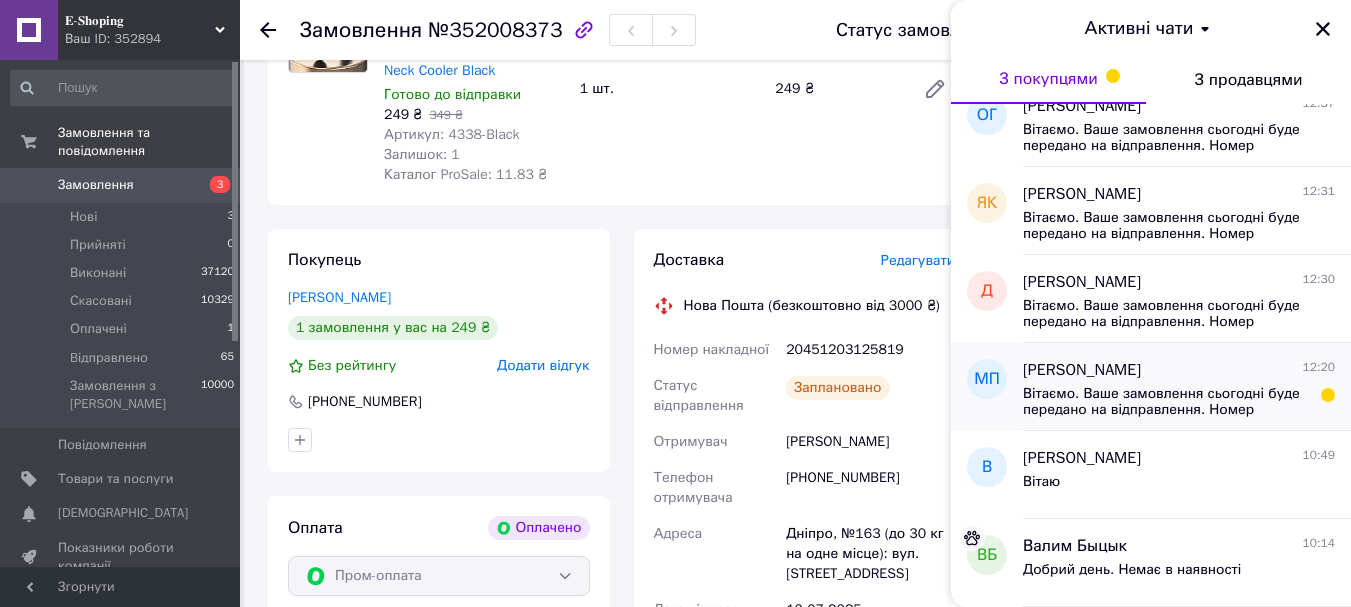 click on "Вітаємо. Ваше замовлення сьогодні буде передано на відправлення. Номер накладної: 20451202939965" at bounding box center [1165, 402] 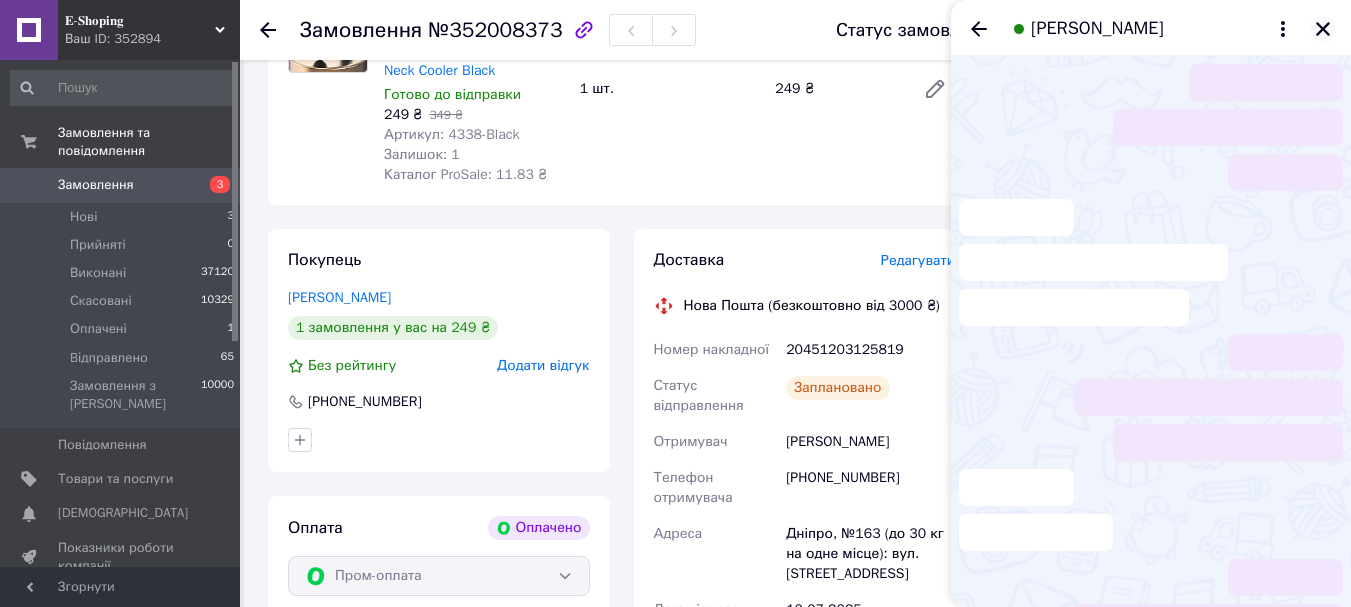 click 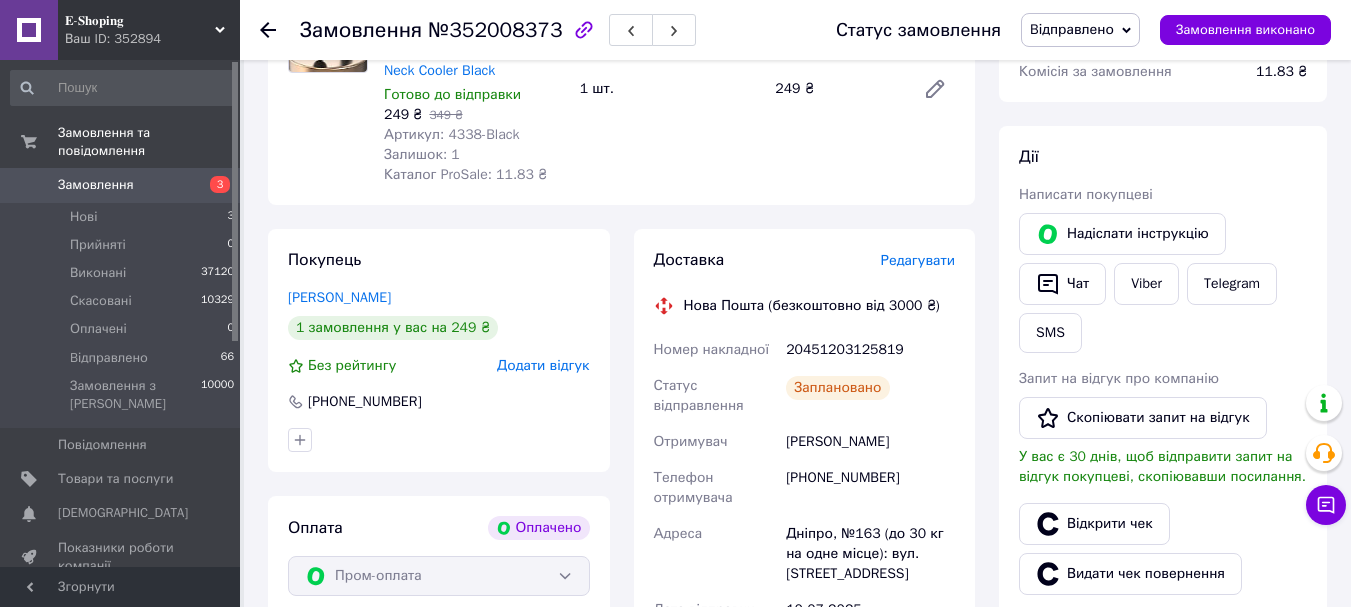 scroll, scrollTop: 300, scrollLeft: 0, axis: vertical 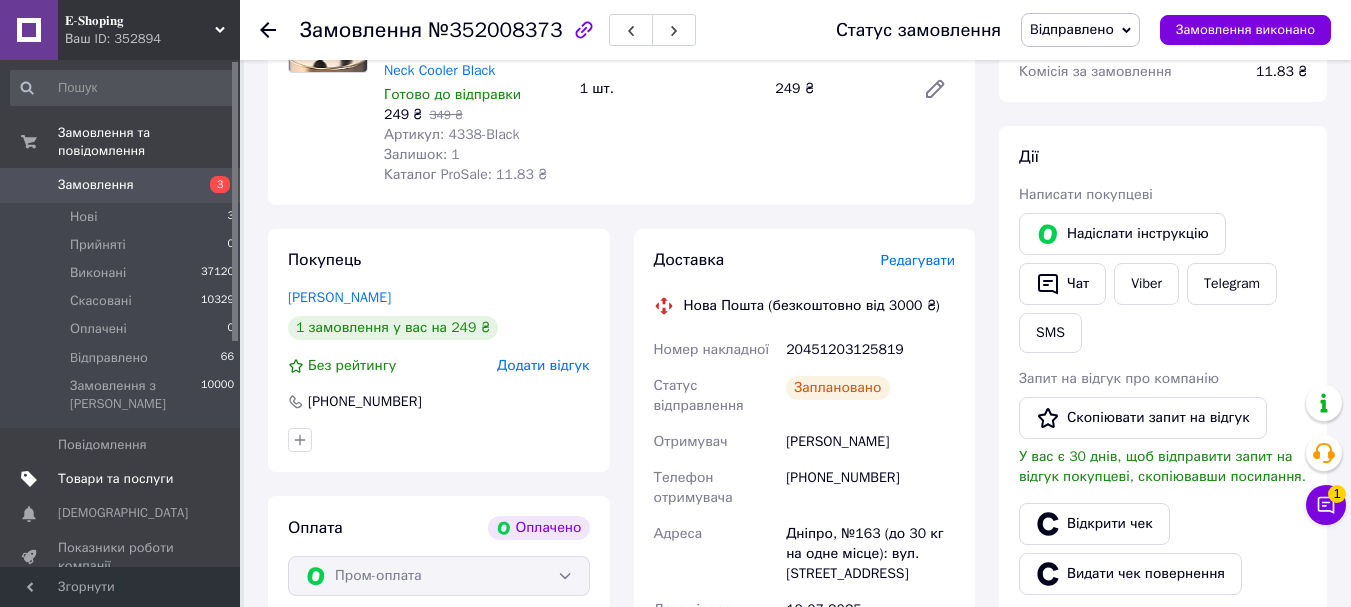 click on "Товари та послуги" at bounding box center [115, 479] 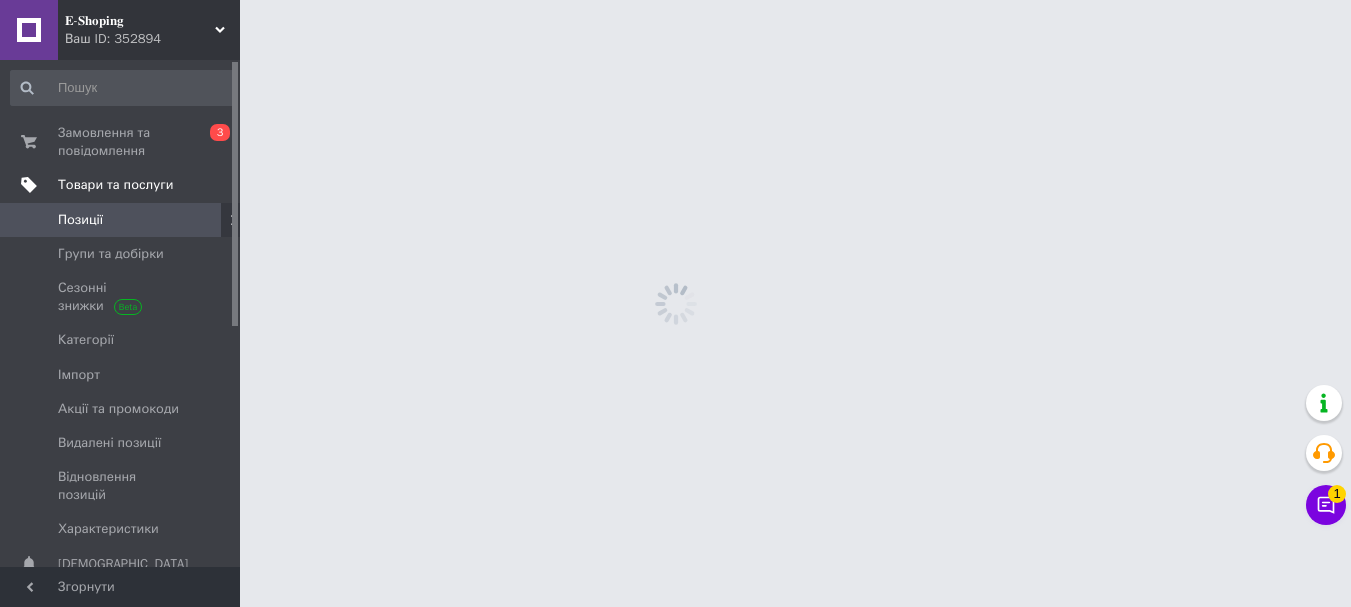 scroll, scrollTop: 0, scrollLeft: 0, axis: both 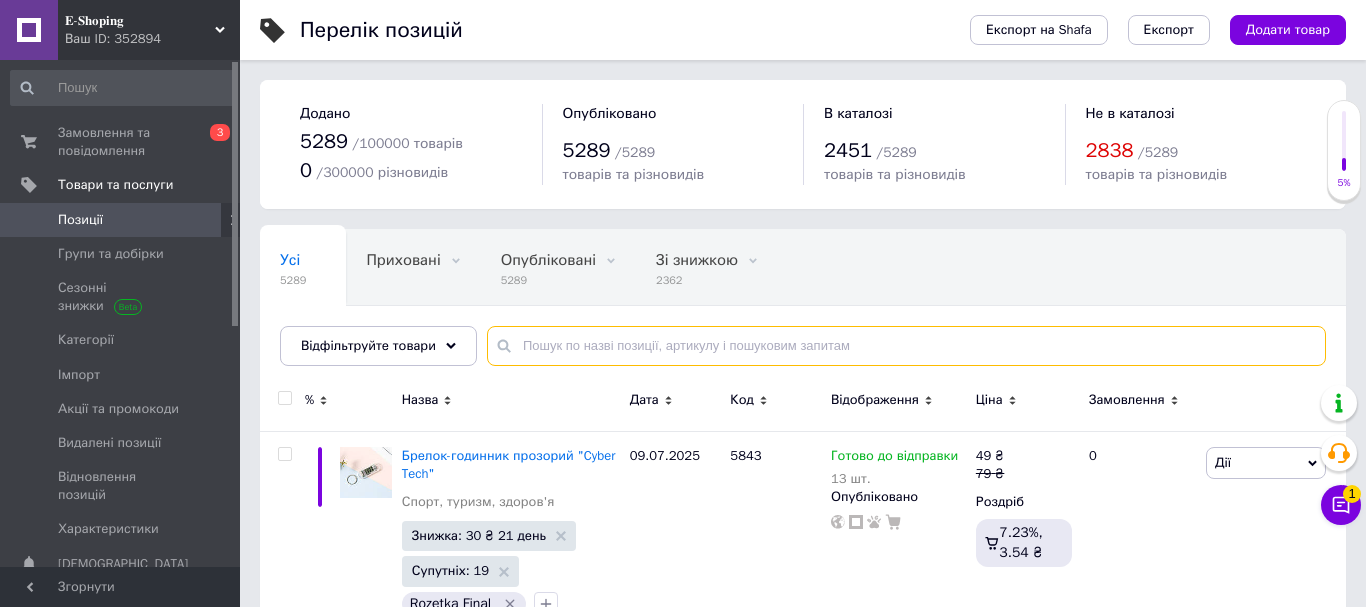 click at bounding box center (906, 346) 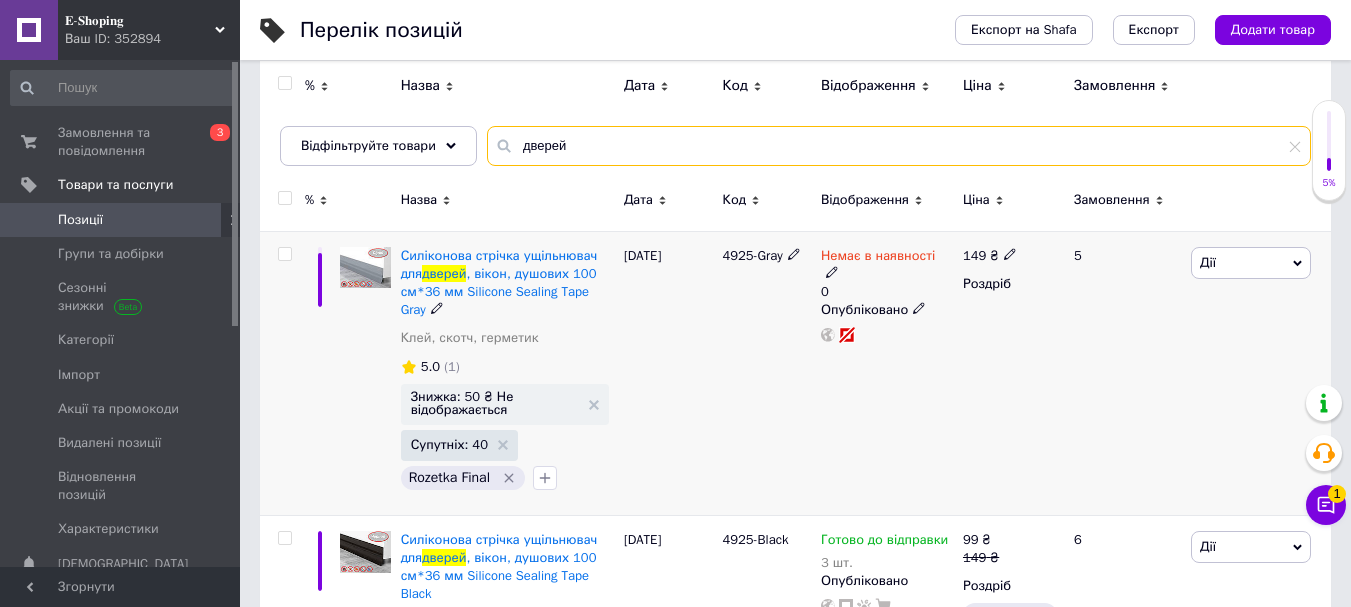 scroll, scrollTop: 300, scrollLeft: 0, axis: vertical 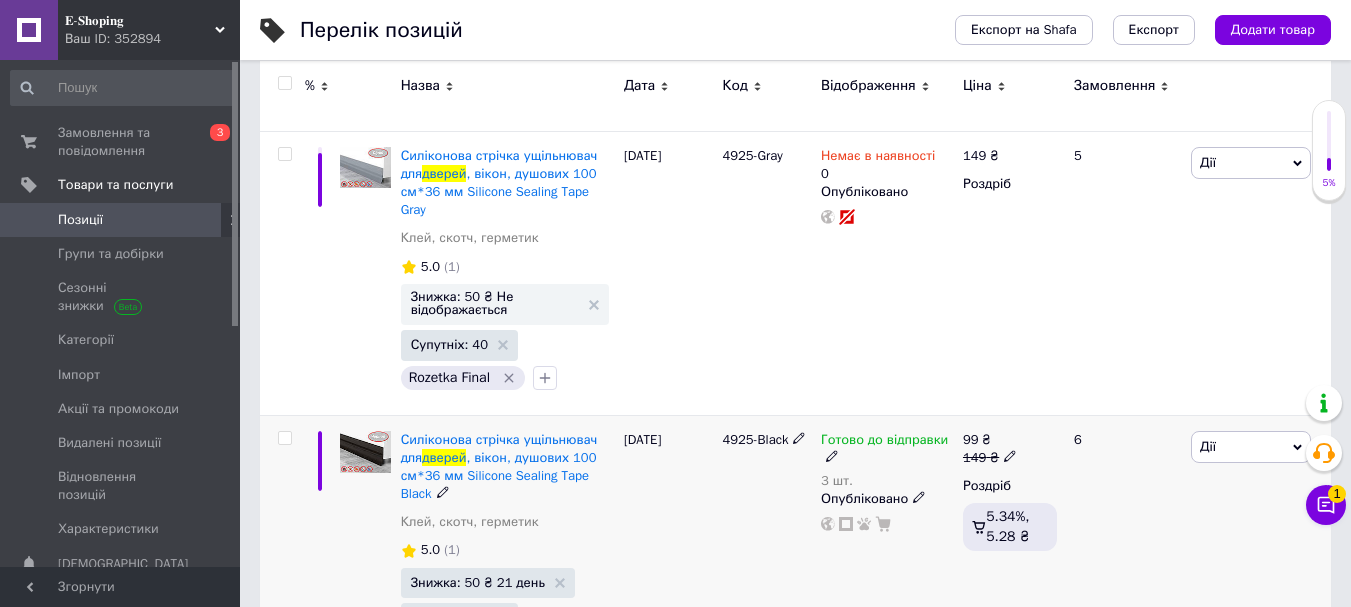 type on "дверей" 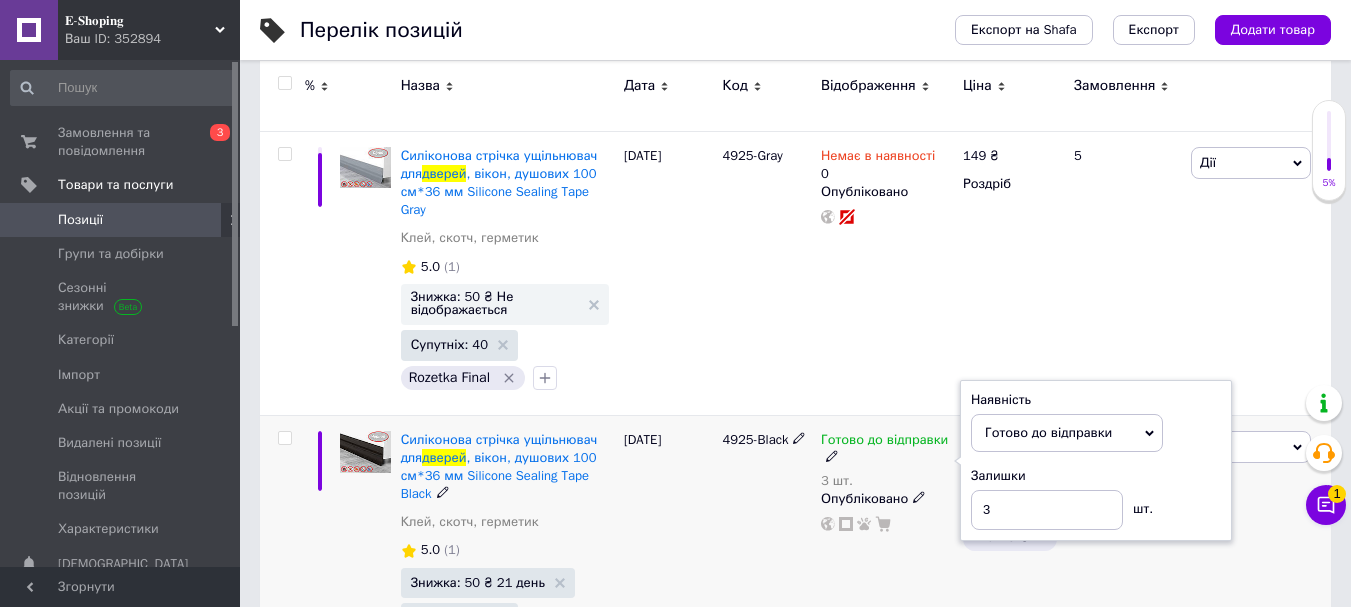 click on "Наявність Готово до відправки В наявності Немає в наявності Під замовлення Залишки 3 шт." at bounding box center (1096, 461) 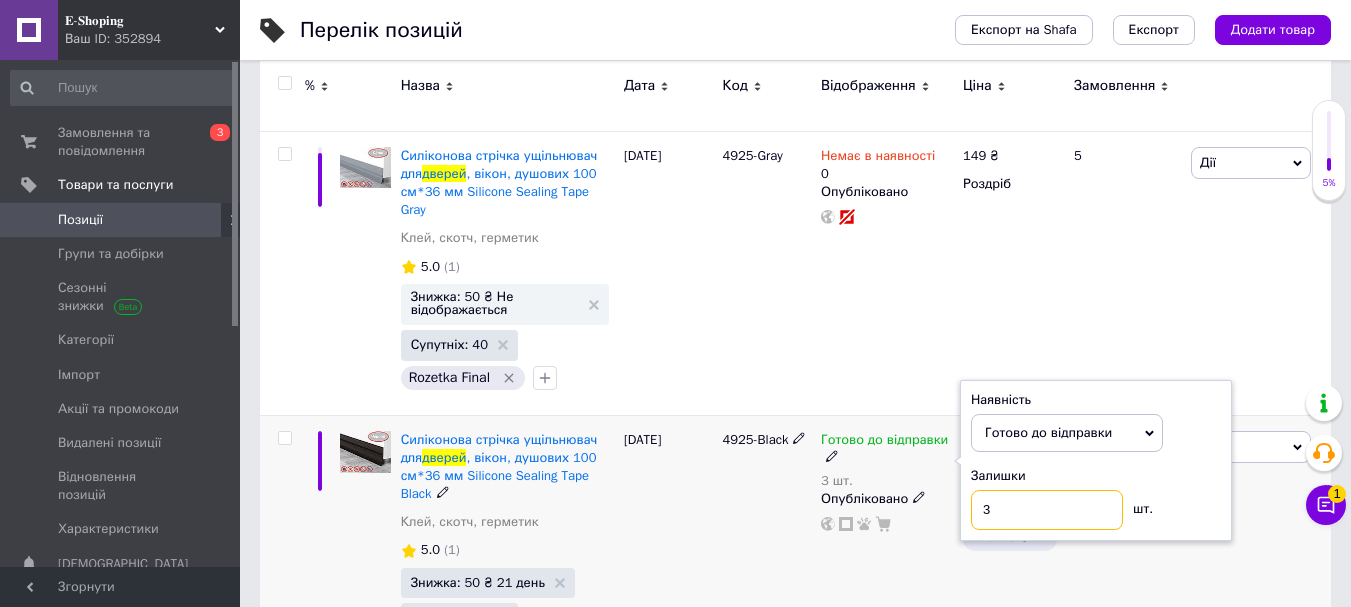 drag, startPoint x: 991, startPoint y: 501, endPoint x: 966, endPoint y: 491, distance: 26.925823 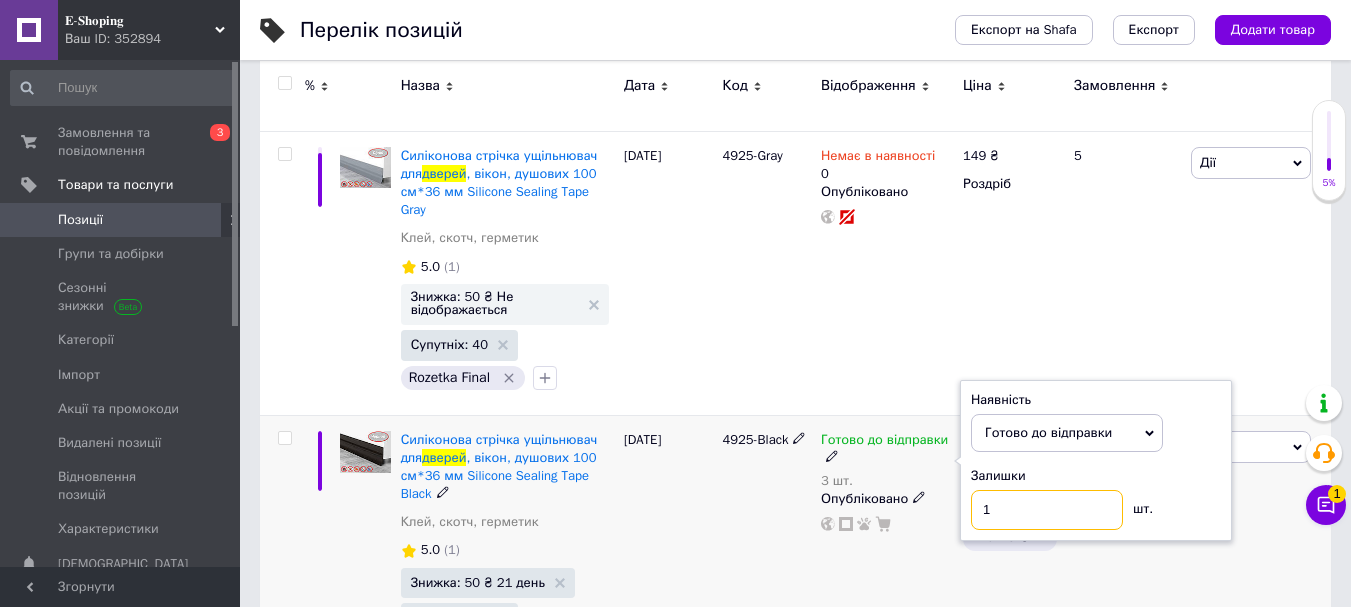 type on "1" 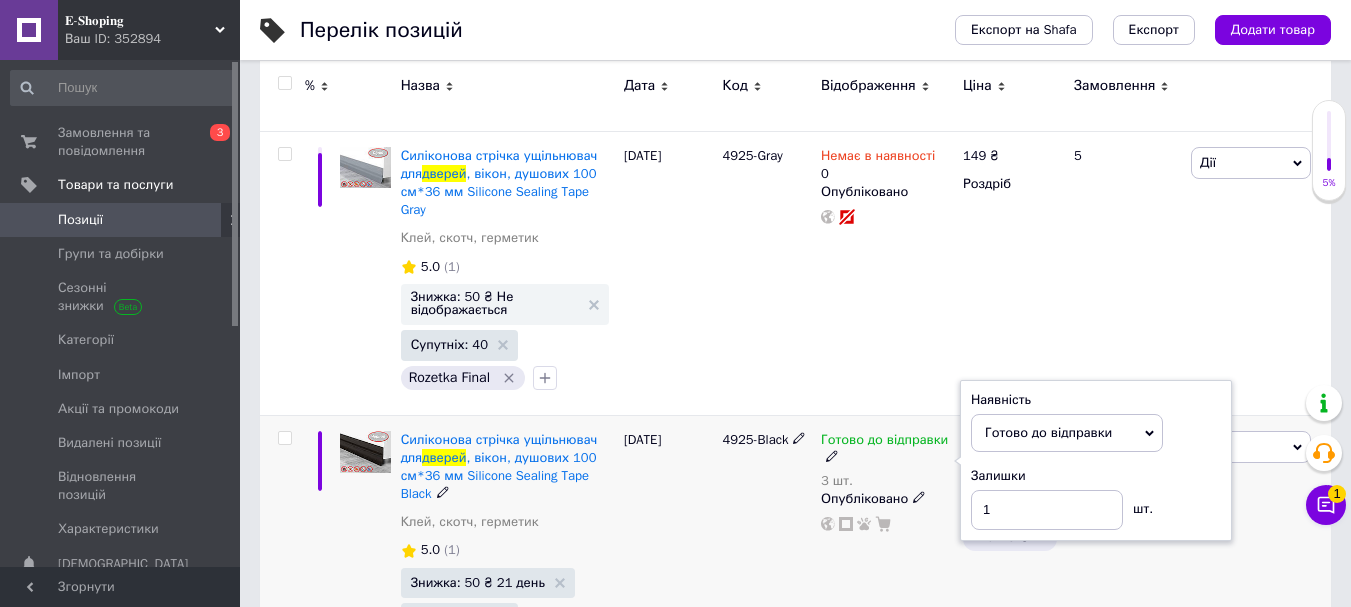 click on "4925-Black" at bounding box center [766, 551] 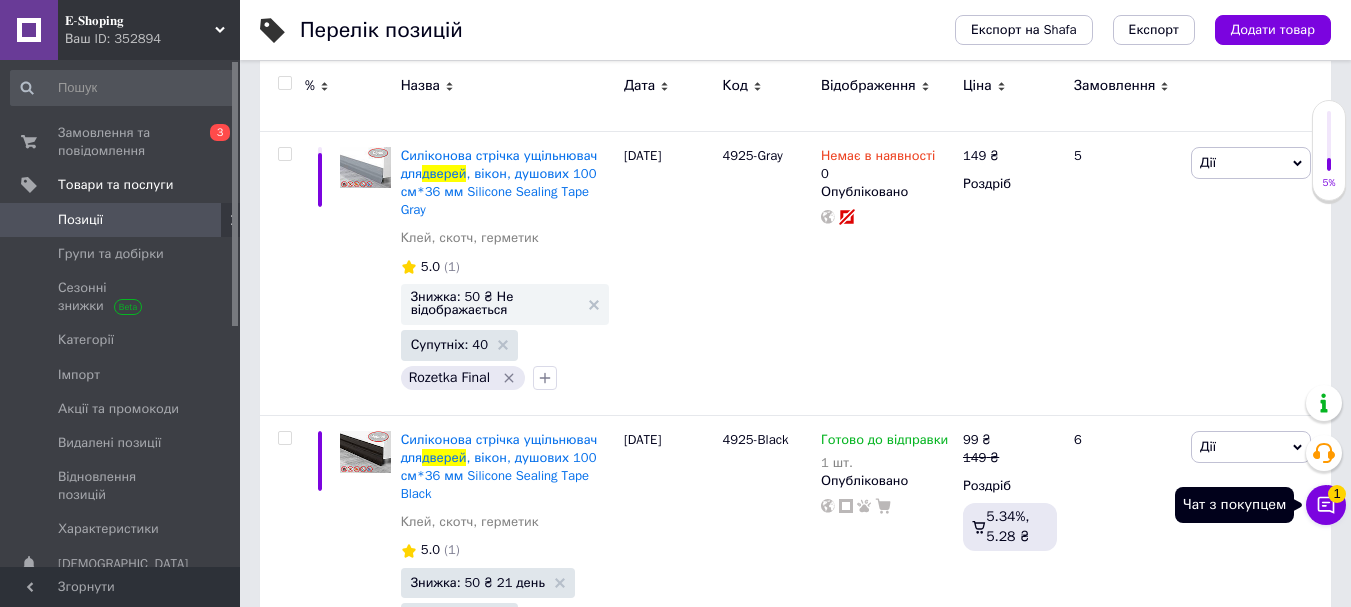 click on "1" at bounding box center [1337, 494] 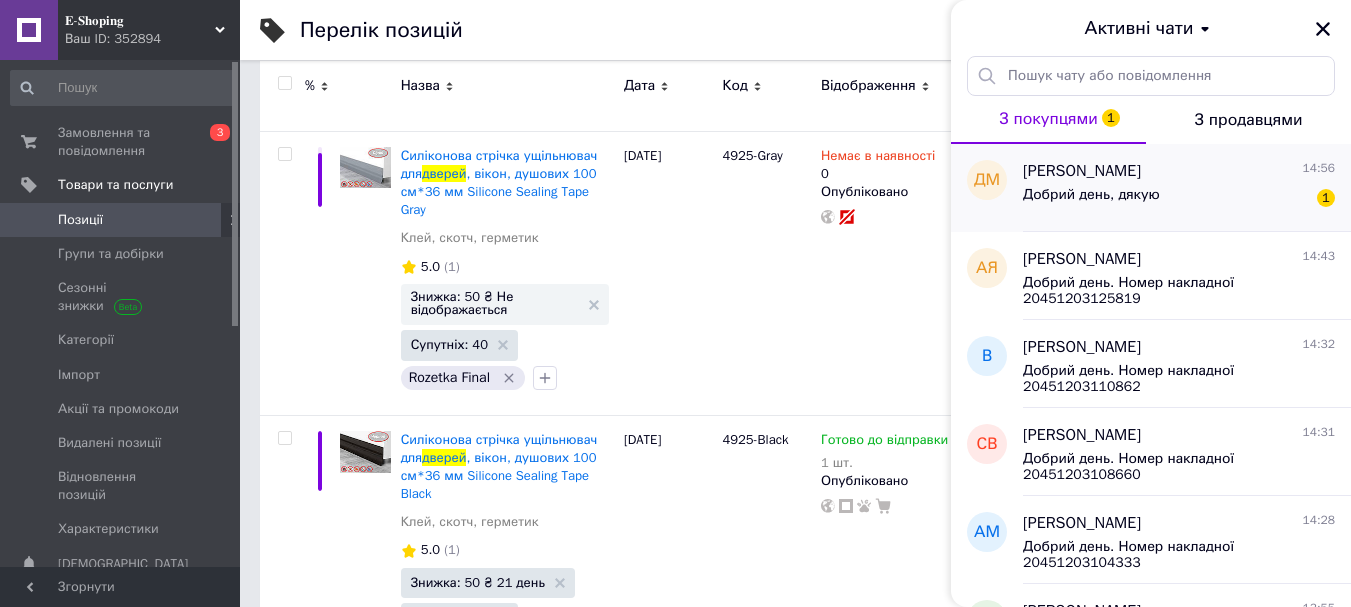 click on "Добрий день, дякую 1" at bounding box center [1179, 199] 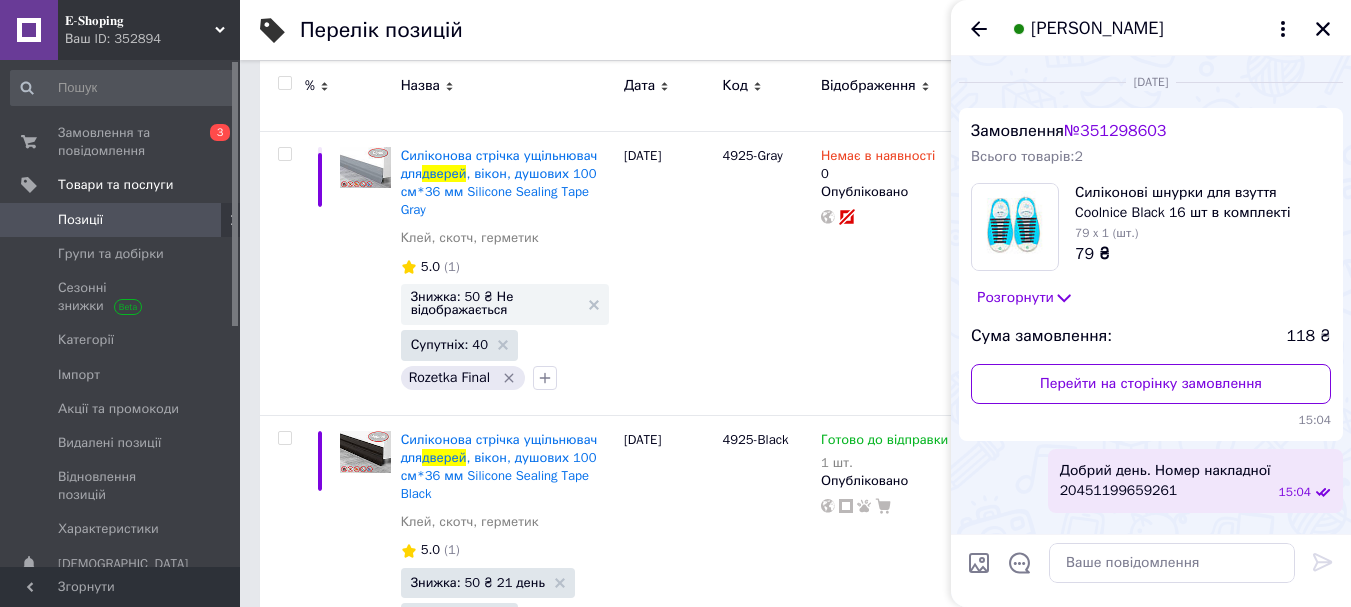 scroll, scrollTop: 92, scrollLeft: 0, axis: vertical 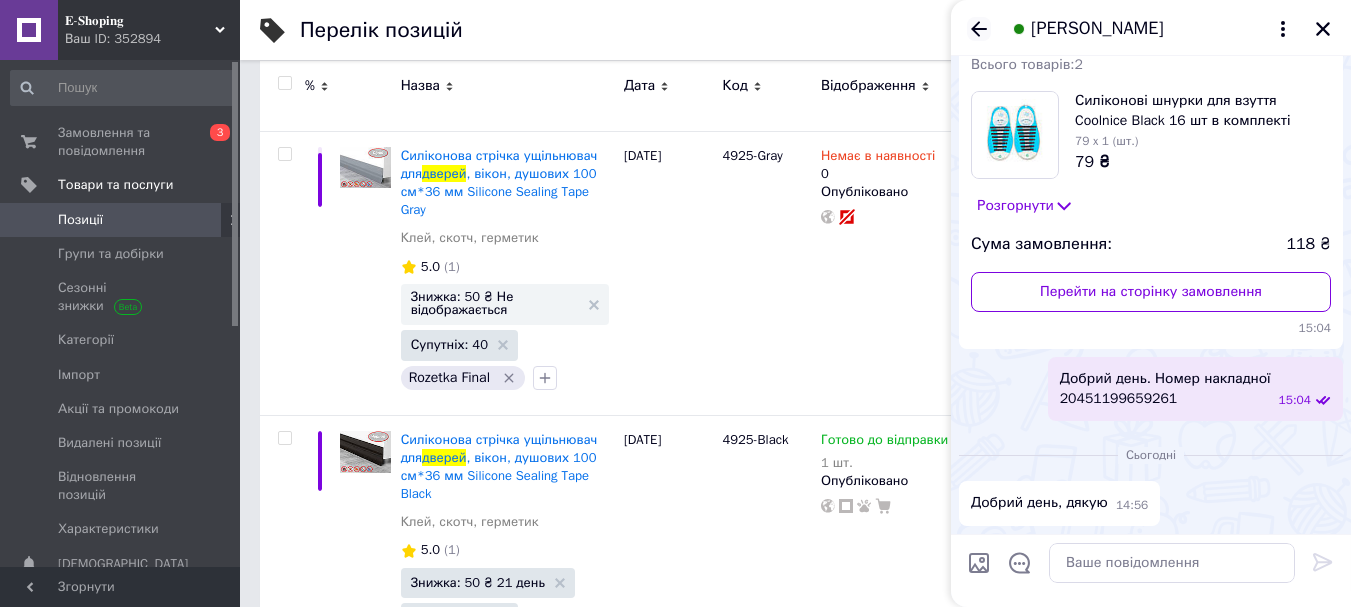 click 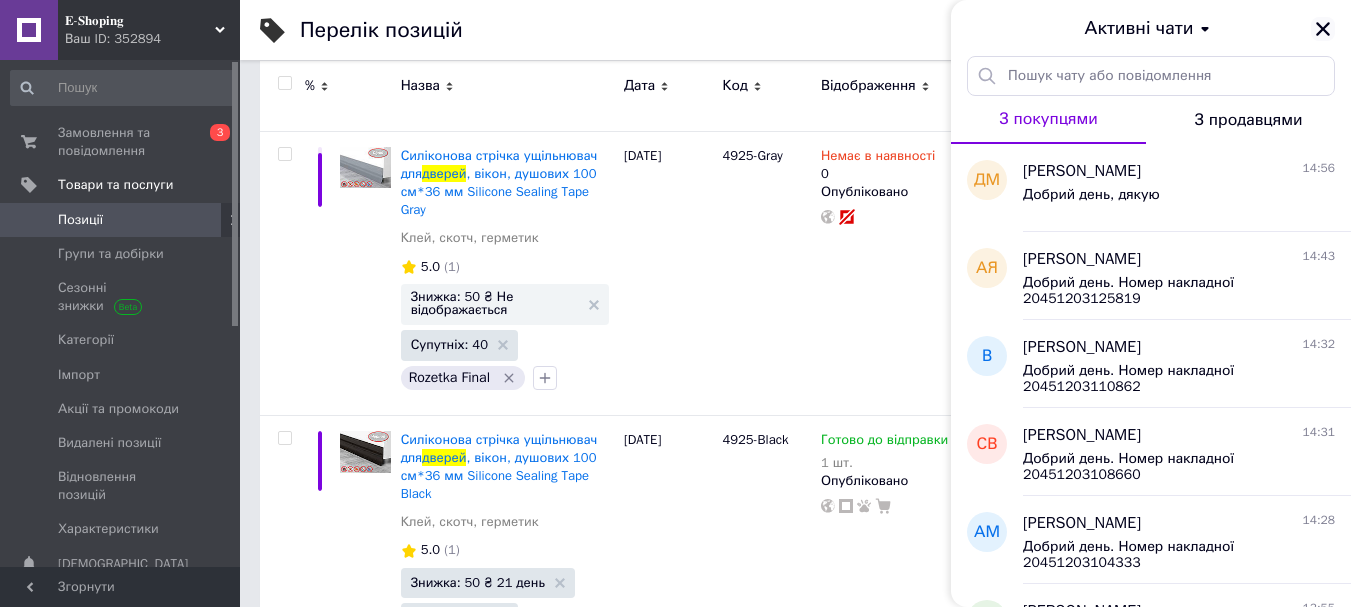 click 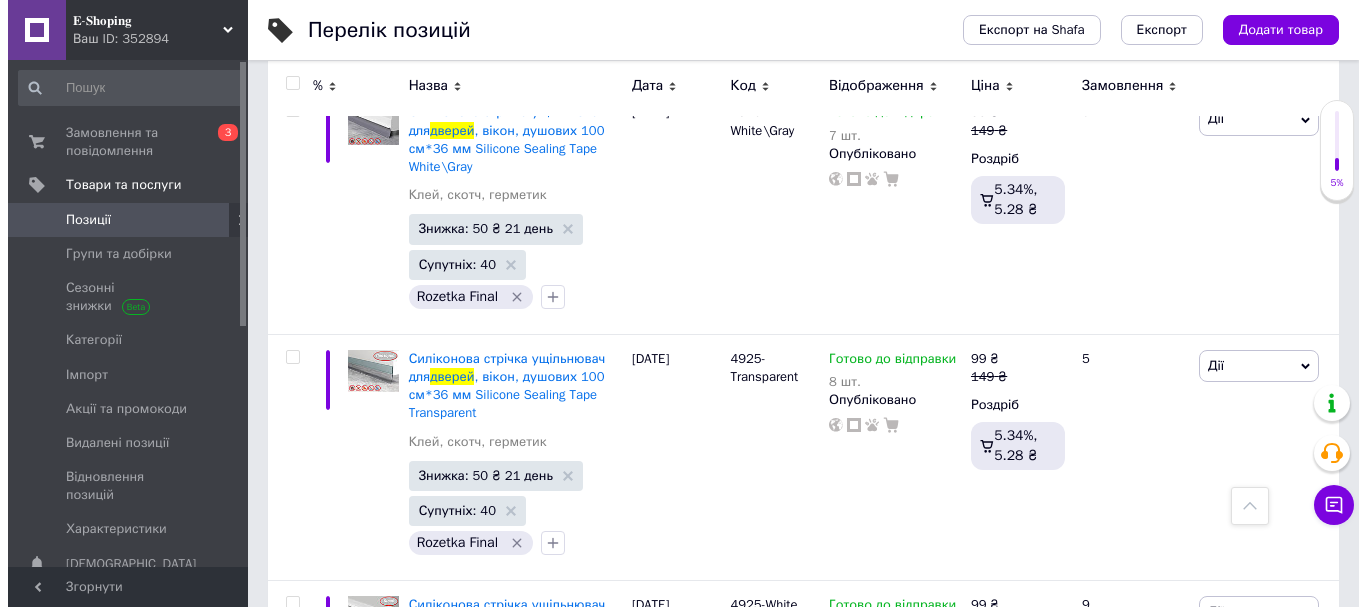 scroll, scrollTop: 0, scrollLeft: 0, axis: both 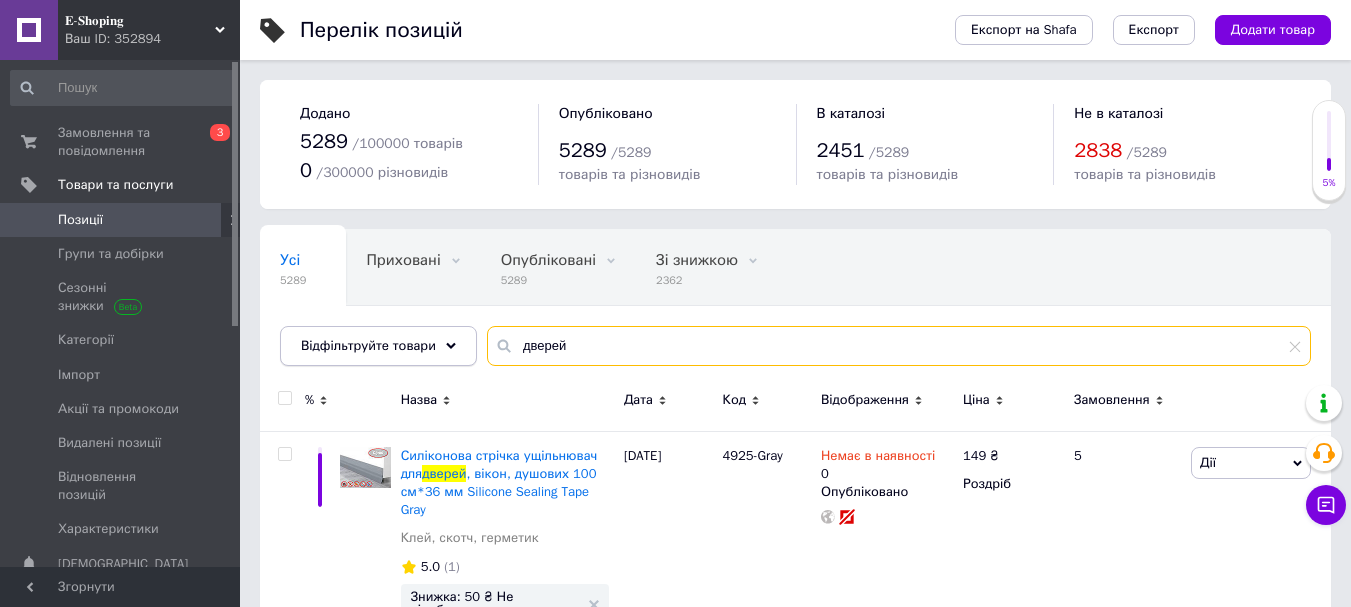 drag, startPoint x: 491, startPoint y: 341, endPoint x: 466, endPoint y: 342, distance: 25.019993 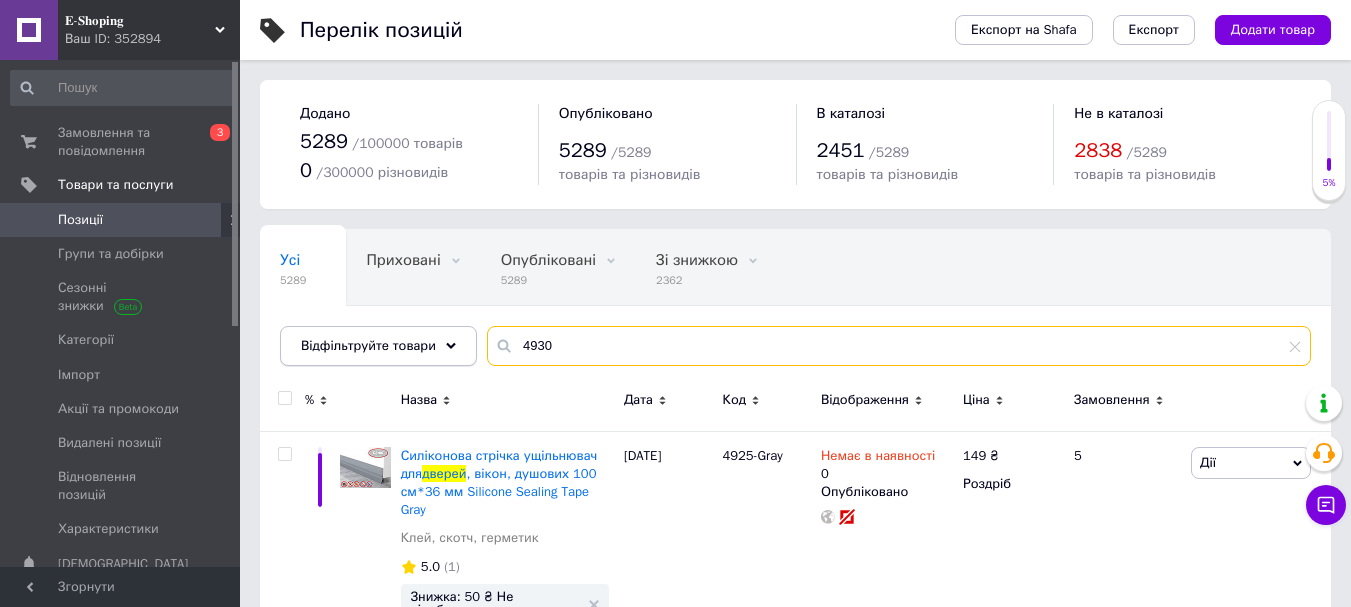 type on "4930" 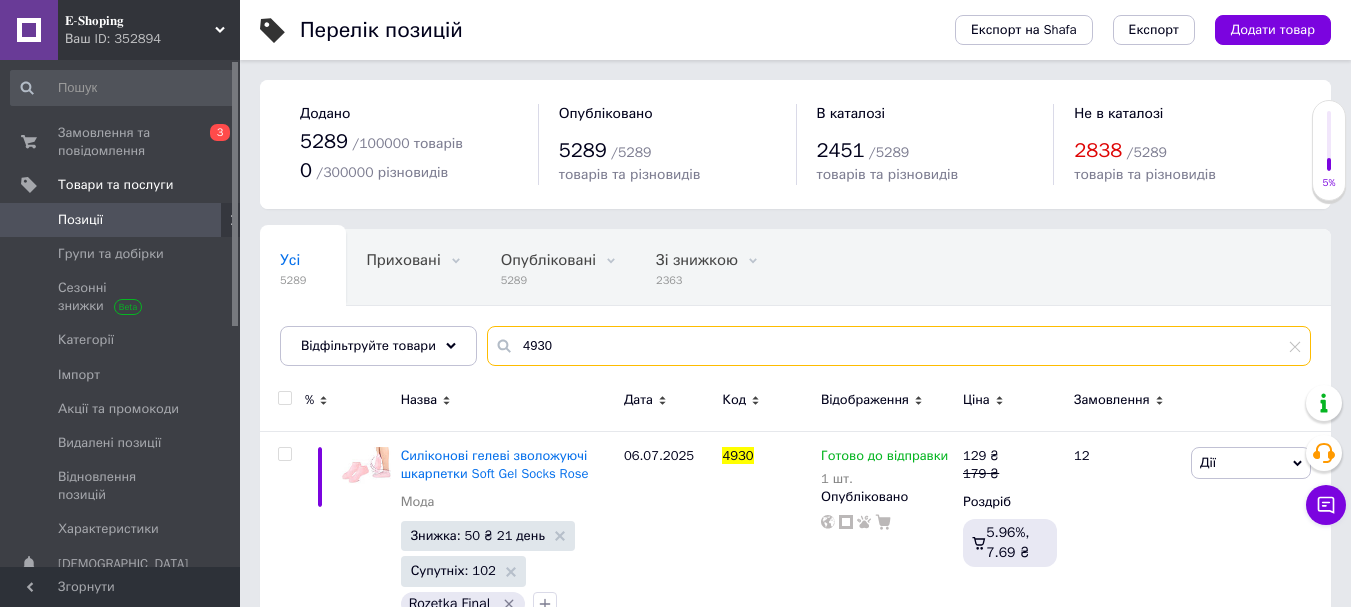 drag, startPoint x: 619, startPoint y: 340, endPoint x: 485, endPoint y: 320, distance: 135.48431 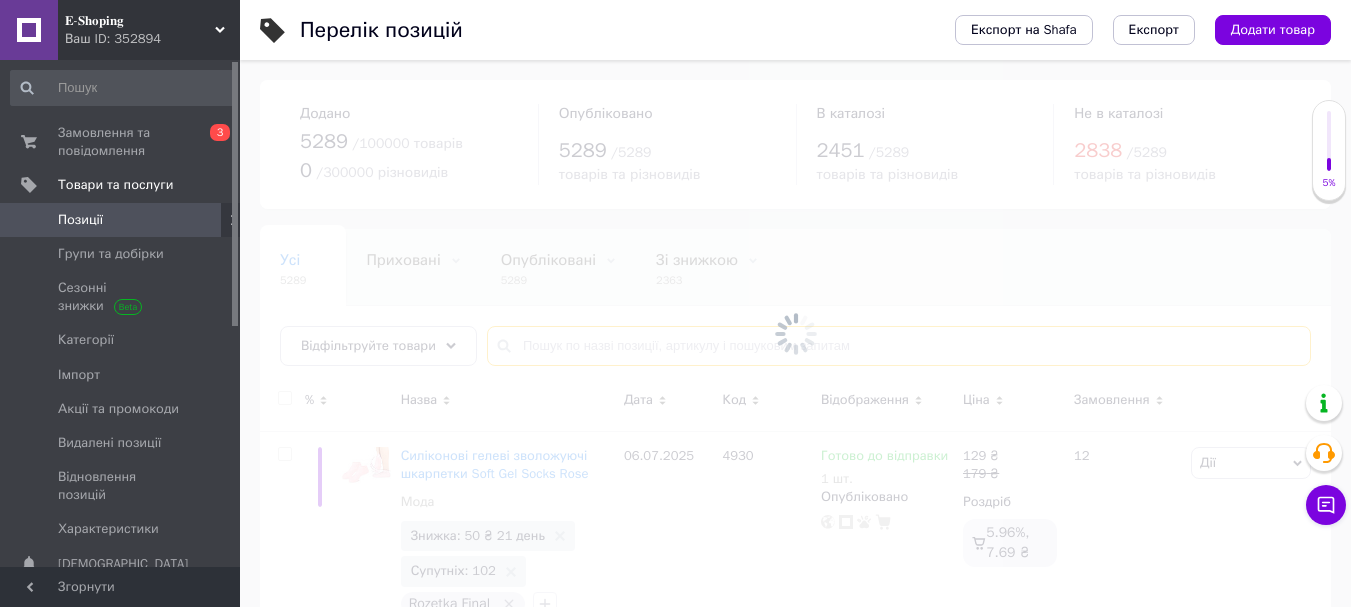 type 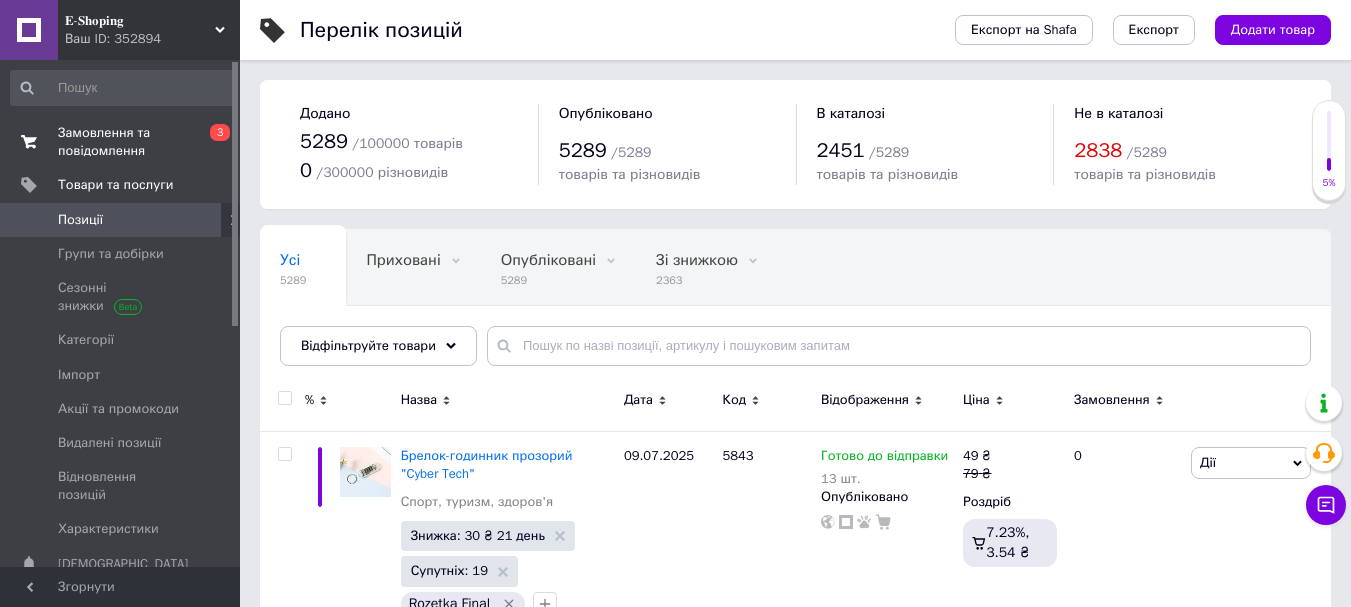 click on "Замовлення та повідомлення" at bounding box center [121, 142] 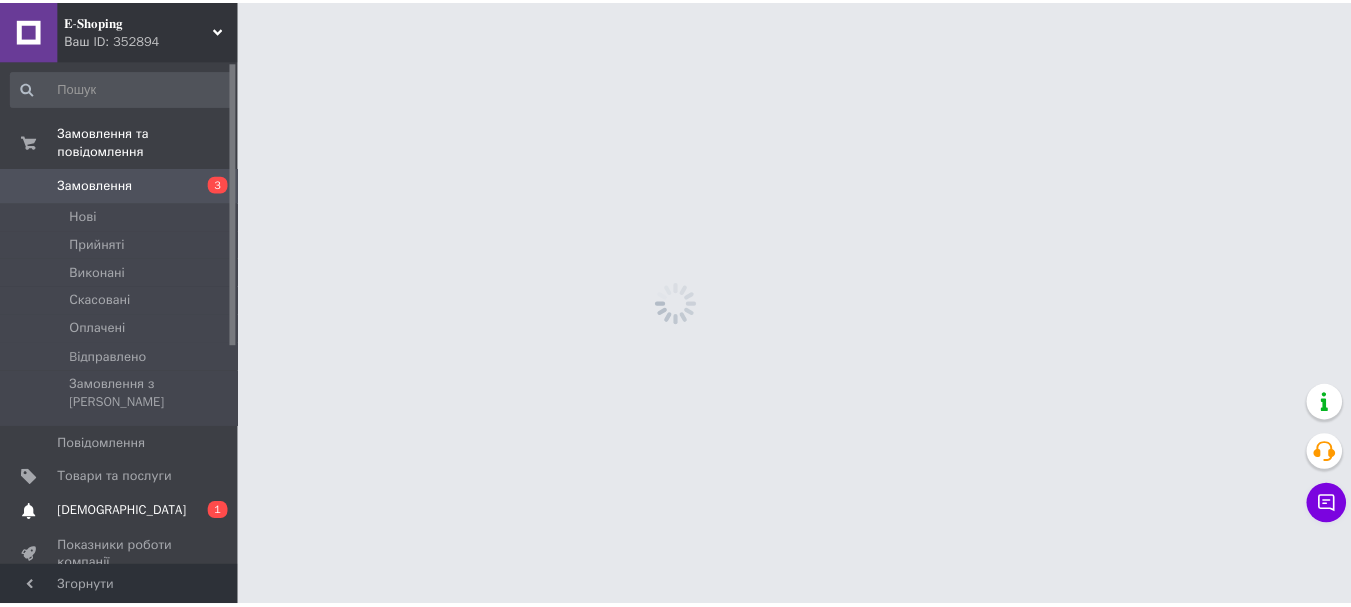 scroll, scrollTop: 0, scrollLeft: 0, axis: both 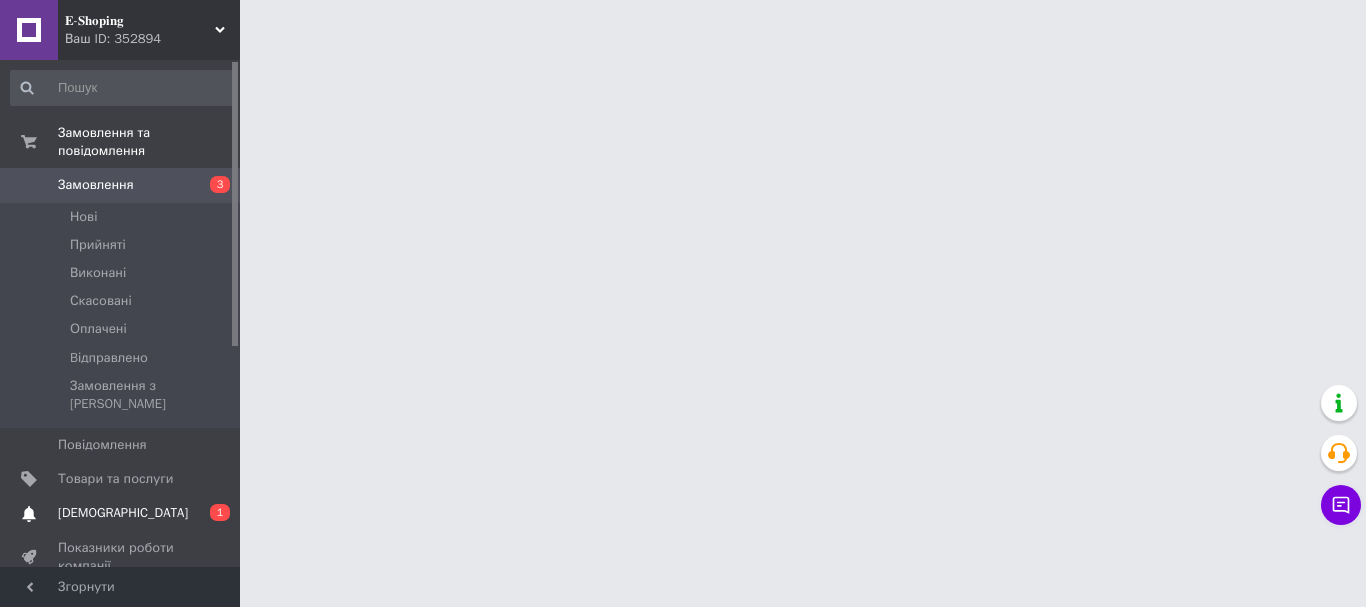 click on "[DEMOGRAPHIC_DATA]" at bounding box center (123, 513) 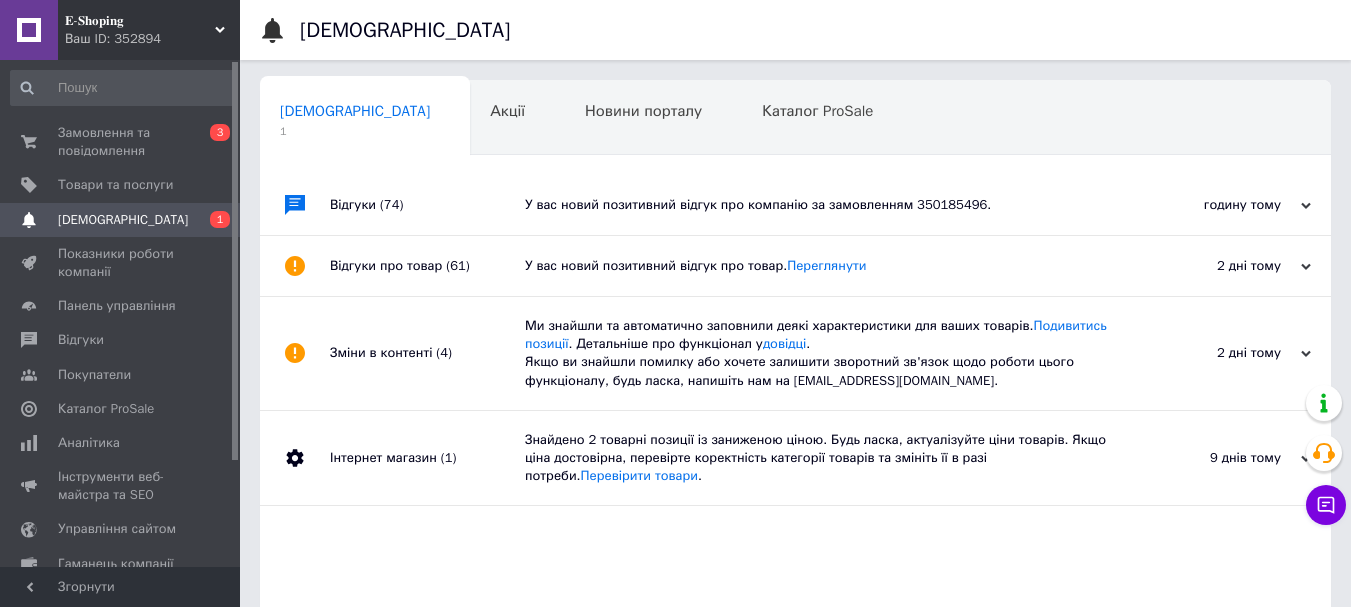 click on "годину тому" at bounding box center [1211, 205] 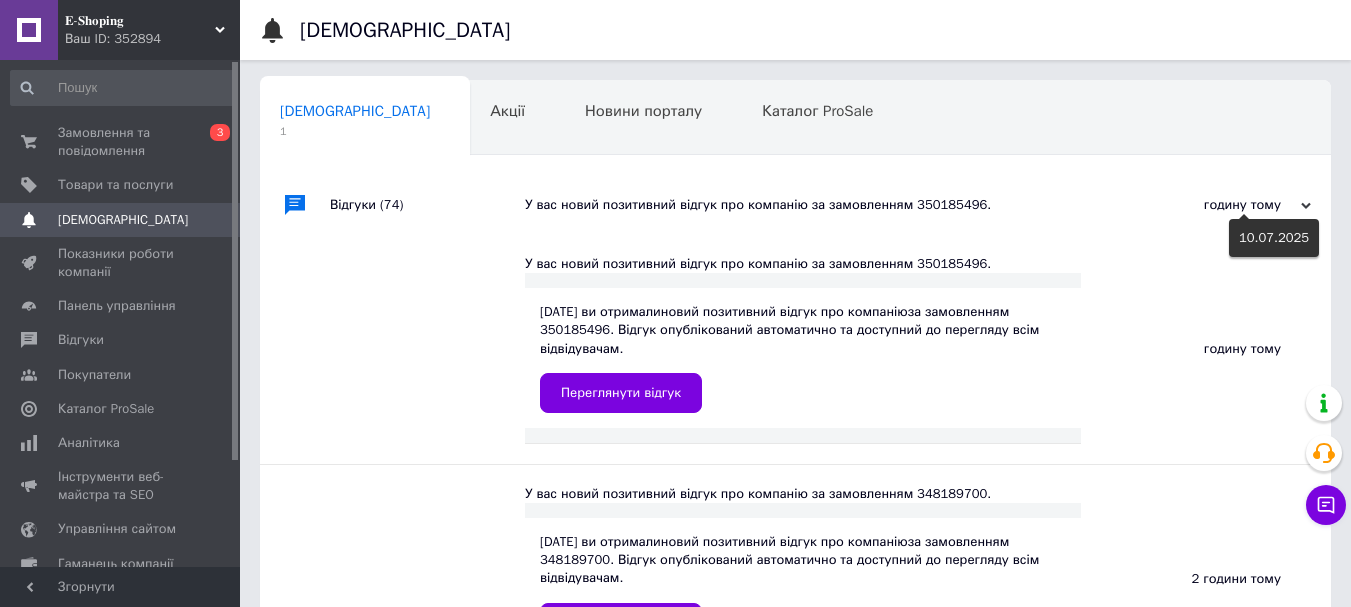 click on "годину тому" at bounding box center (1211, 205) 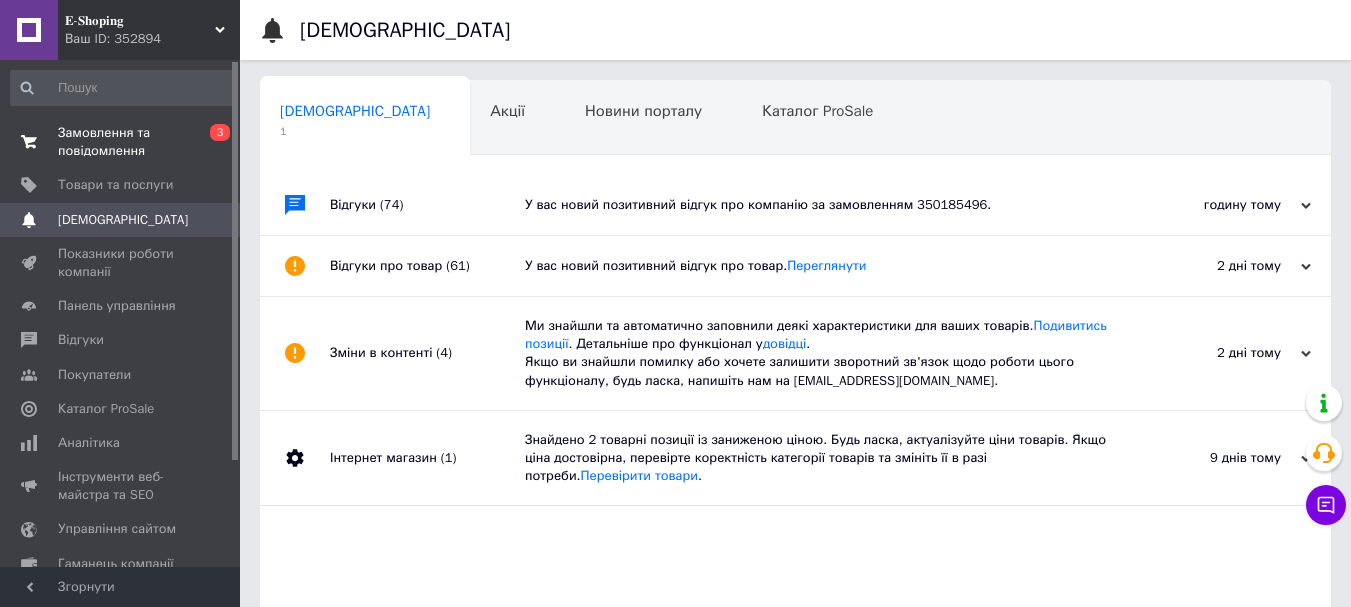 click on "Замовлення та повідомлення" at bounding box center (121, 142) 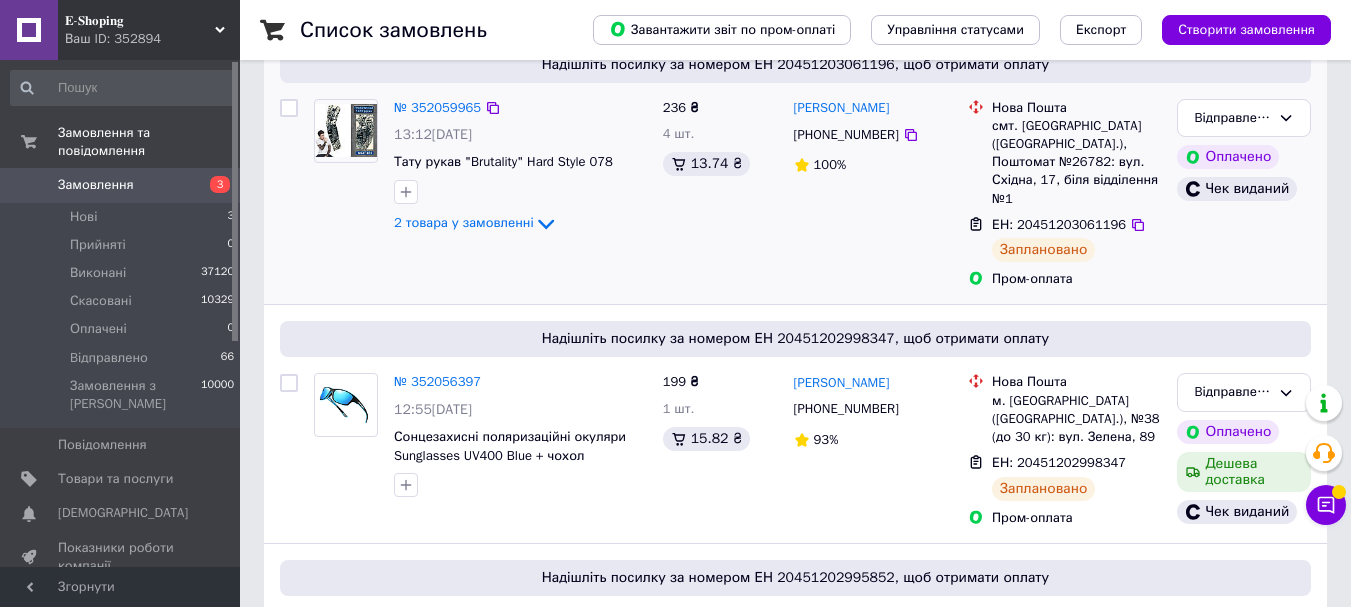 scroll, scrollTop: 300, scrollLeft: 0, axis: vertical 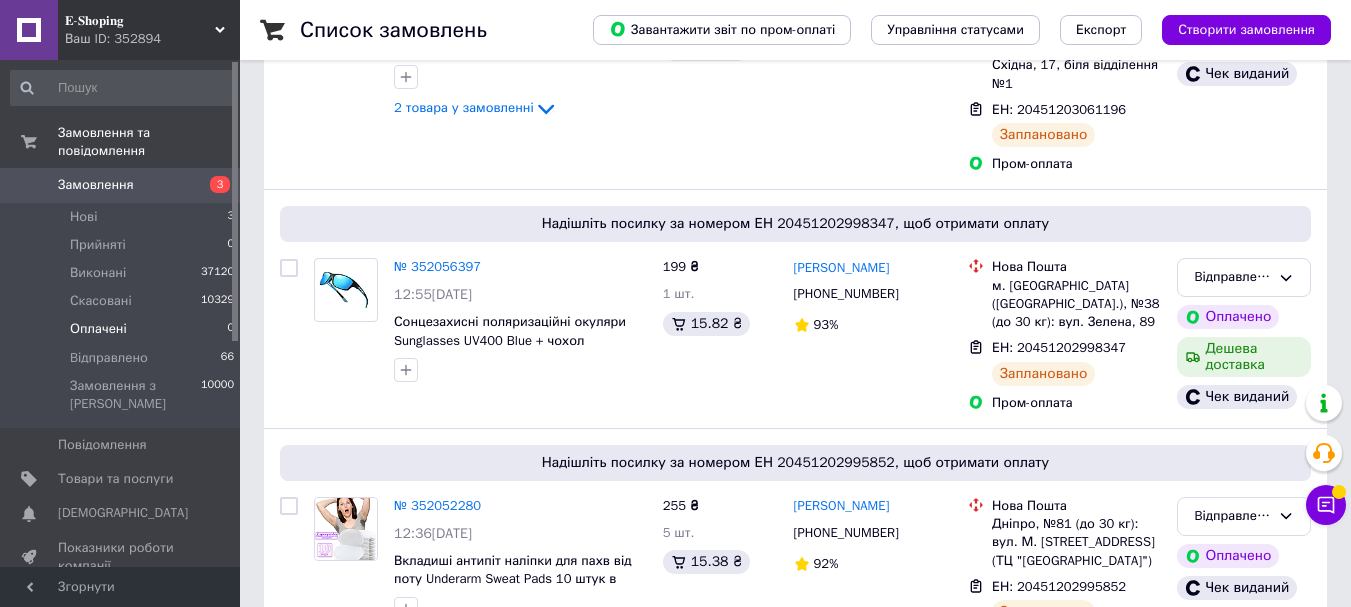 click on "Оплачені" at bounding box center (98, 329) 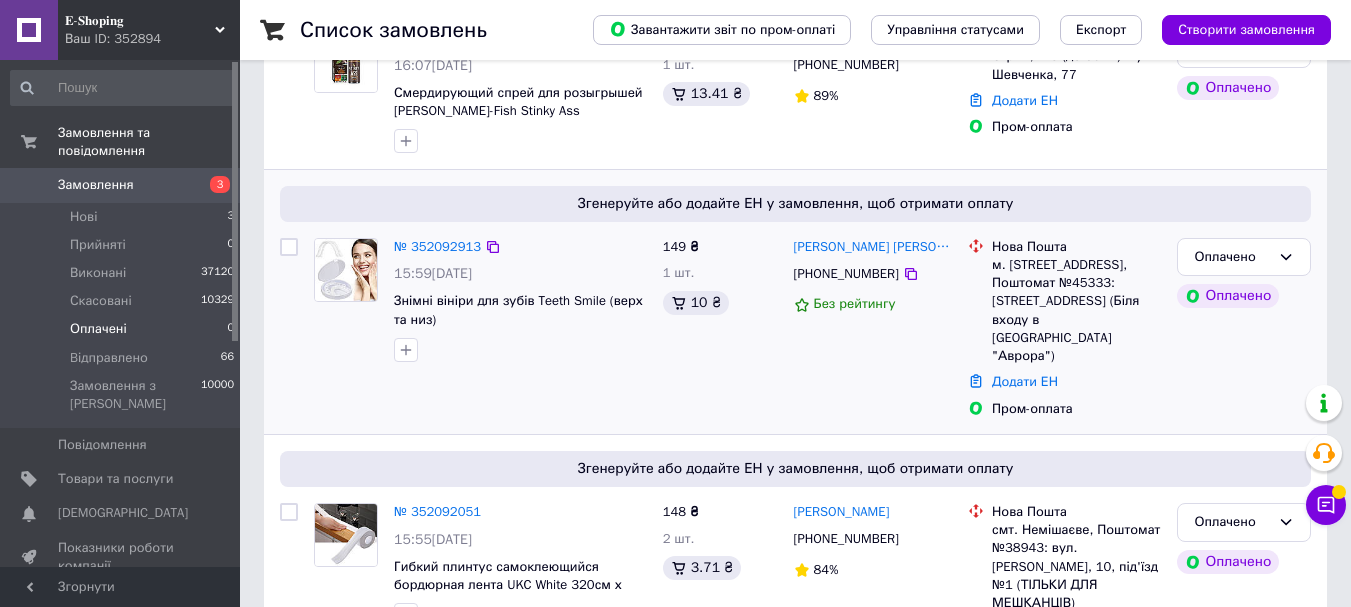 scroll, scrollTop: 381, scrollLeft: 0, axis: vertical 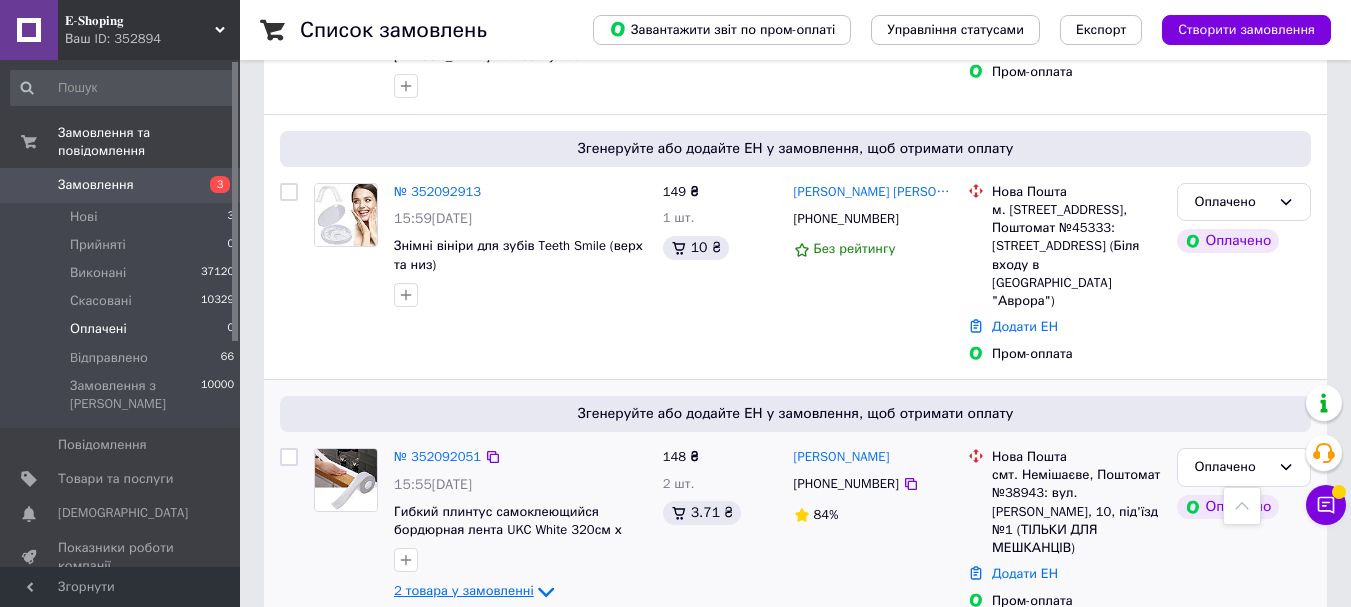 click on "2 товара у замовленні" at bounding box center (464, 590) 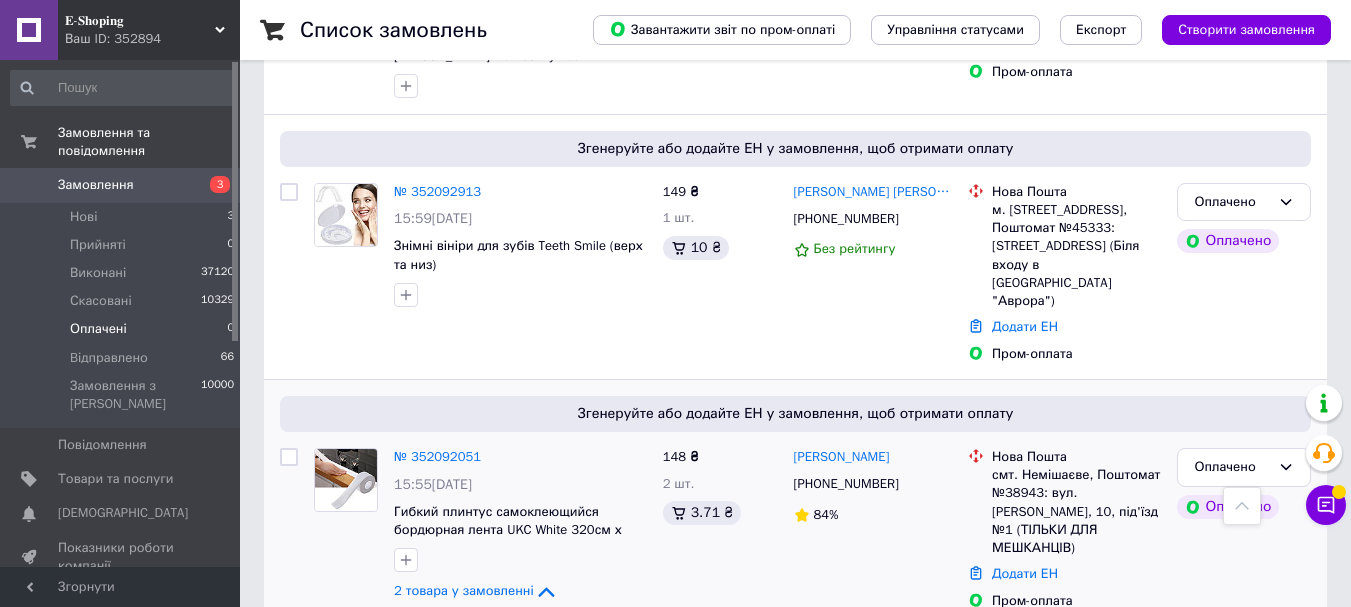 scroll, scrollTop: 542, scrollLeft: 0, axis: vertical 